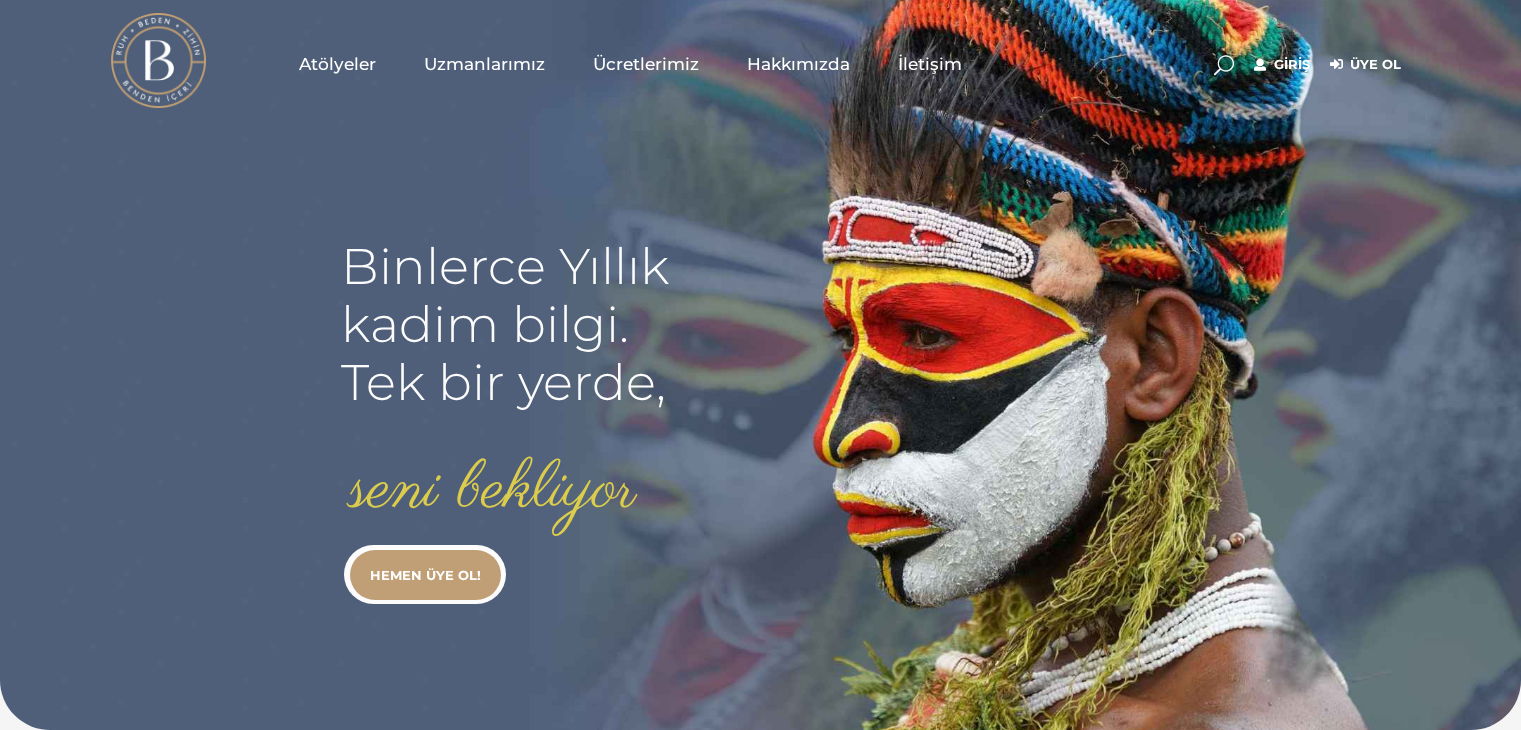 scroll, scrollTop: 0, scrollLeft: 0, axis: both 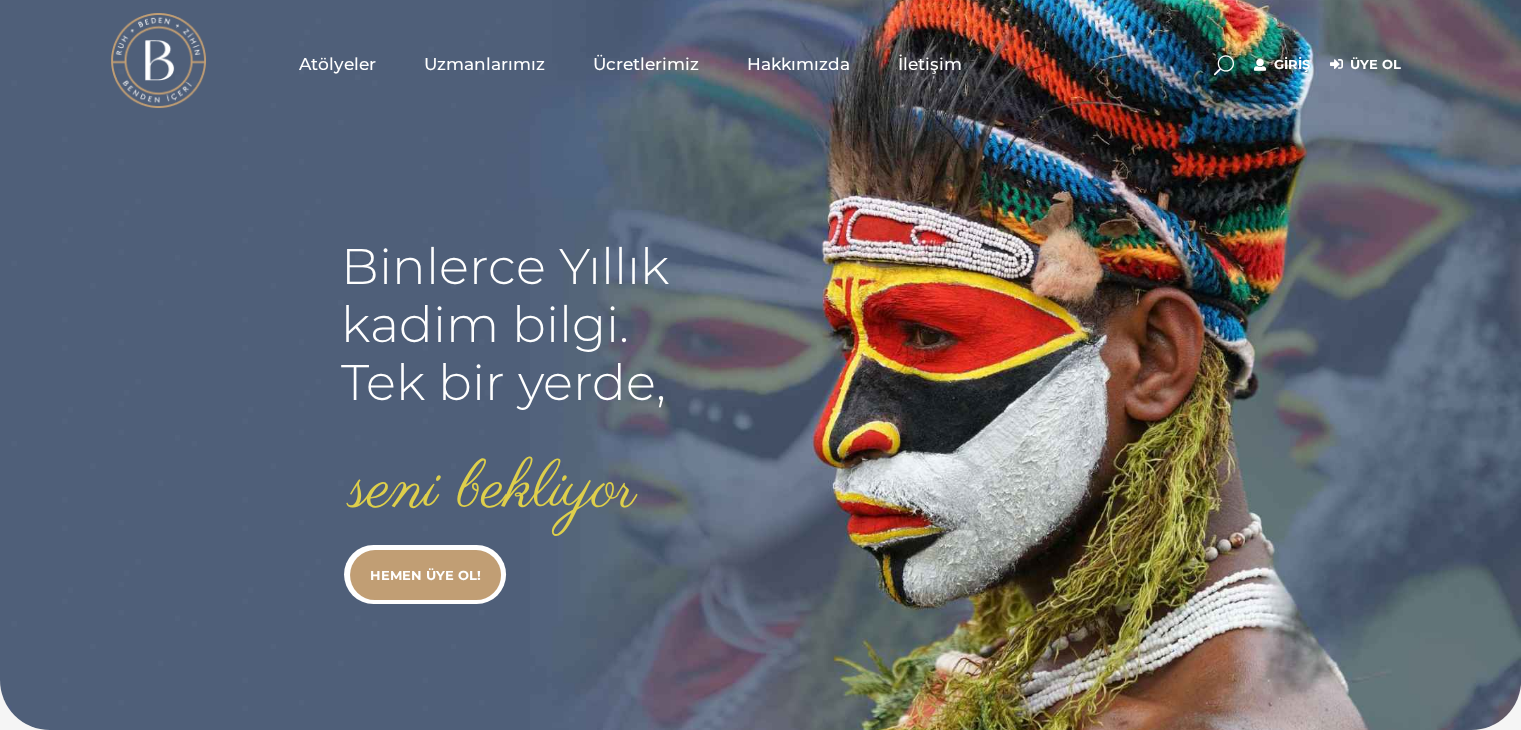 type on "[EMAIL]" 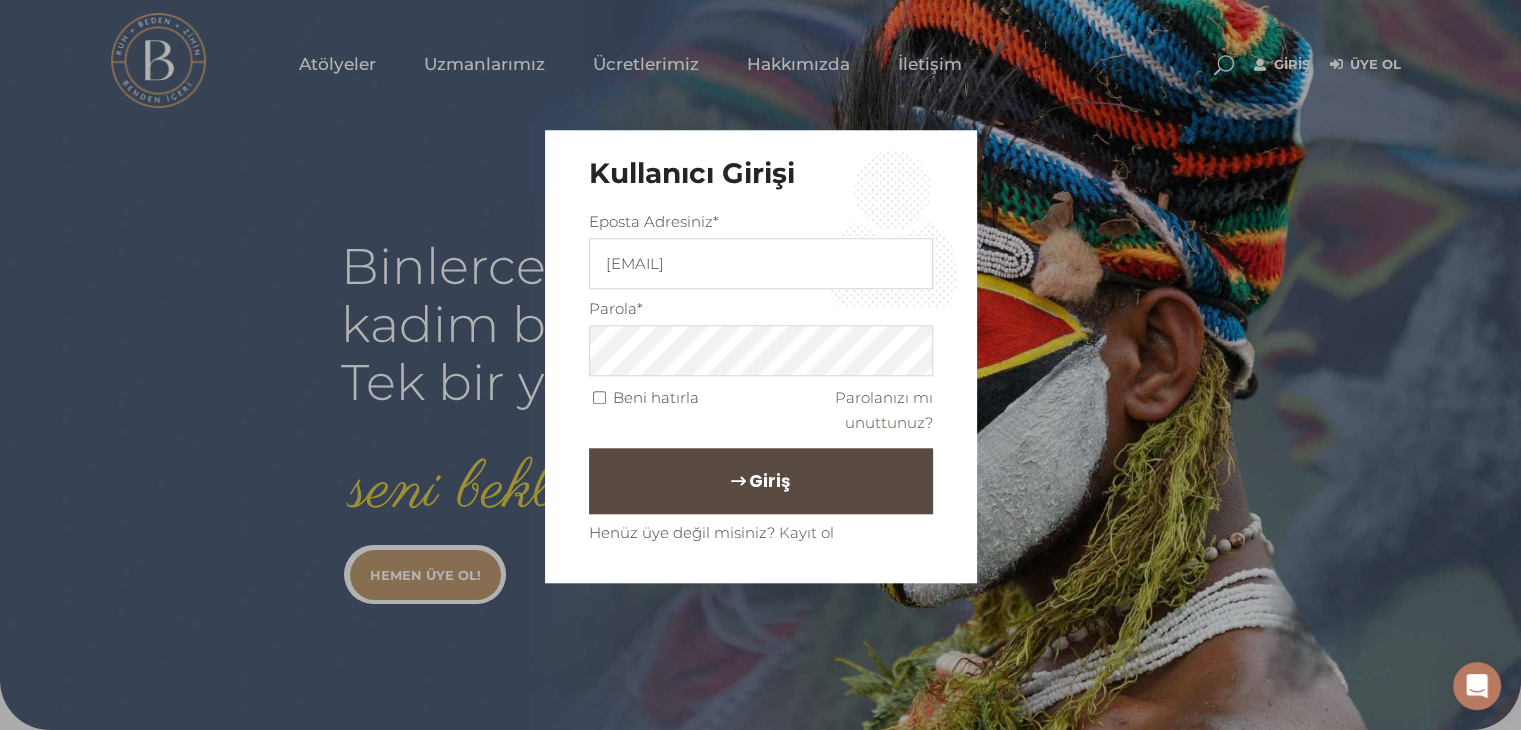click on "Giriş" at bounding box center (761, 481) 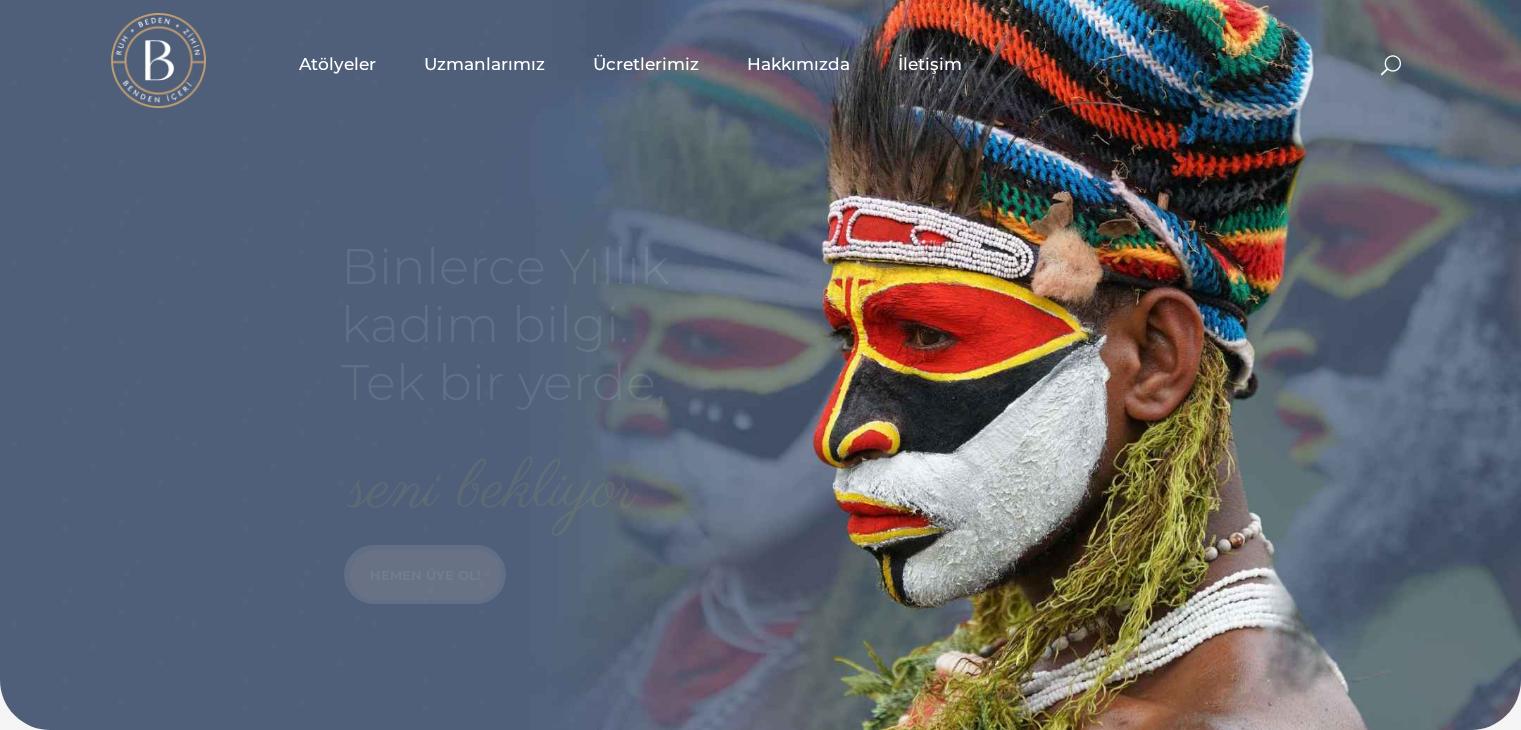 scroll, scrollTop: 0, scrollLeft: 0, axis: both 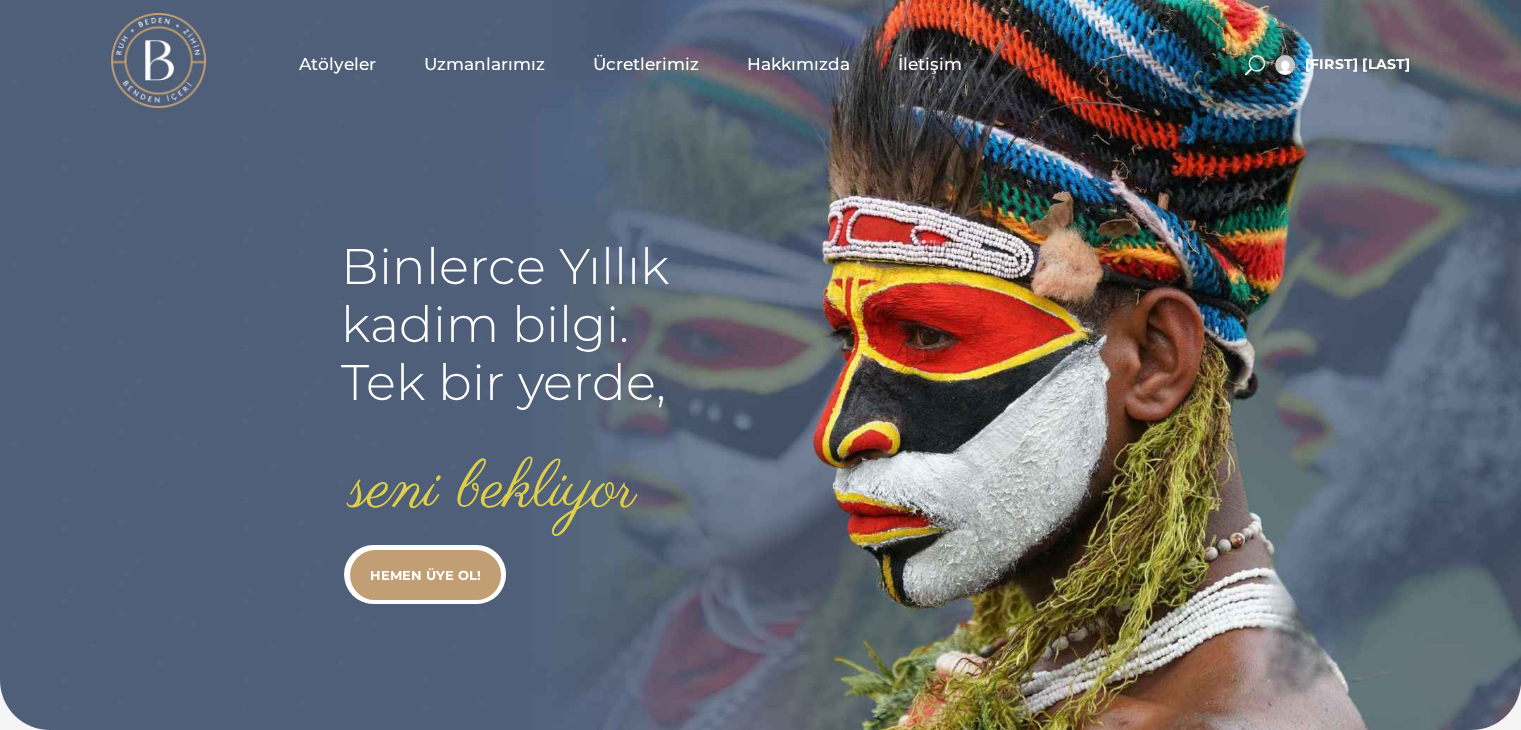click on "Atölyeler" at bounding box center [337, 64] 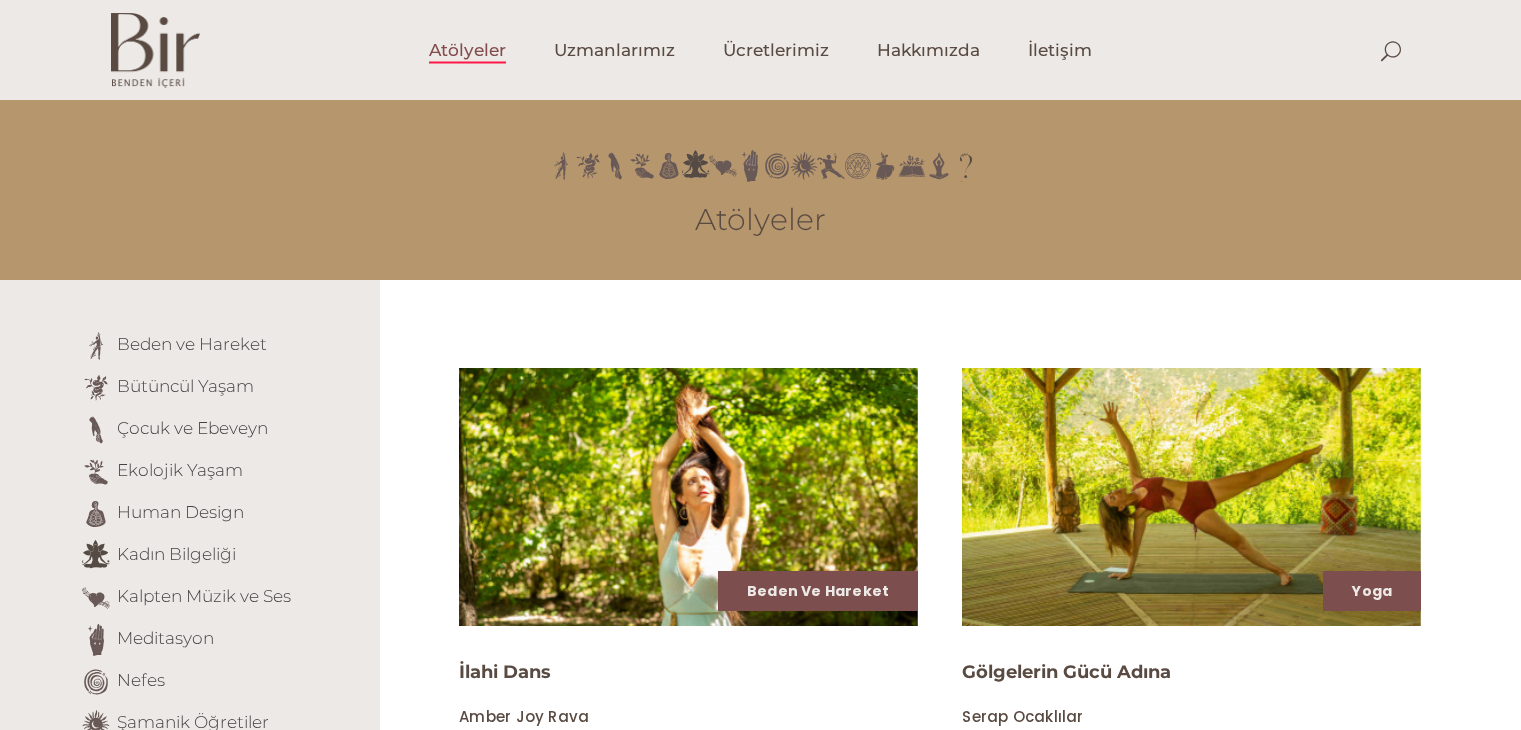 scroll, scrollTop: 0, scrollLeft: 0, axis: both 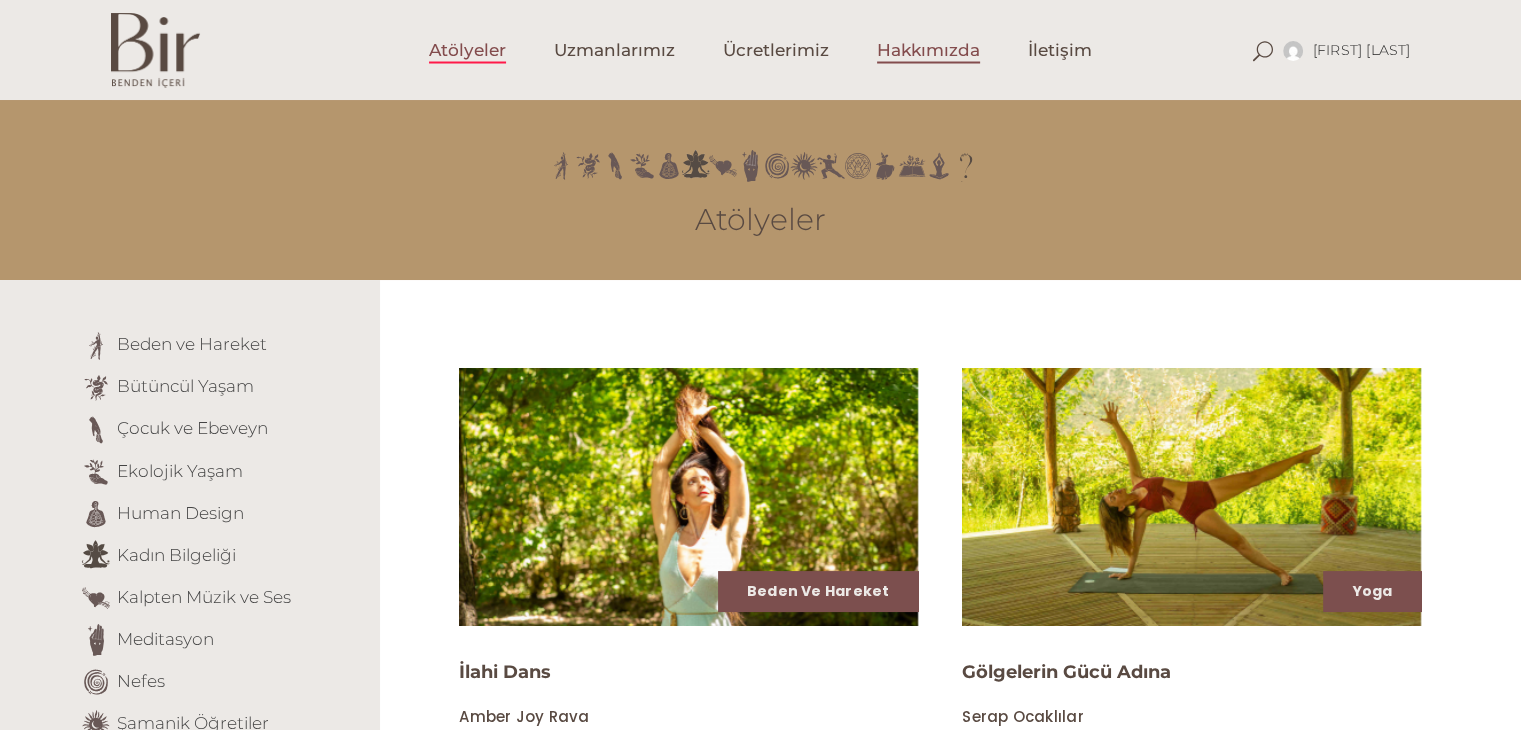 click on "Hakkımızda" at bounding box center (928, 50) 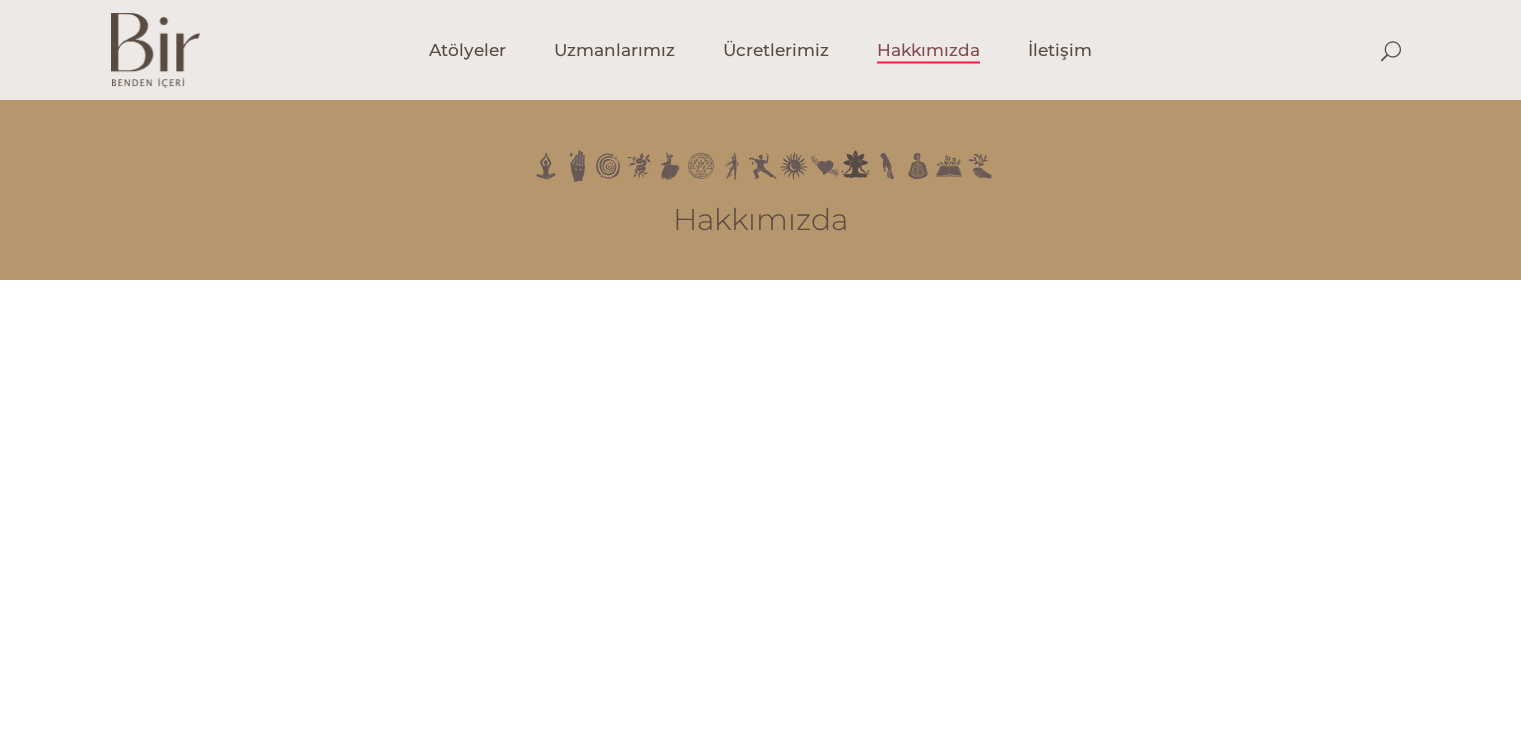 scroll, scrollTop: 0, scrollLeft: 0, axis: both 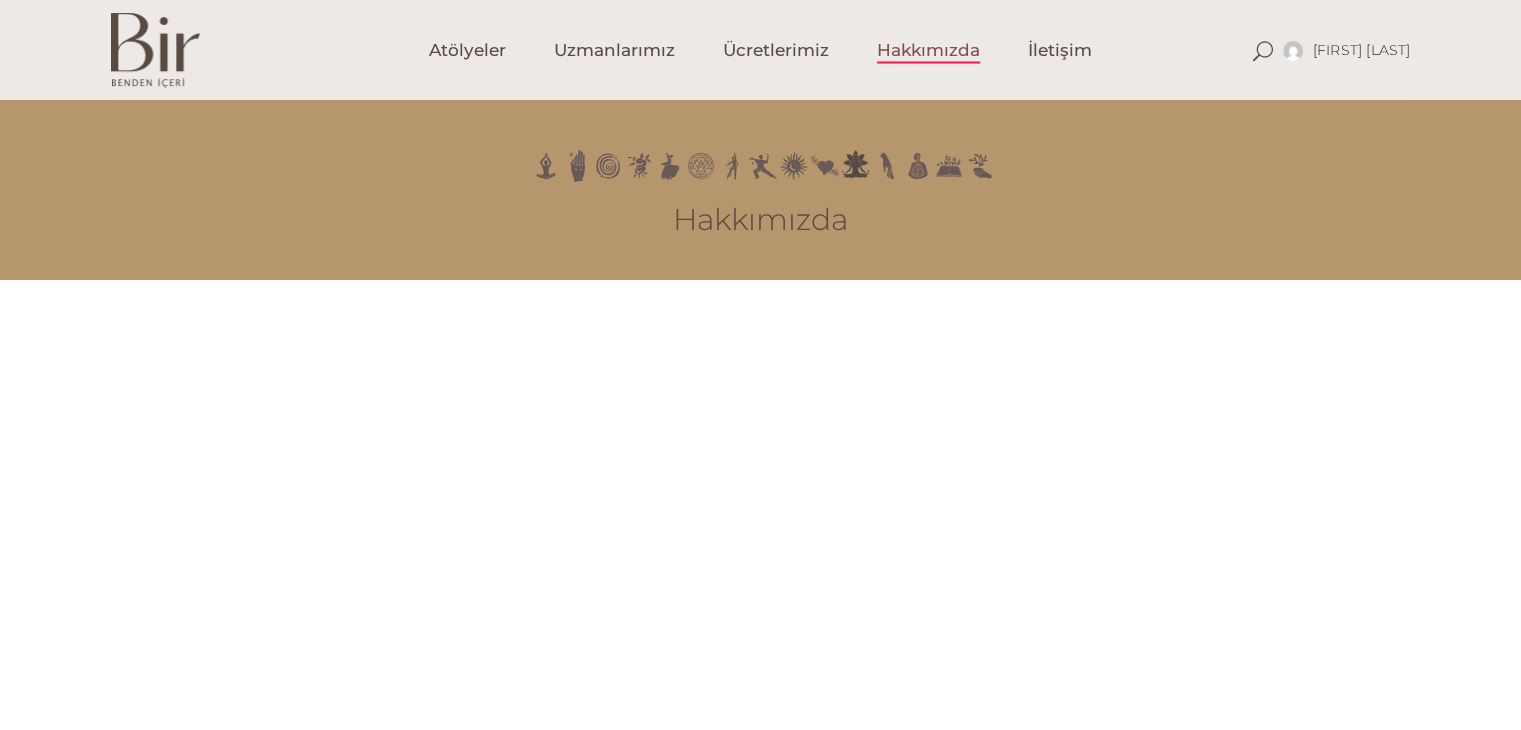 drag, startPoint x: 0, startPoint y: 0, endPoint x: 152, endPoint y: 53, distance: 160.97516 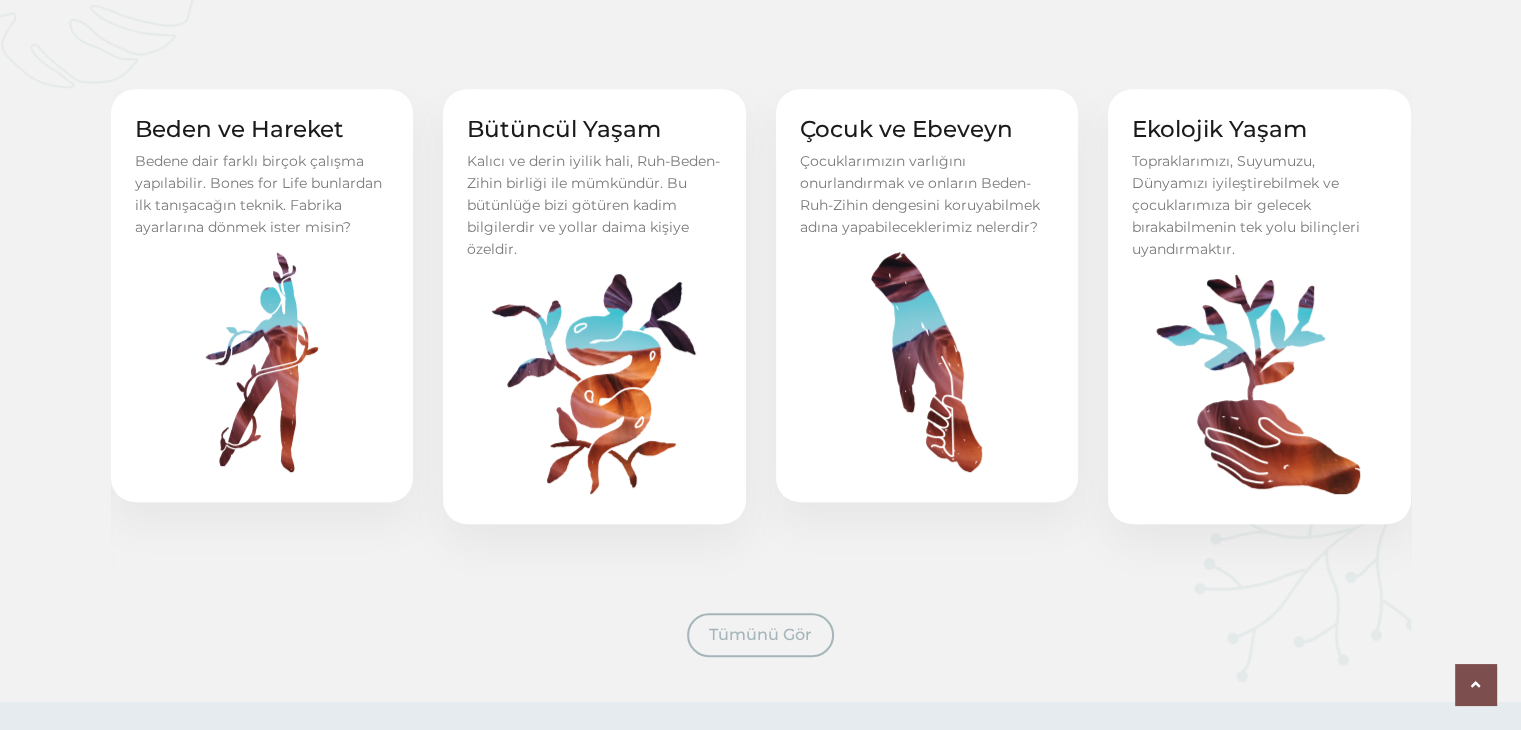 scroll, scrollTop: 900, scrollLeft: 0, axis: vertical 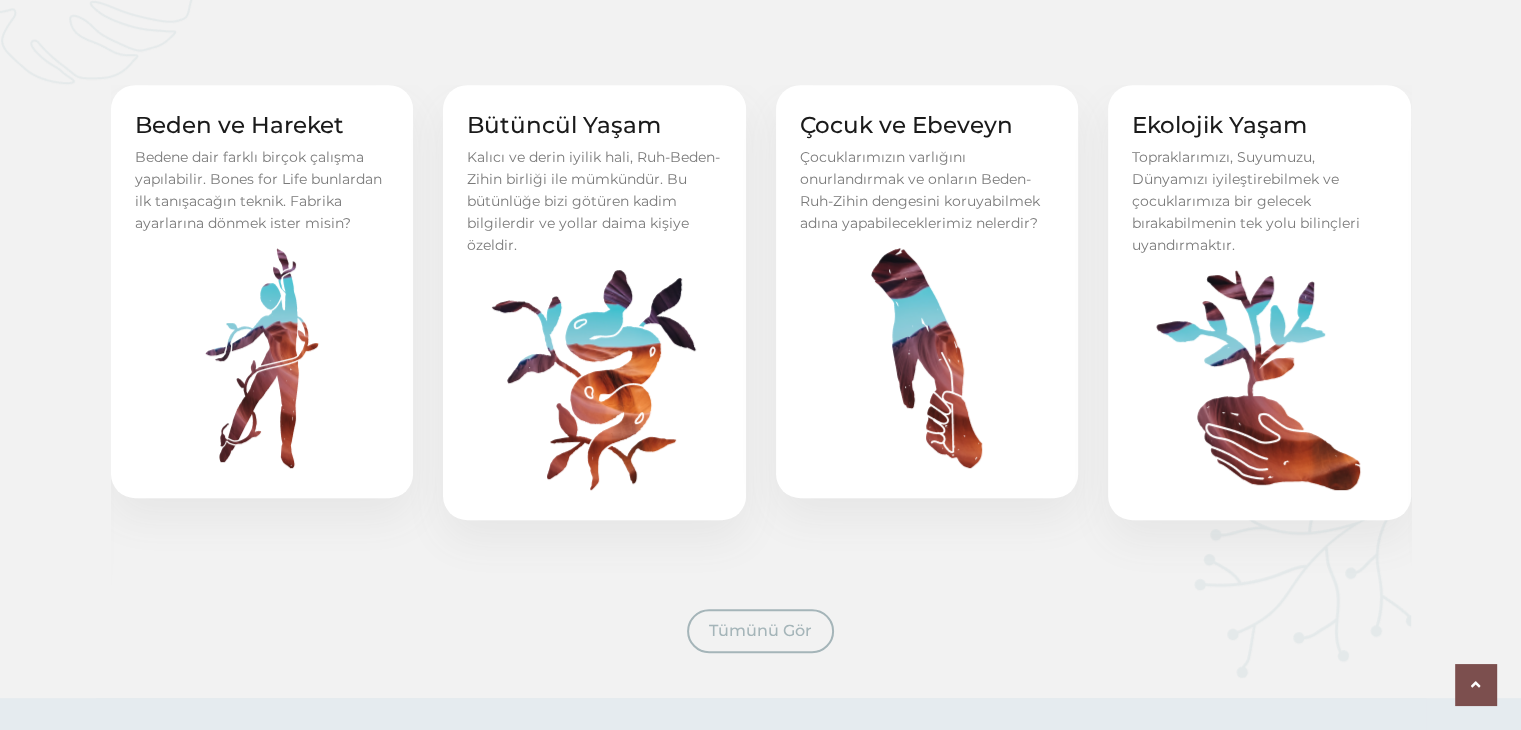 click on "Tümünü Gör" at bounding box center (760, 630) 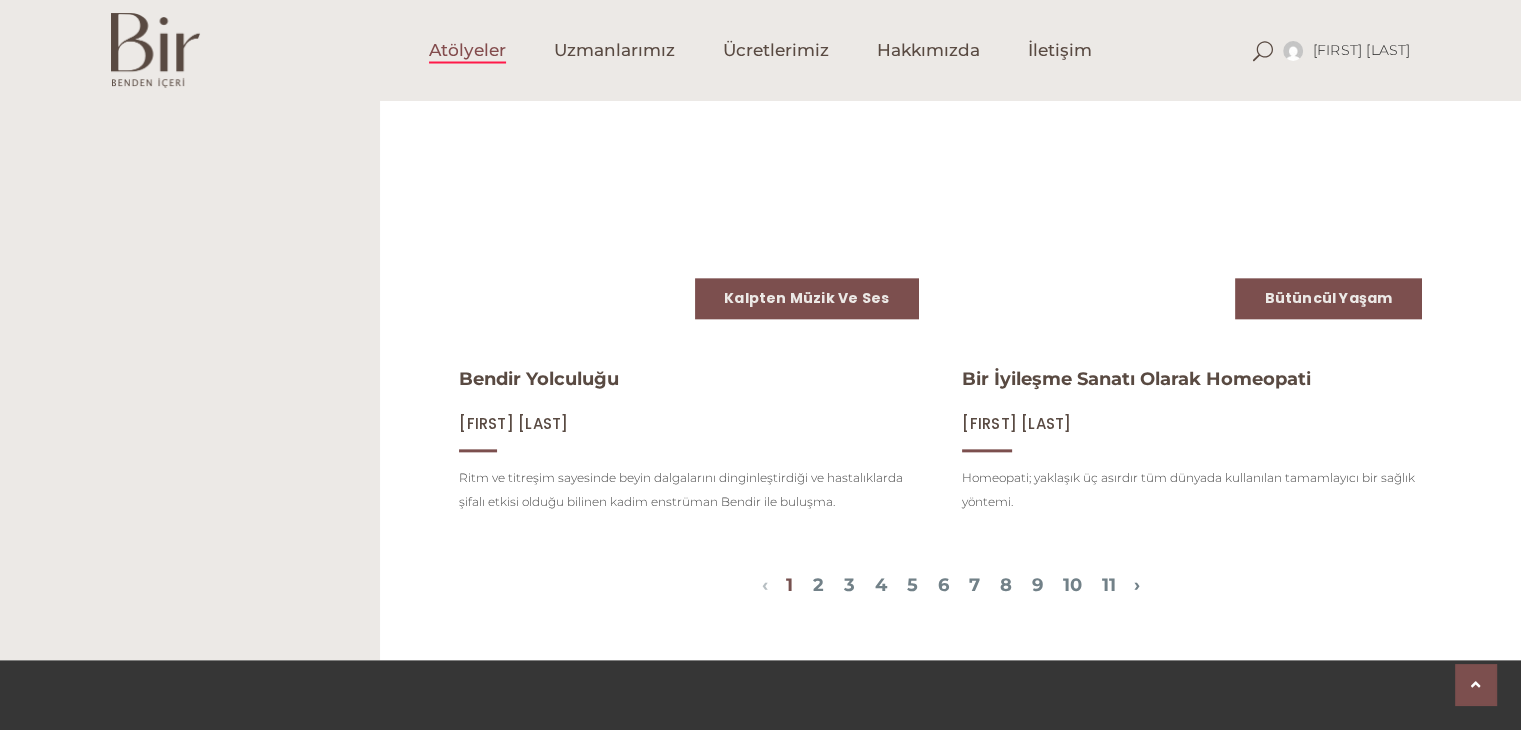 scroll, scrollTop: 2206, scrollLeft: 0, axis: vertical 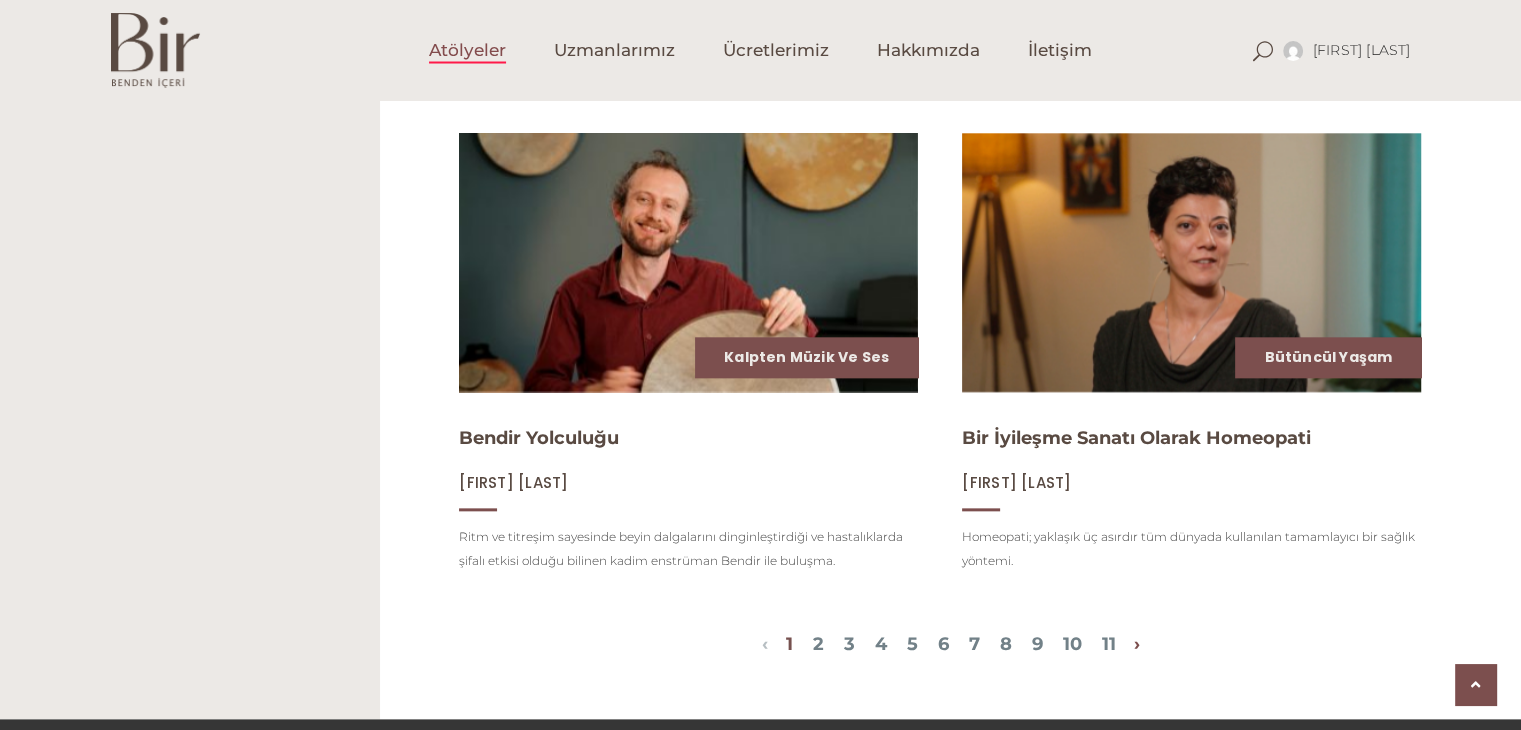 click on "›" at bounding box center (1137, 644) 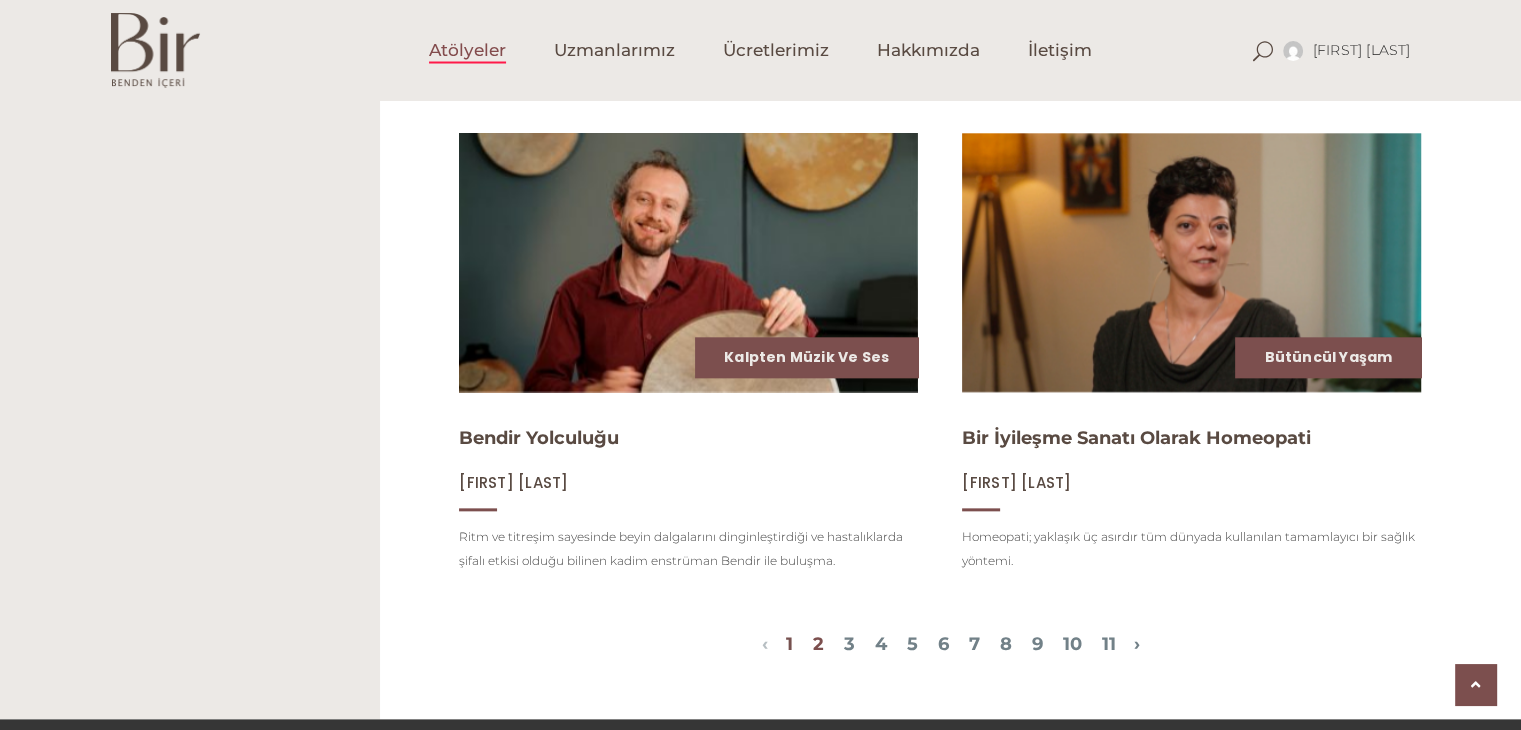 click on "2" at bounding box center (818, 644) 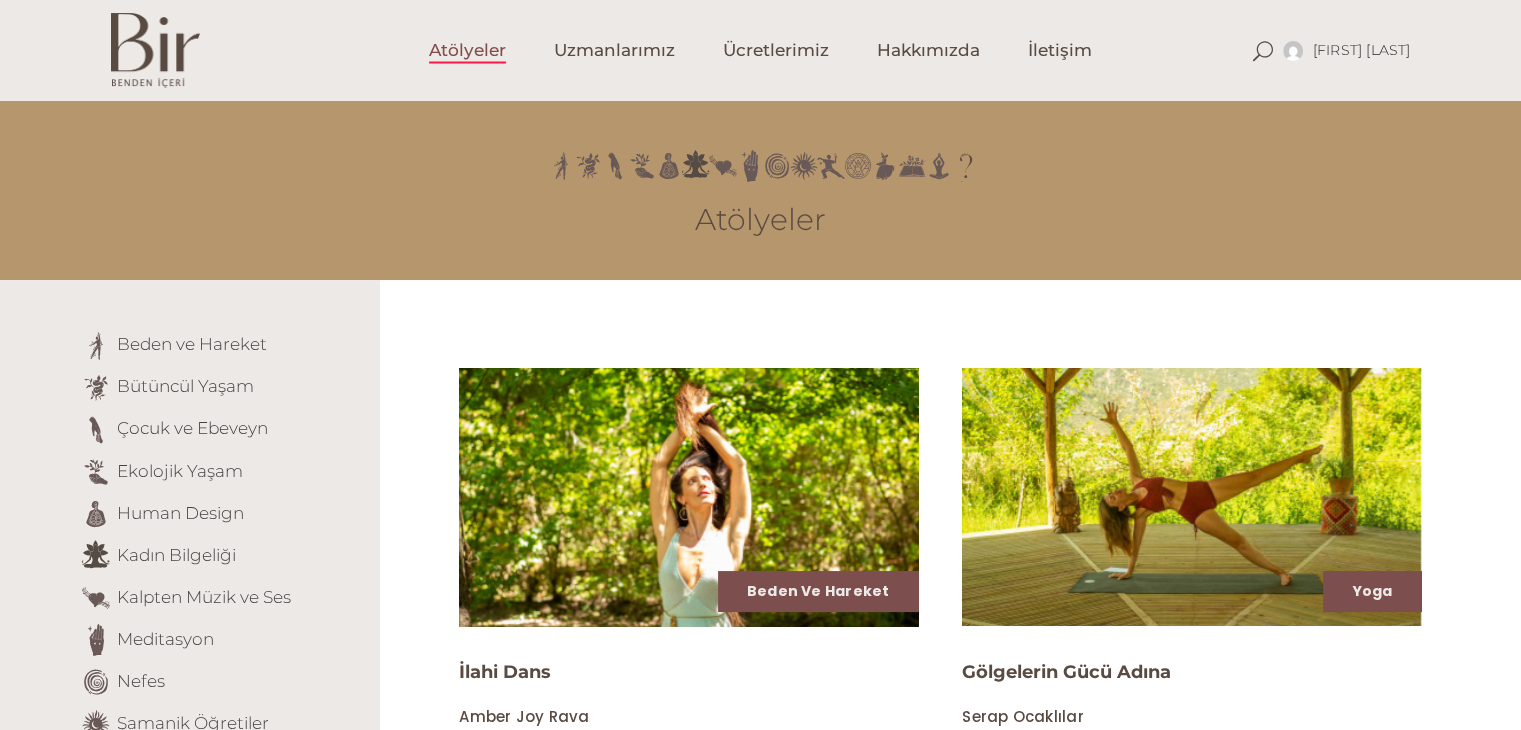 scroll, scrollTop: 0, scrollLeft: 0, axis: both 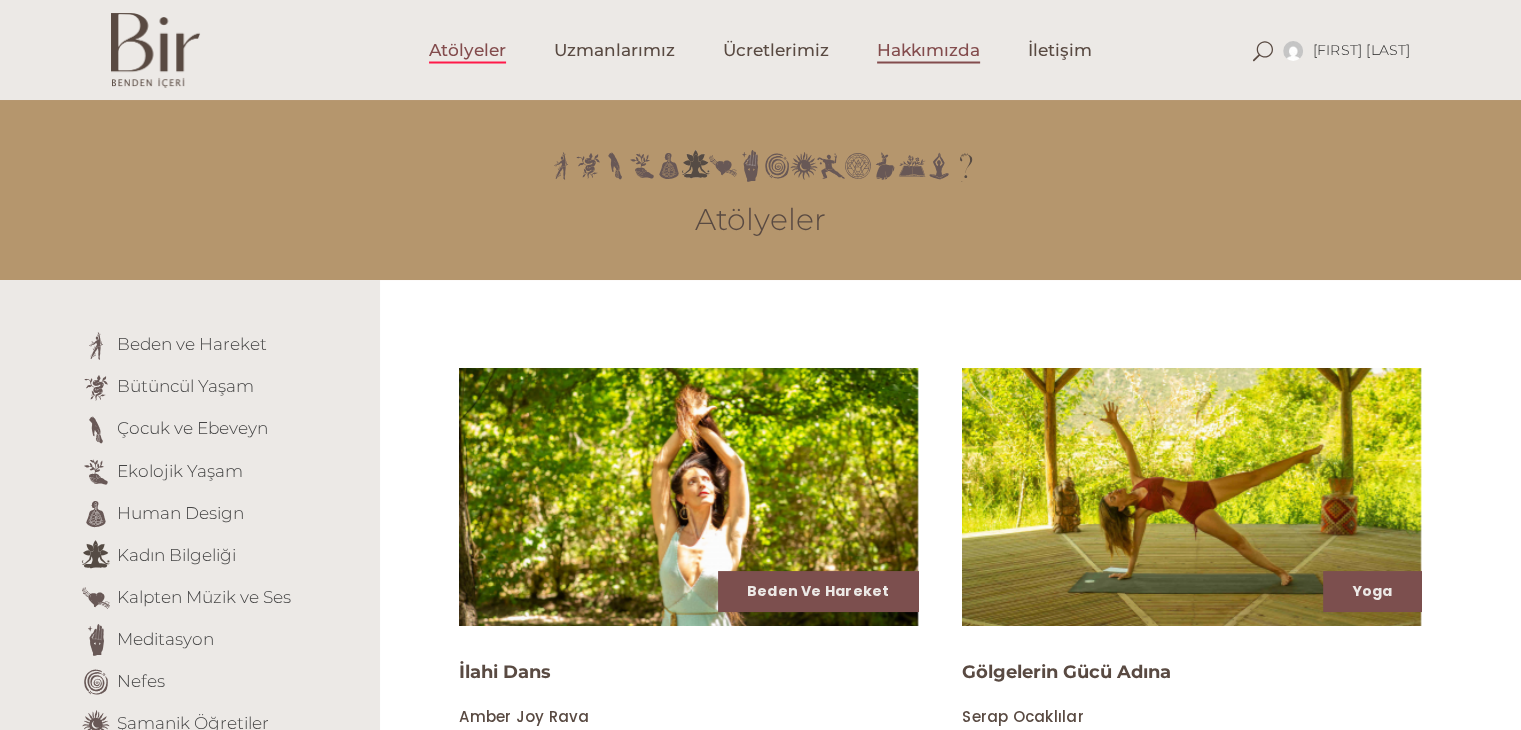 click on "Hakkımızda" at bounding box center [928, 50] 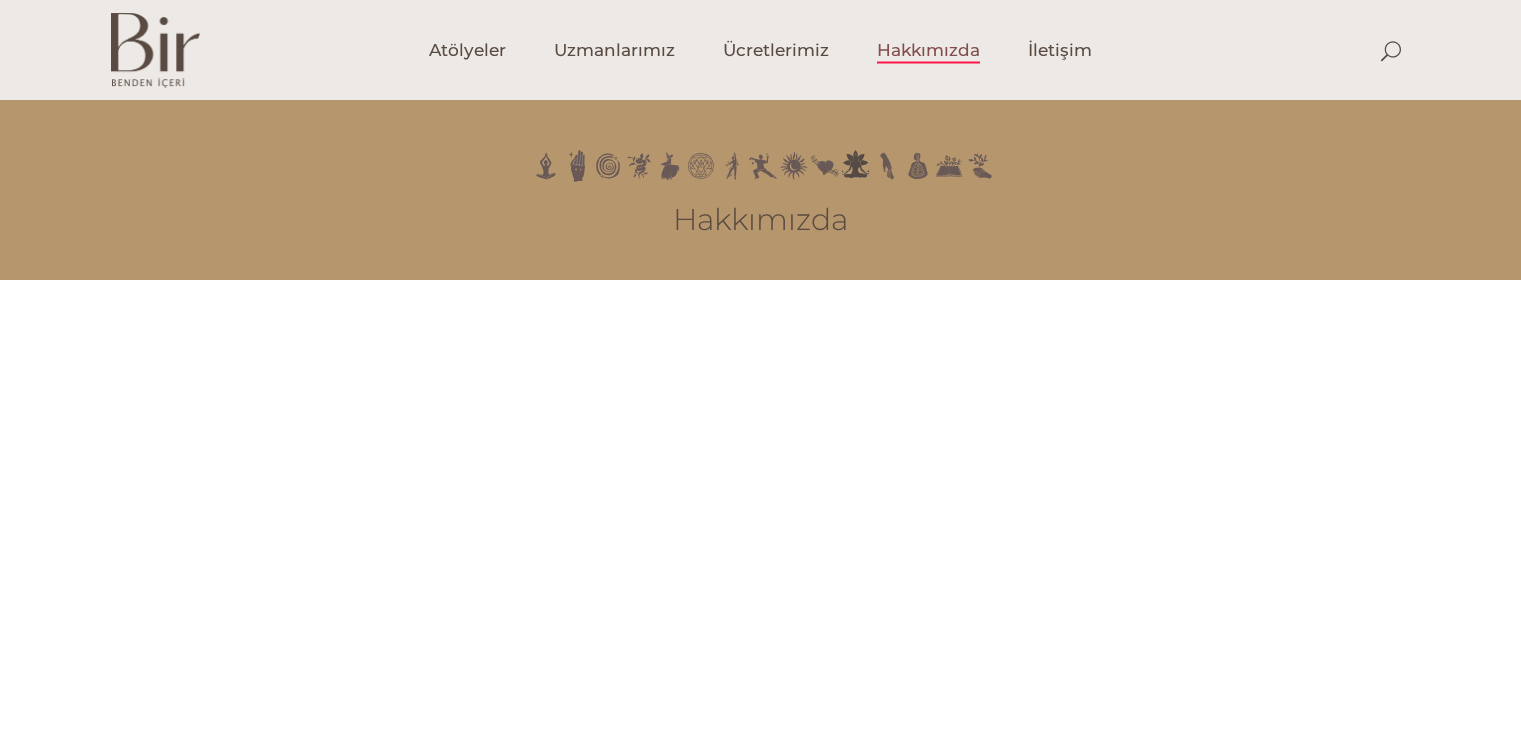 scroll, scrollTop: 0, scrollLeft: 0, axis: both 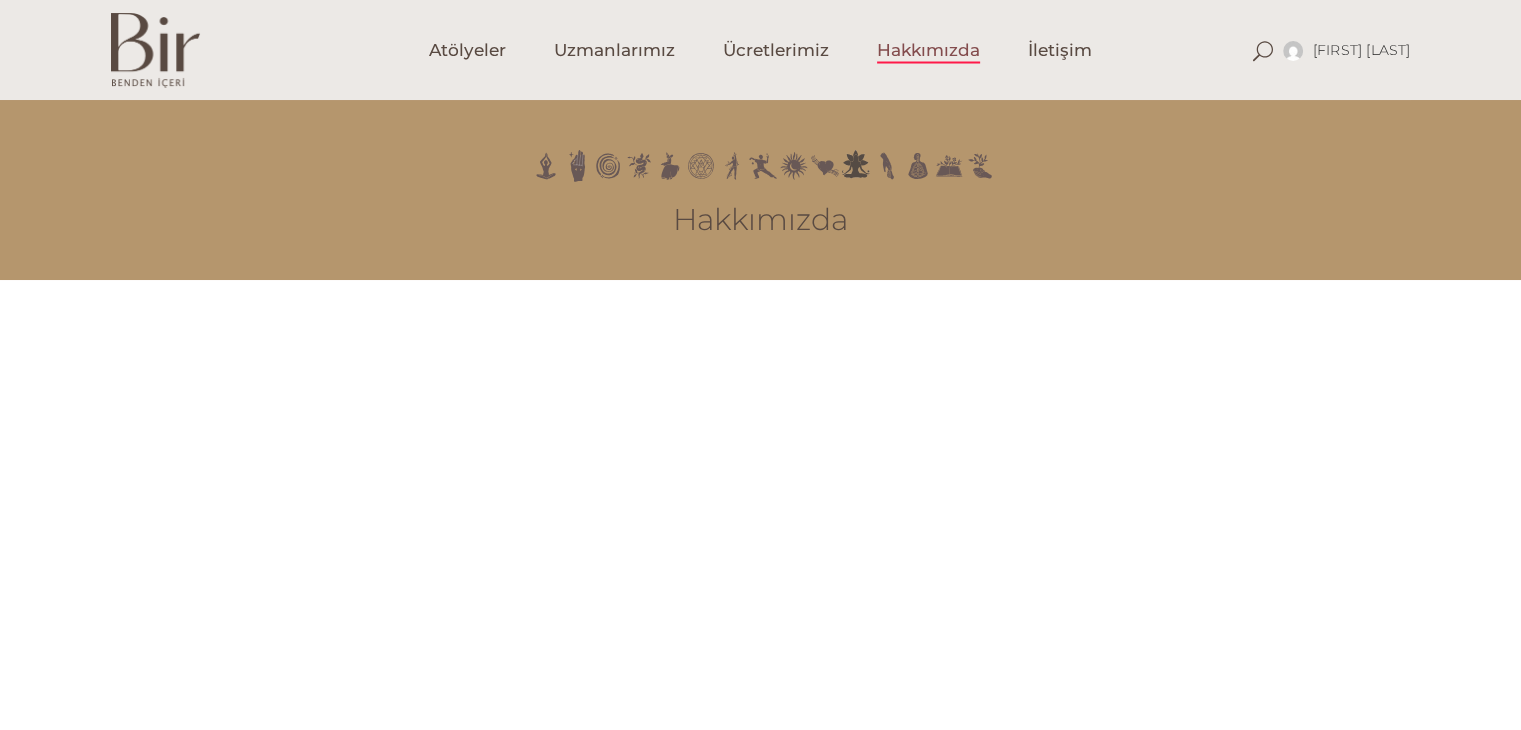 click at bounding box center [155, 50] 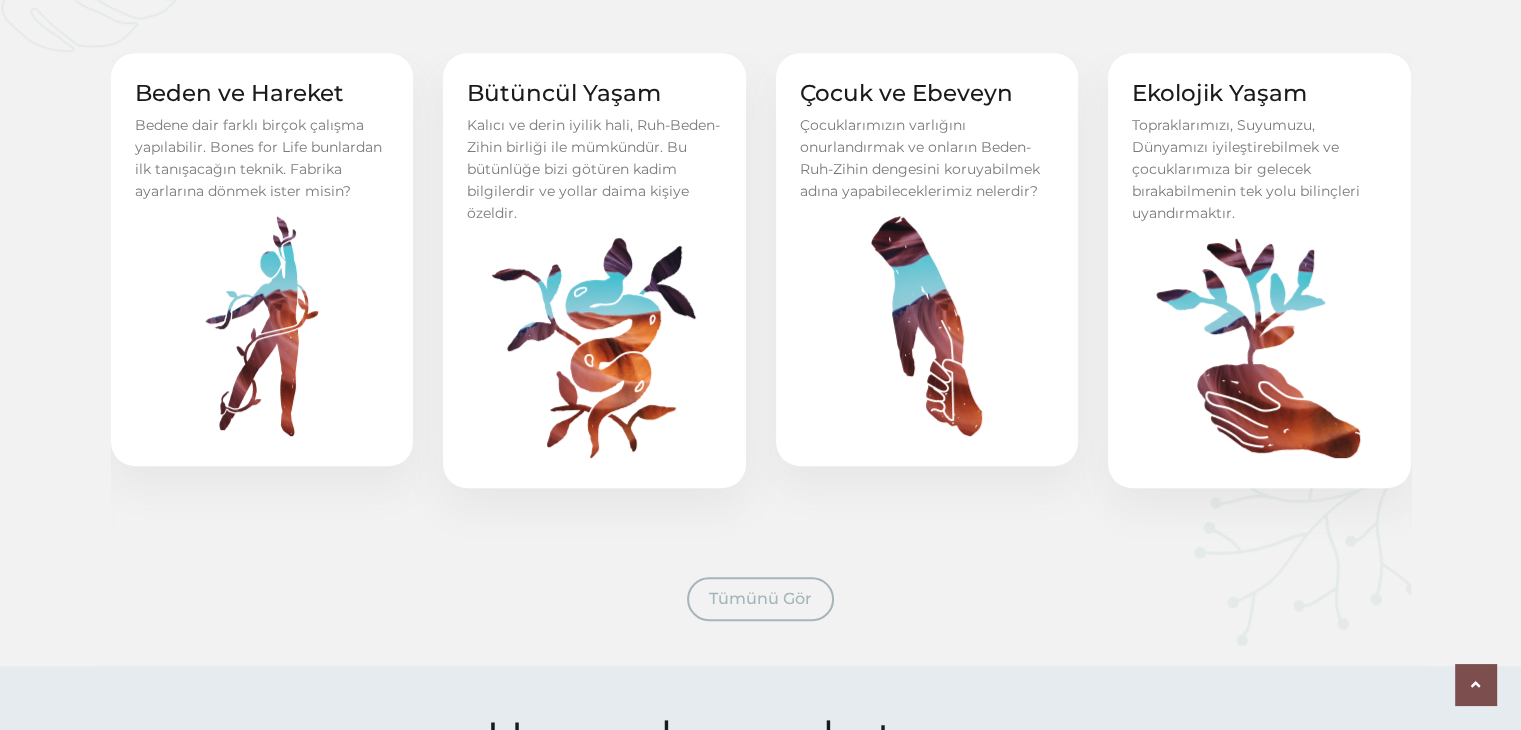 scroll, scrollTop: 900, scrollLeft: 0, axis: vertical 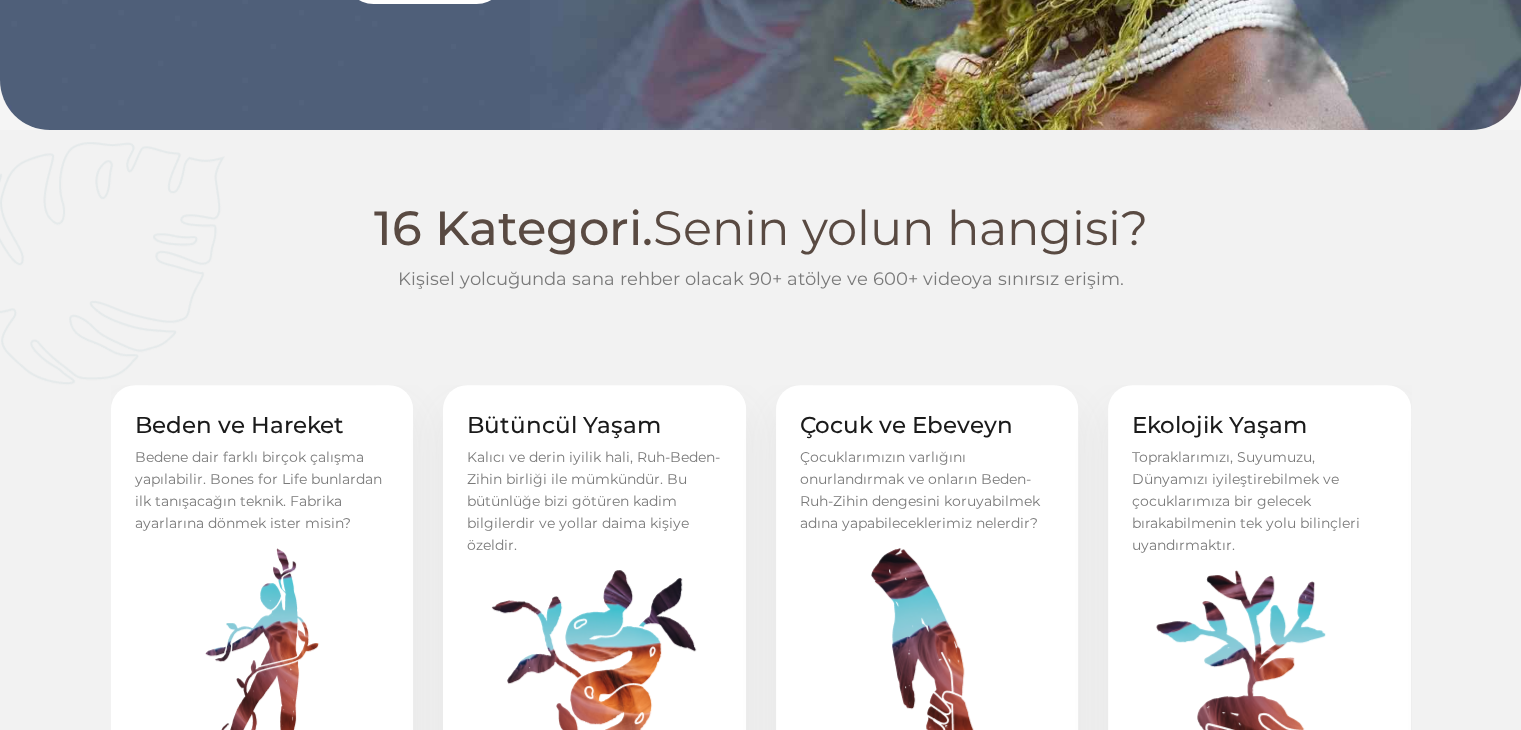 click on "Beden ve Hareket" at bounding box center (239, 425) 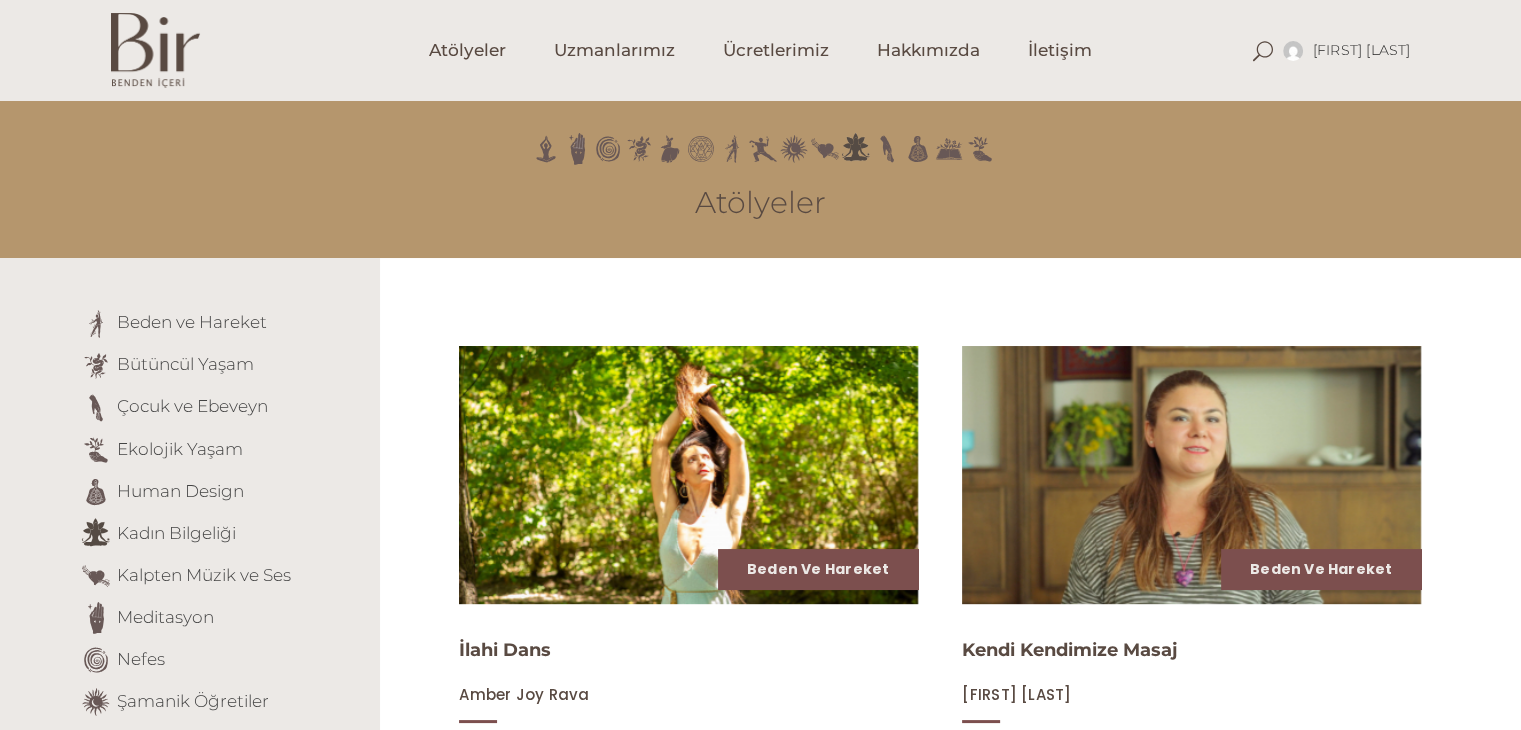 scroll, scrollTop: 0, scrollLeft: 0, axis: both 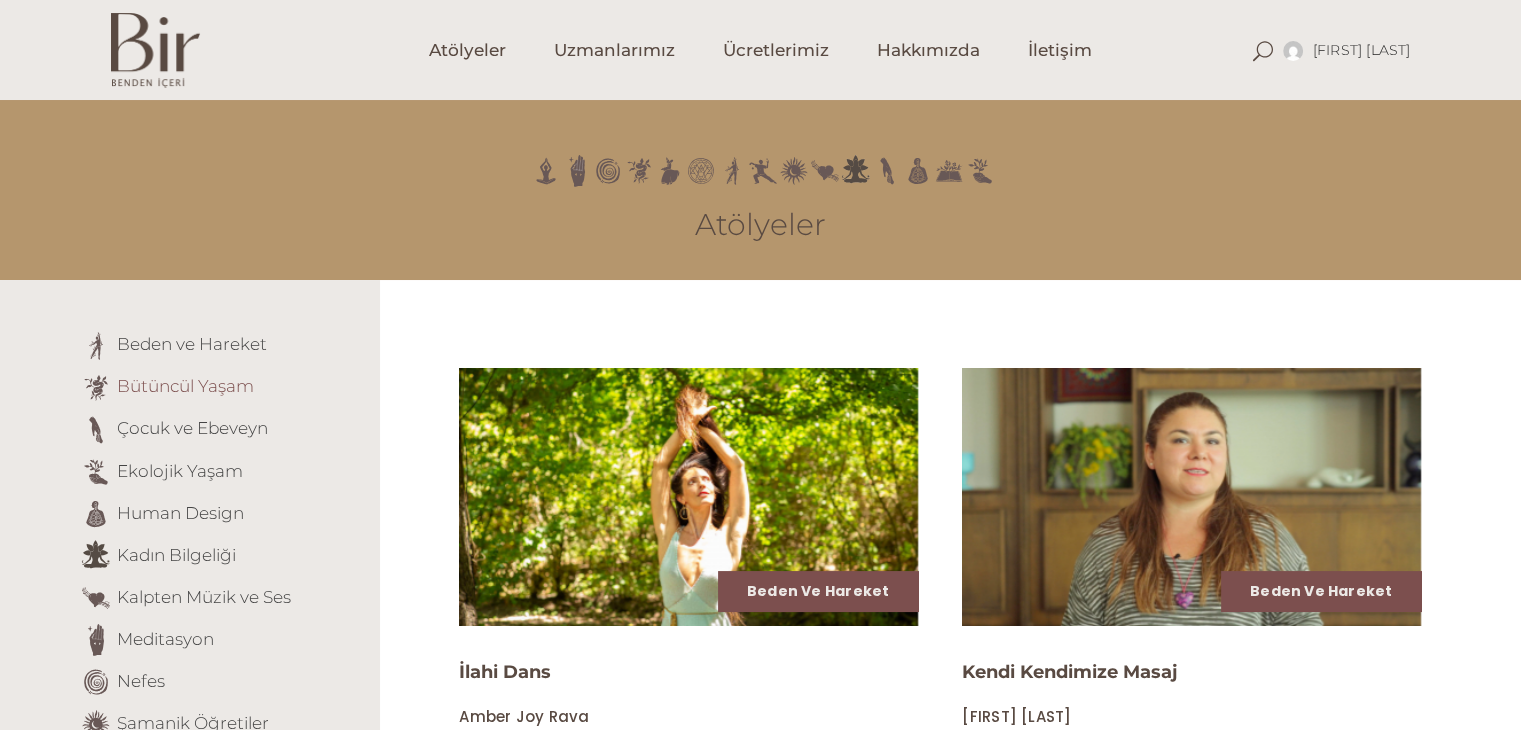 click on "Bütüncül Yaşam" at bounding box center (185, 386) 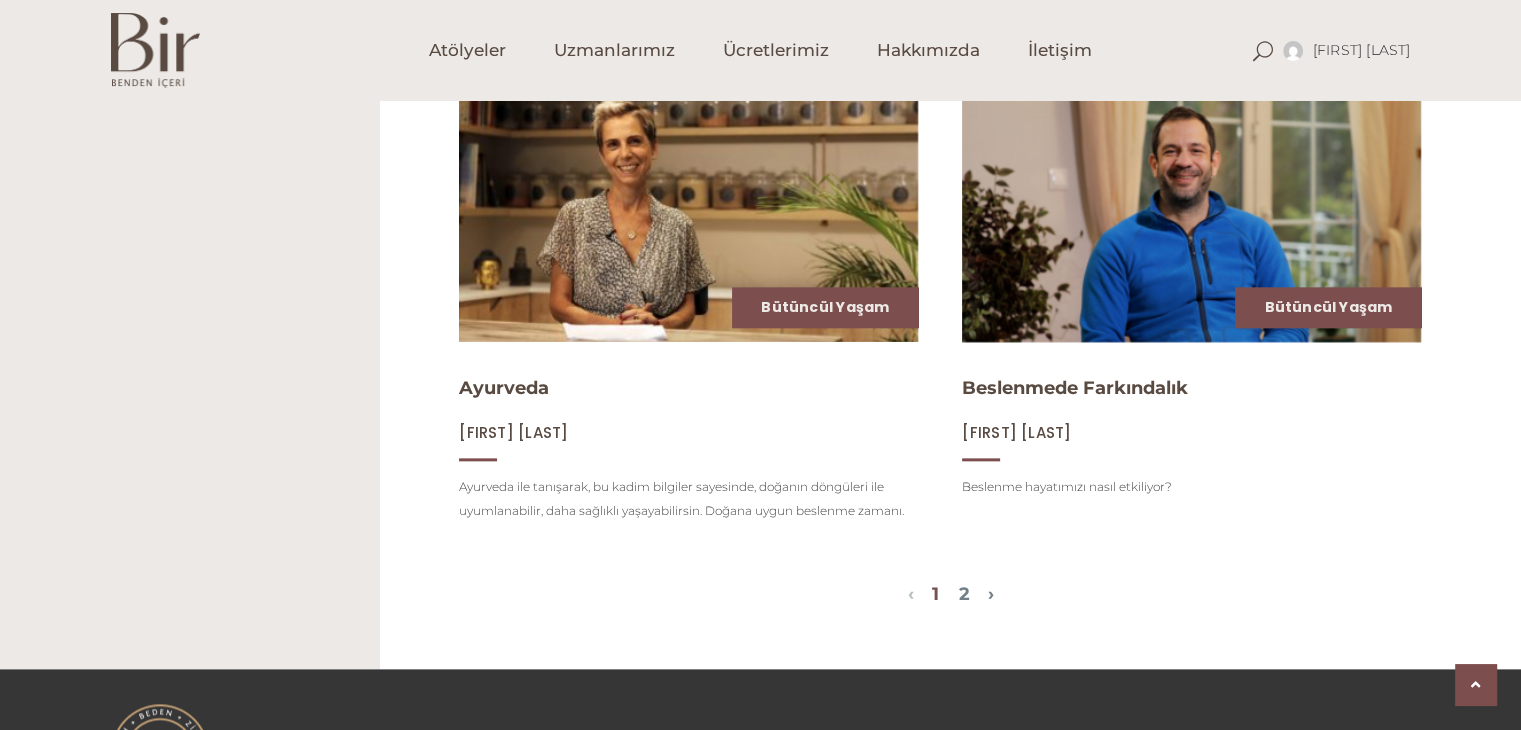 scroll, scrollTop: 2200, scrollLeft: 0, axis: vertical 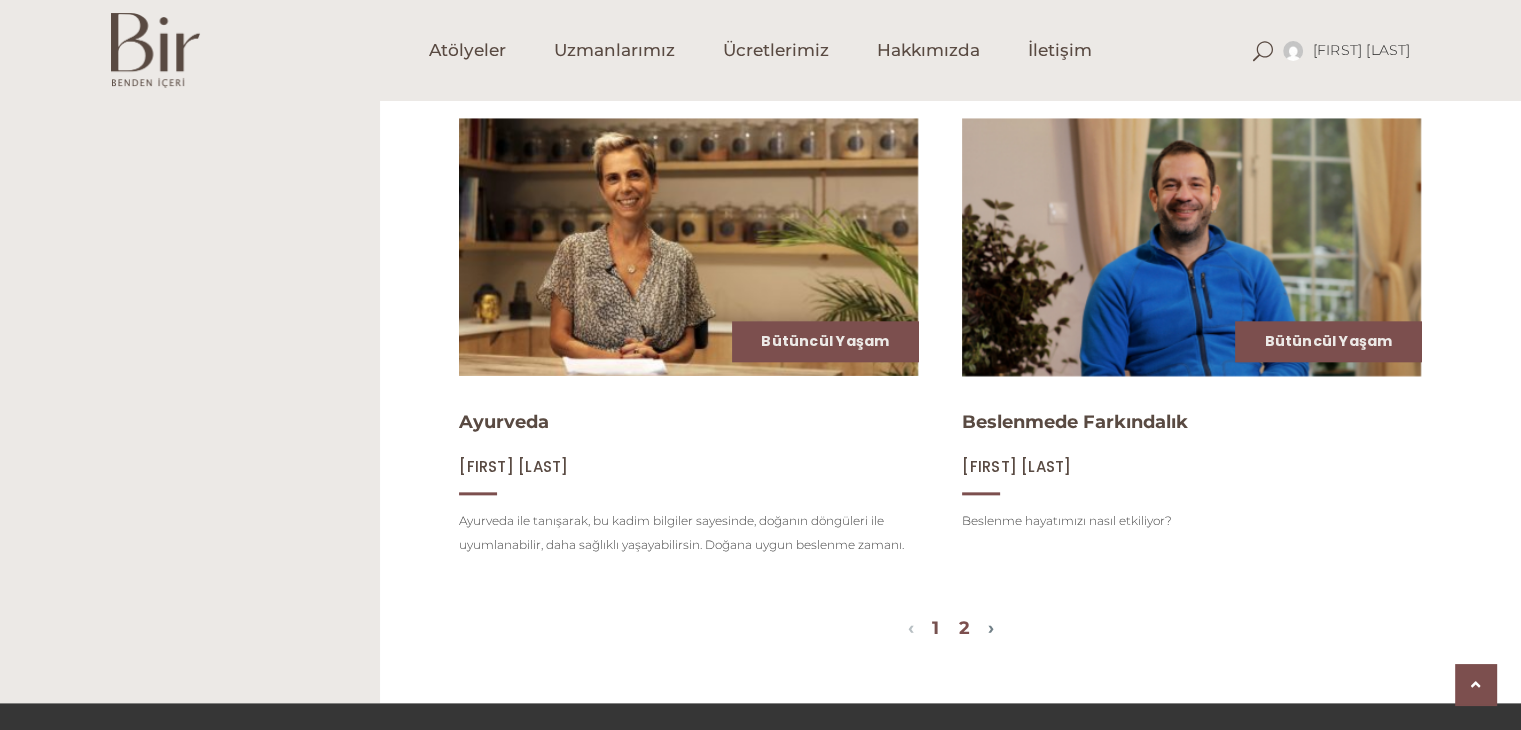 click on "2" at bounding box center (964, 628) 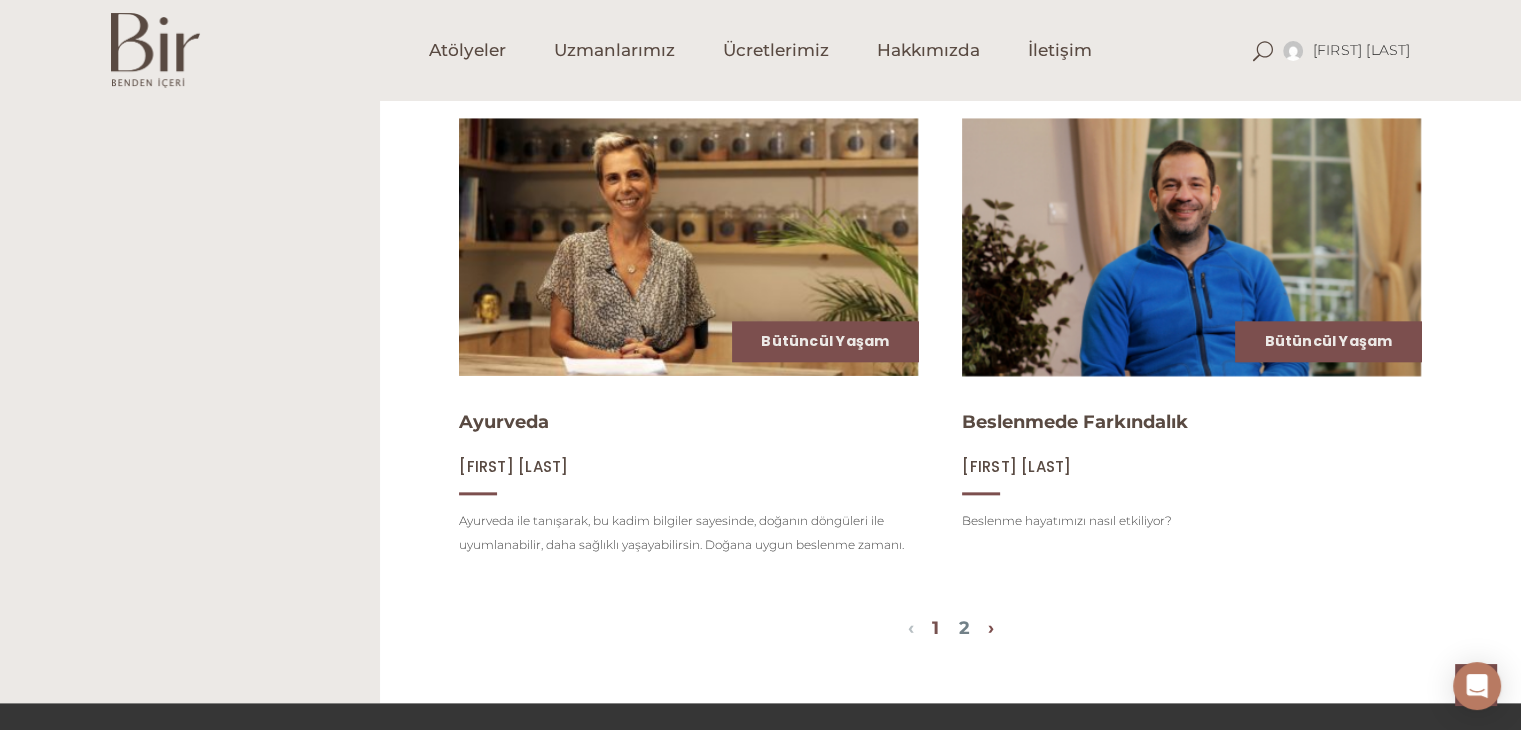click on "›" at bounding box center (991, 628) 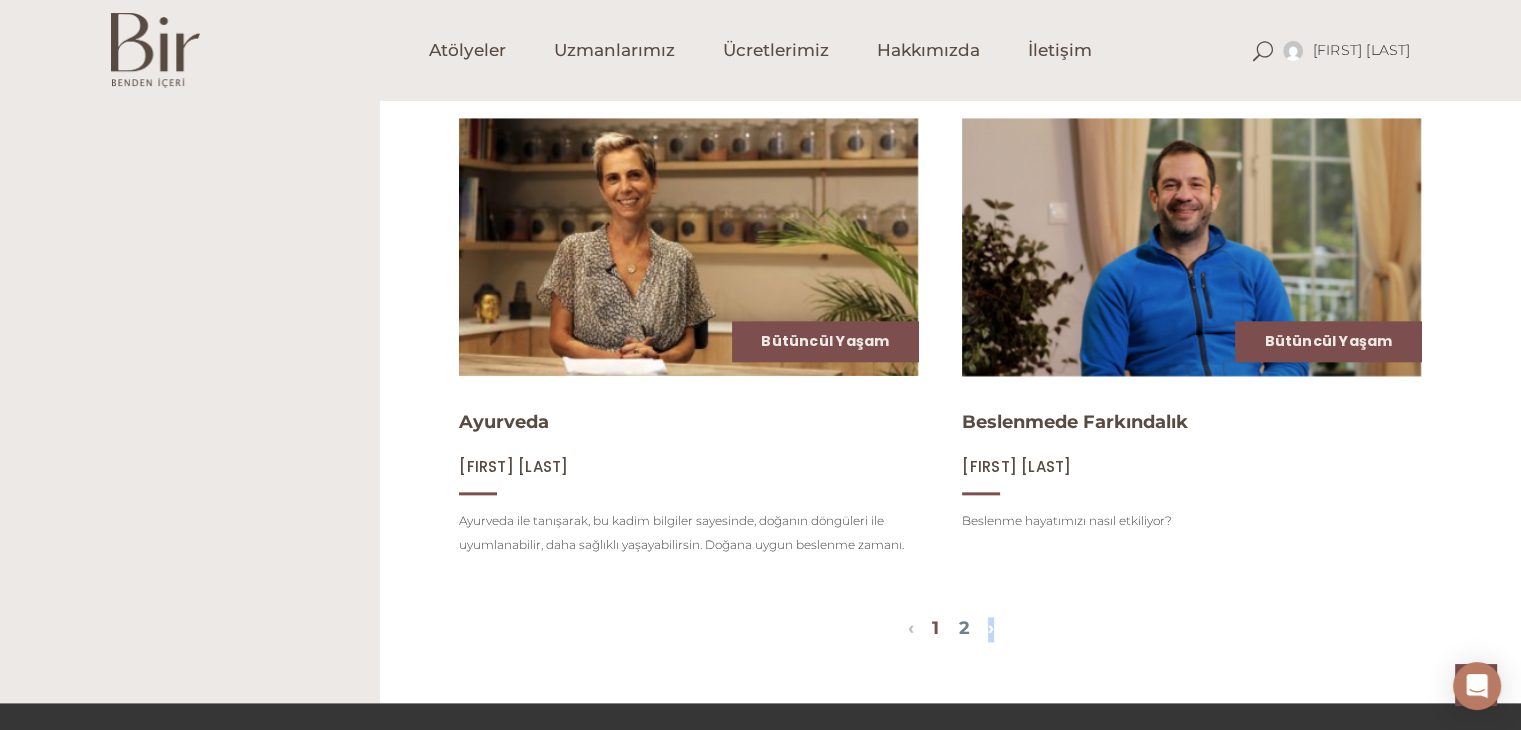 click on "›" at bounding box center [991, 628] 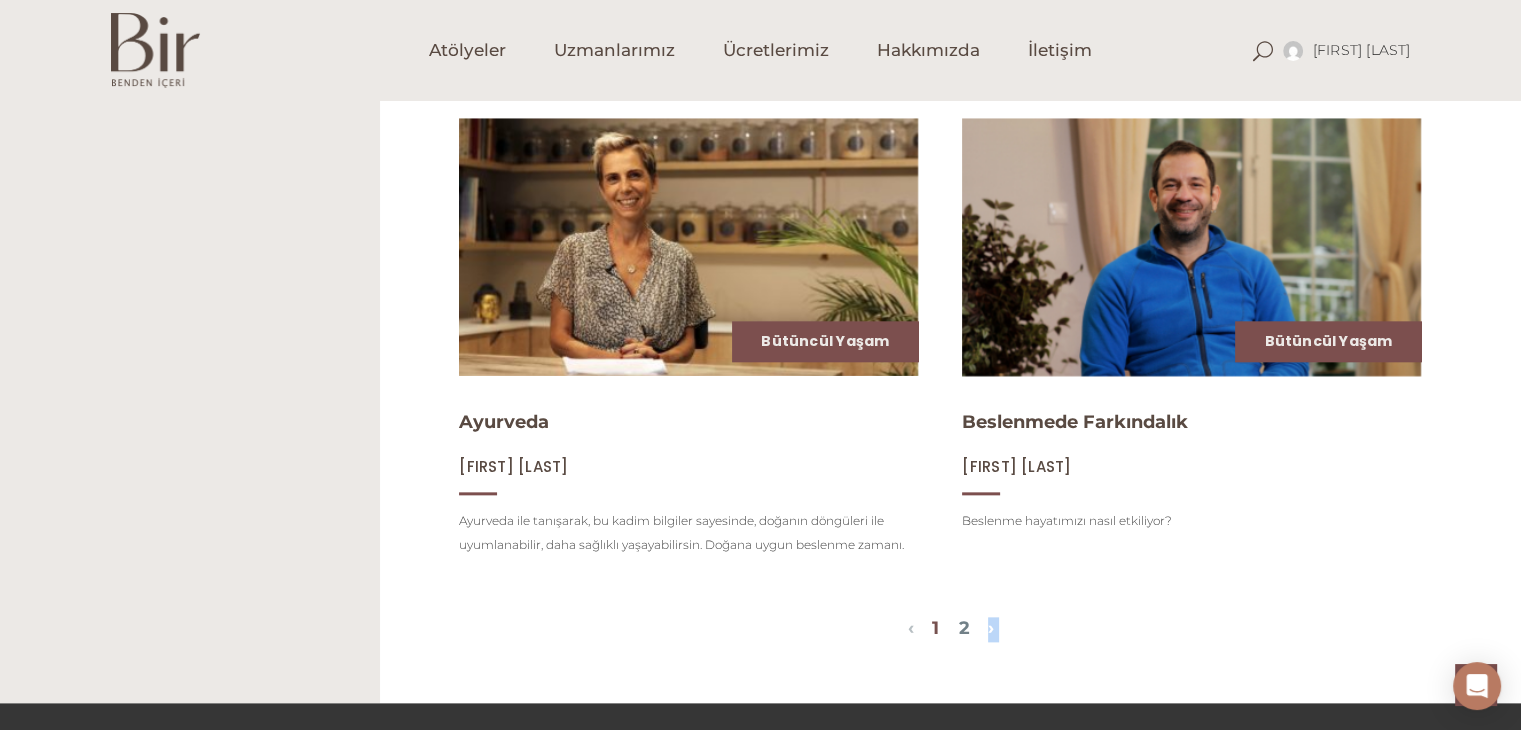 click on "›" at bounding box center [991, 628] 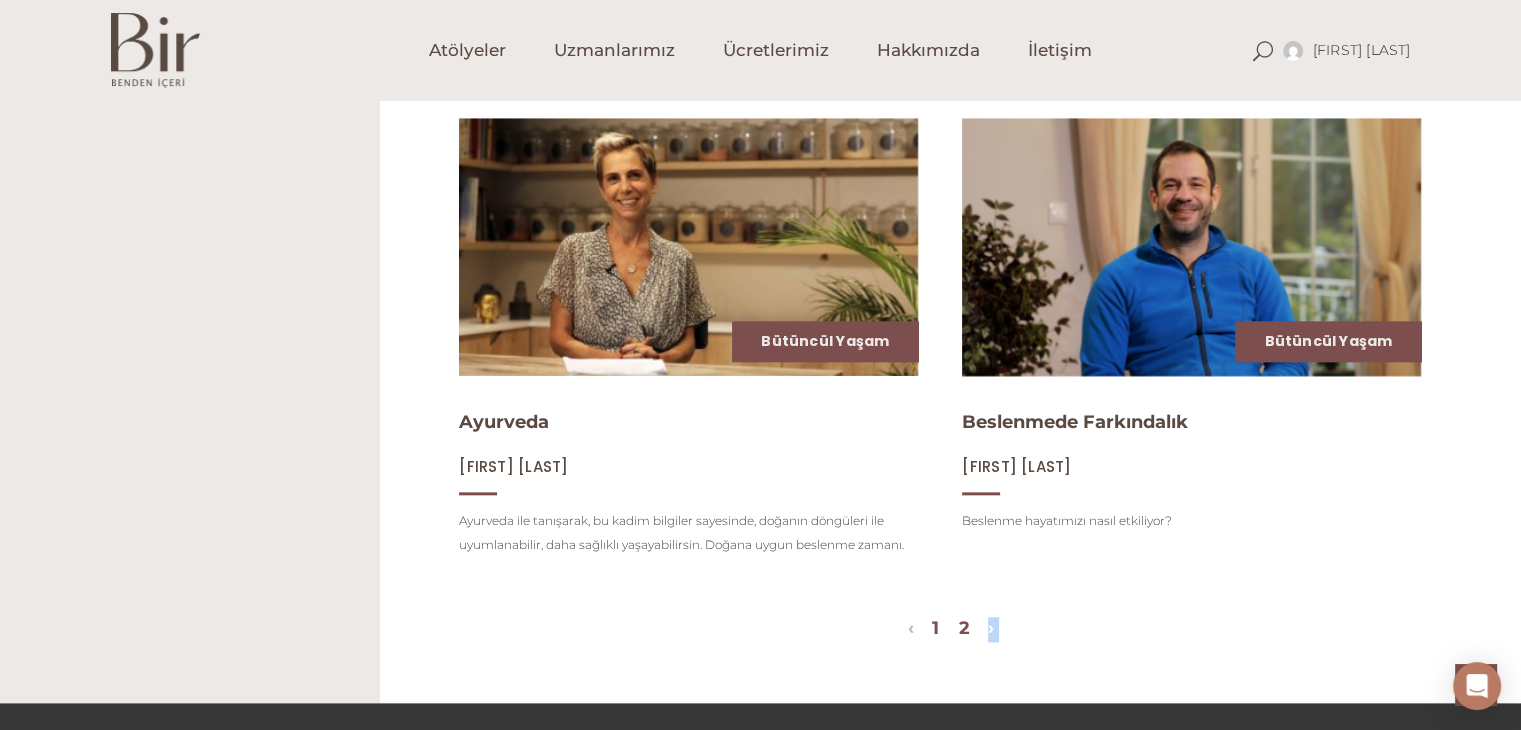 click on "2" at bounding box center [964, 628] 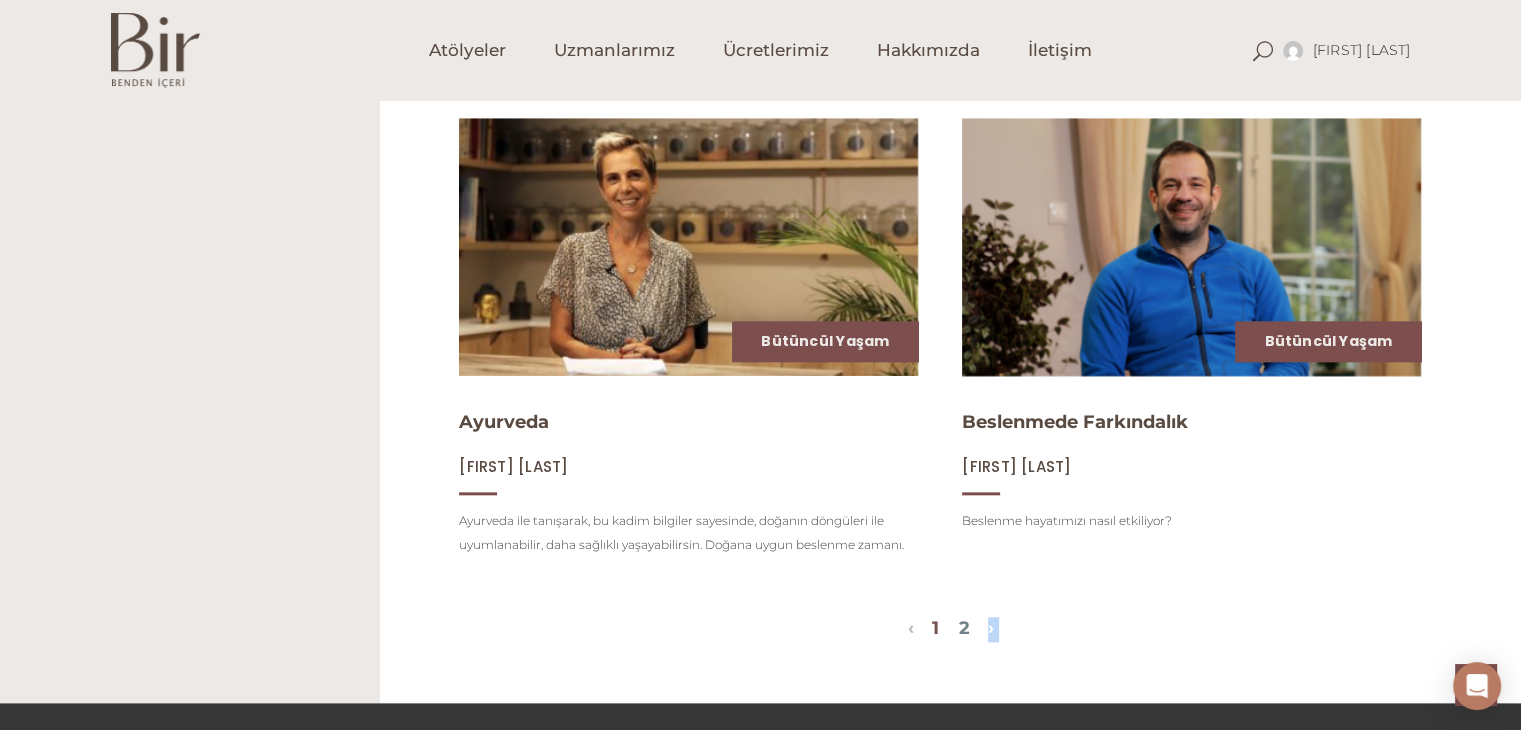 click on "1    2" at bounding box center (951, 630) 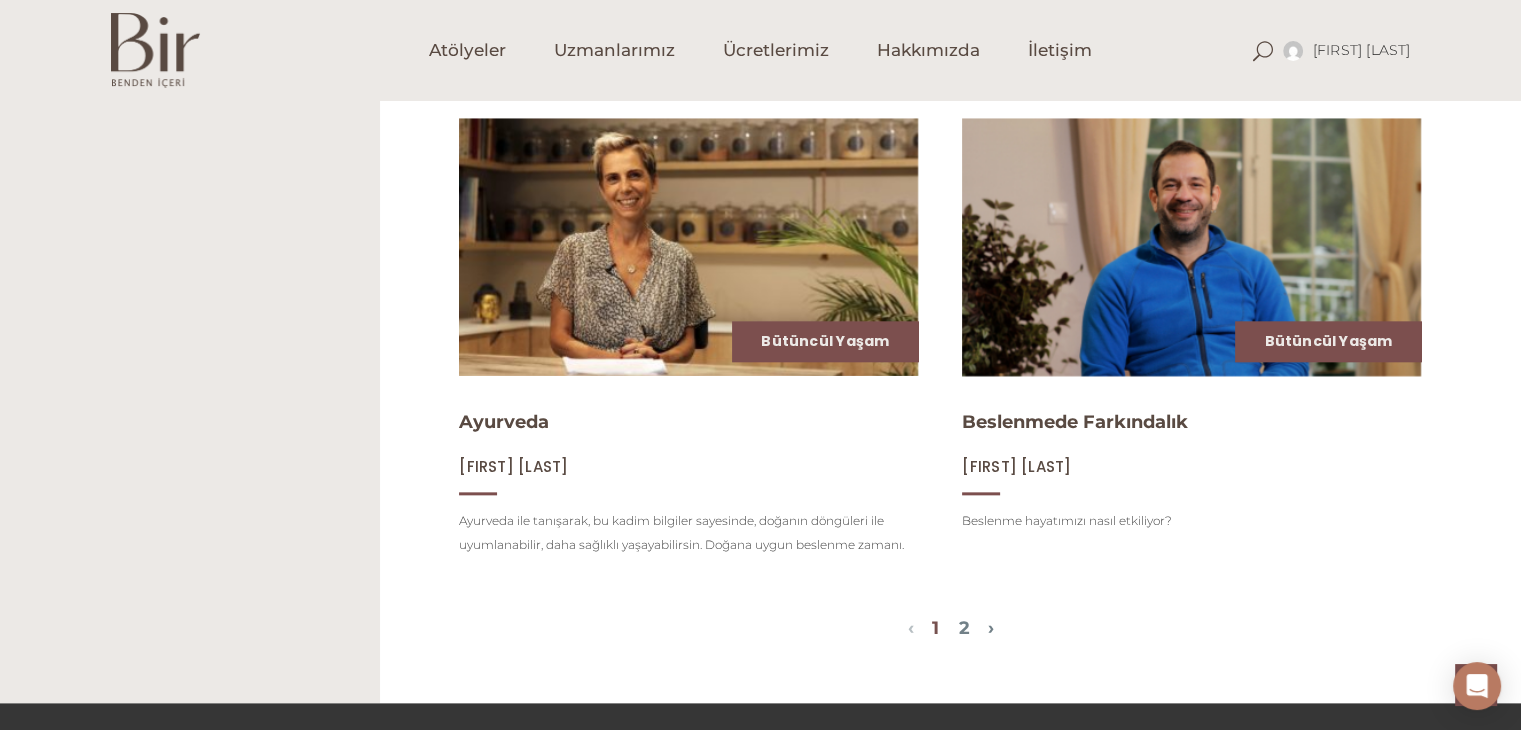 click on "1" at bounding box center (935, 628) 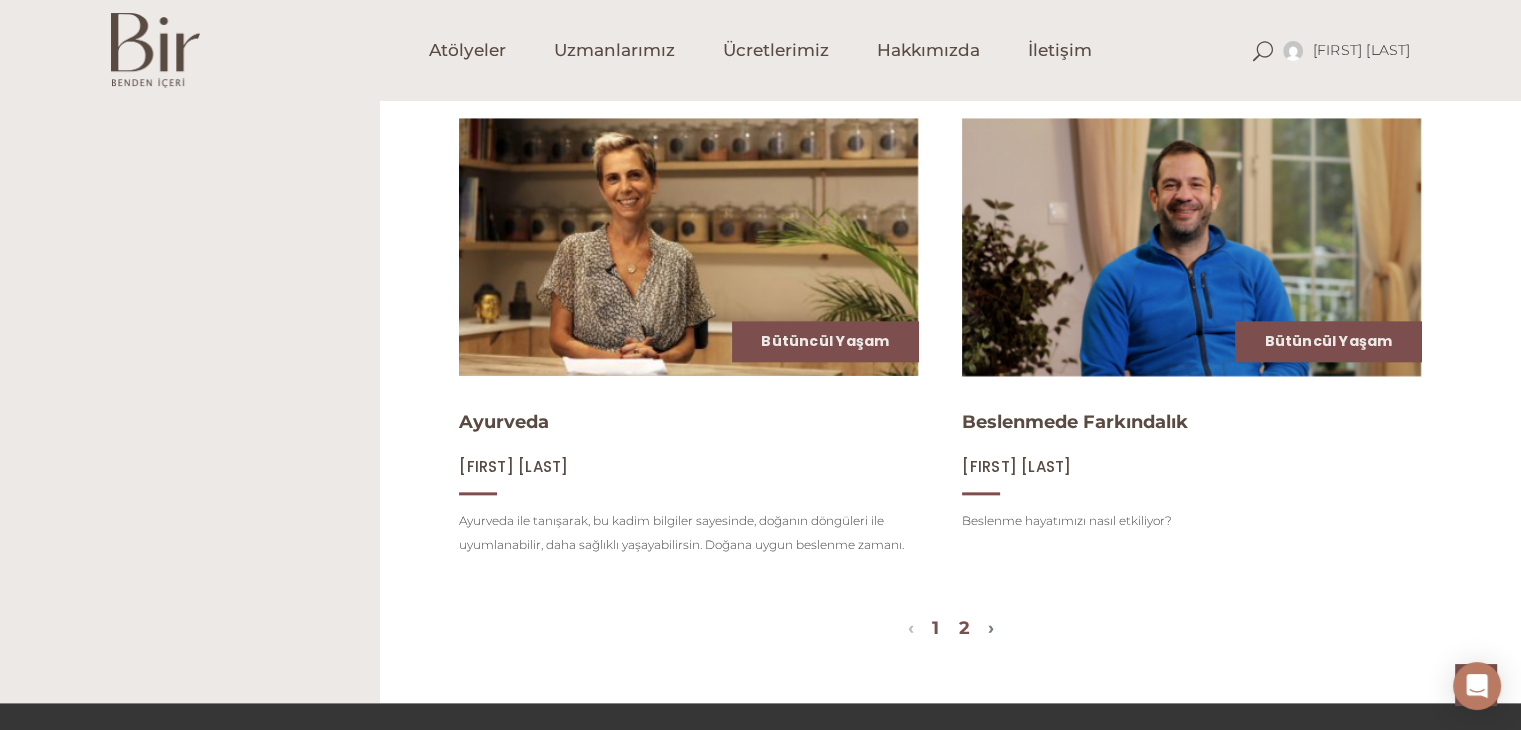 click on "2" at bounding box center [964, 628] 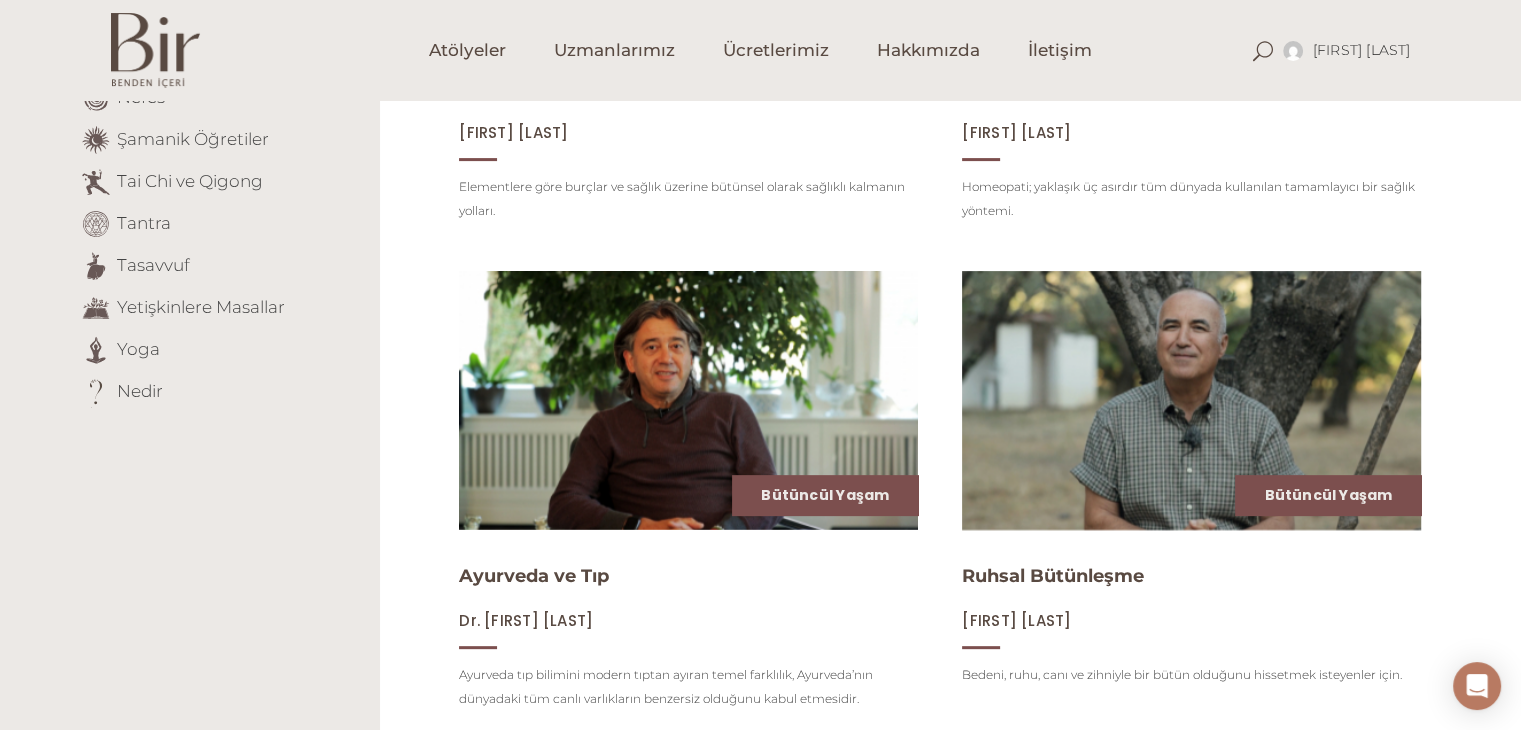 scroll, scrollTop: 0, scrollLeft: 0, axis: both 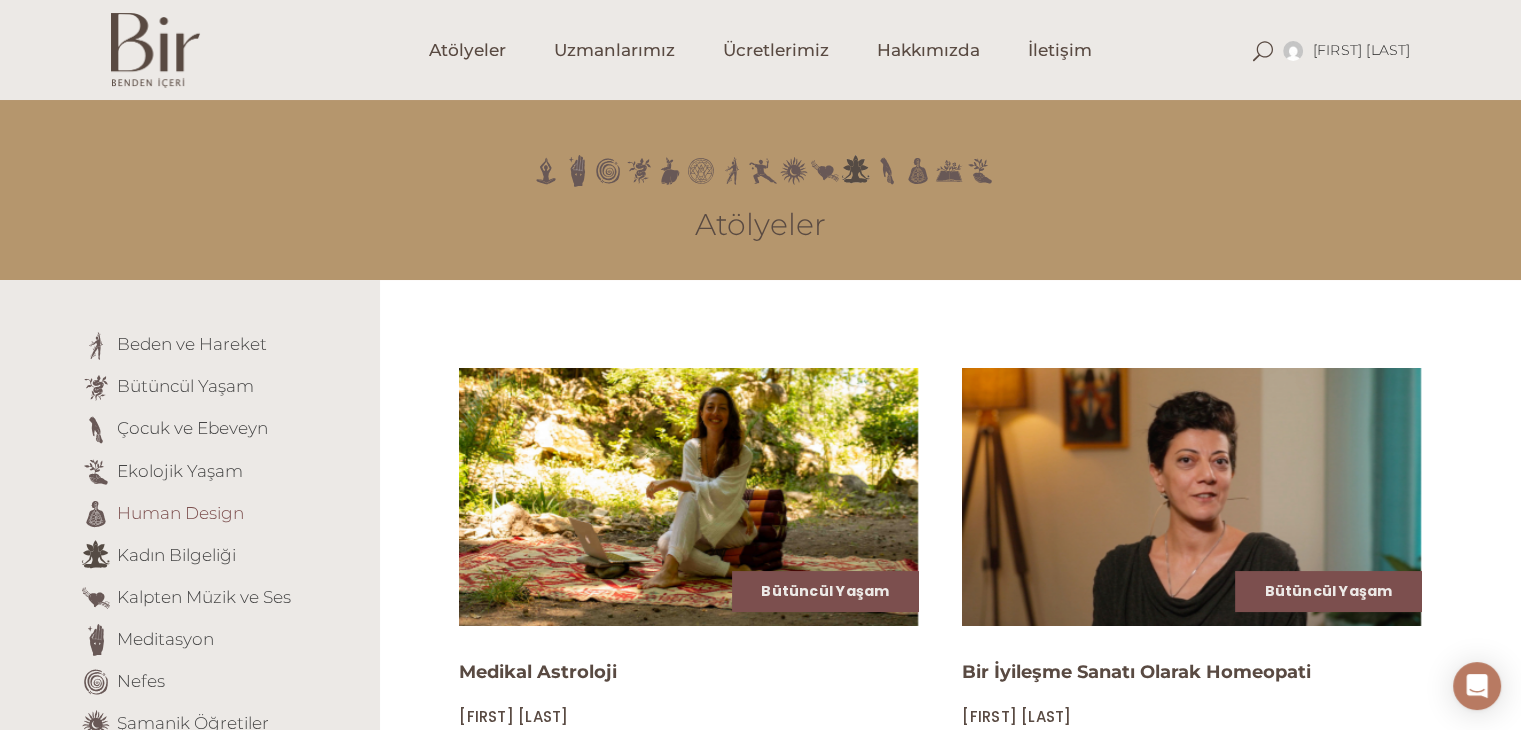 click on "Human Design" at bounding box center [180, 512] 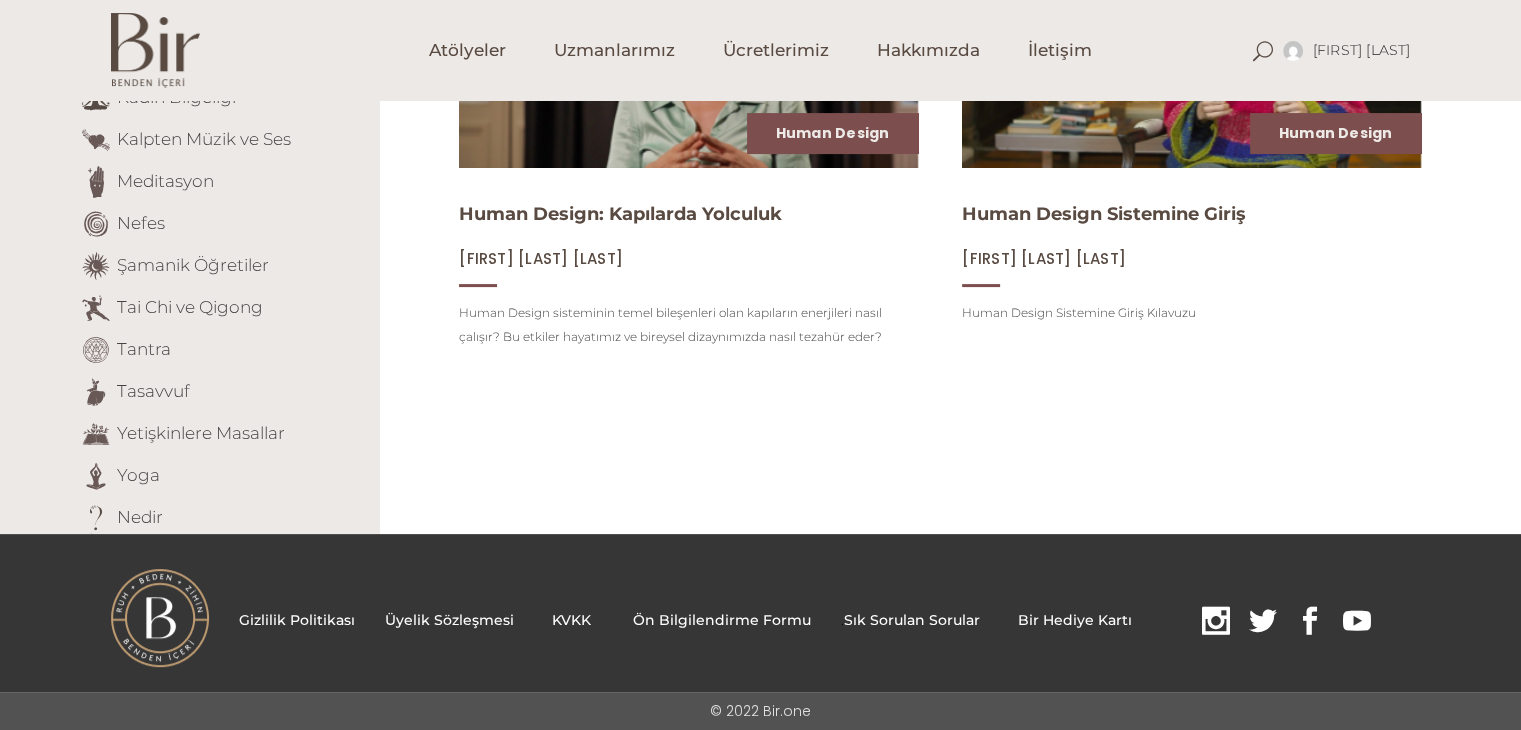 scroll, scrollTop: 0, scrollLeft: 0, axis: both 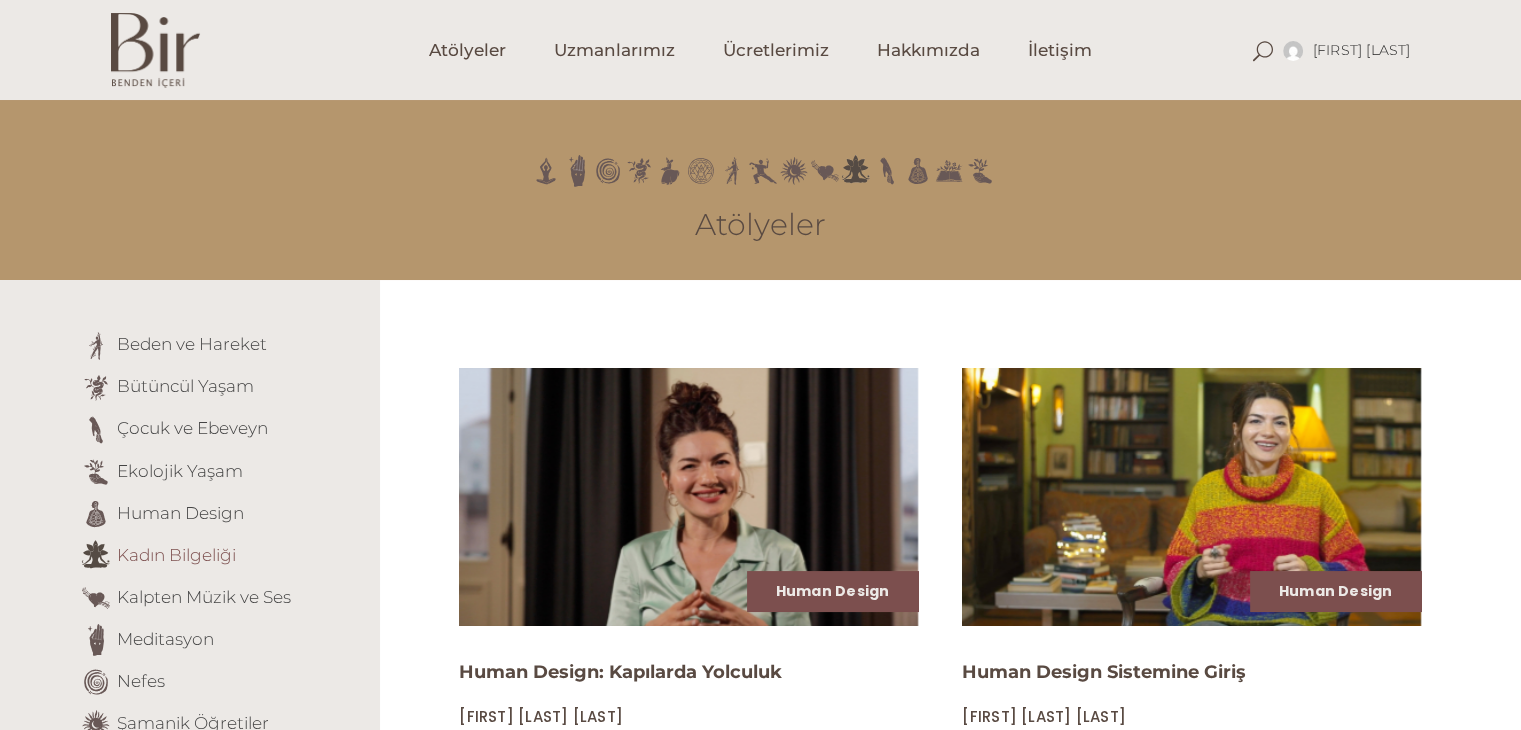 click on "Kadın Bilgeliği" at bounding box center [176, 554] 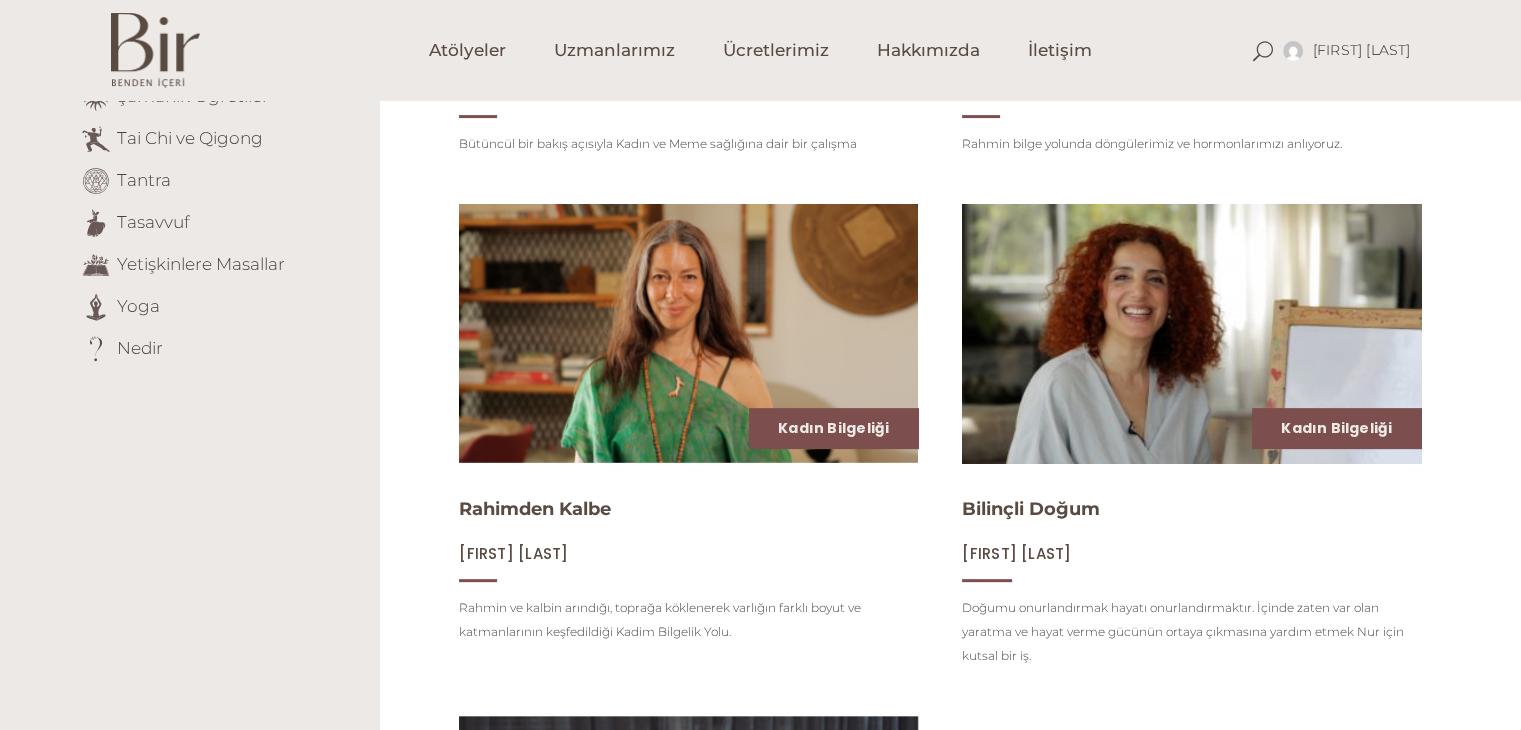 scroll, scrollTop: 227, scrollLeft: 0, axis: vertical 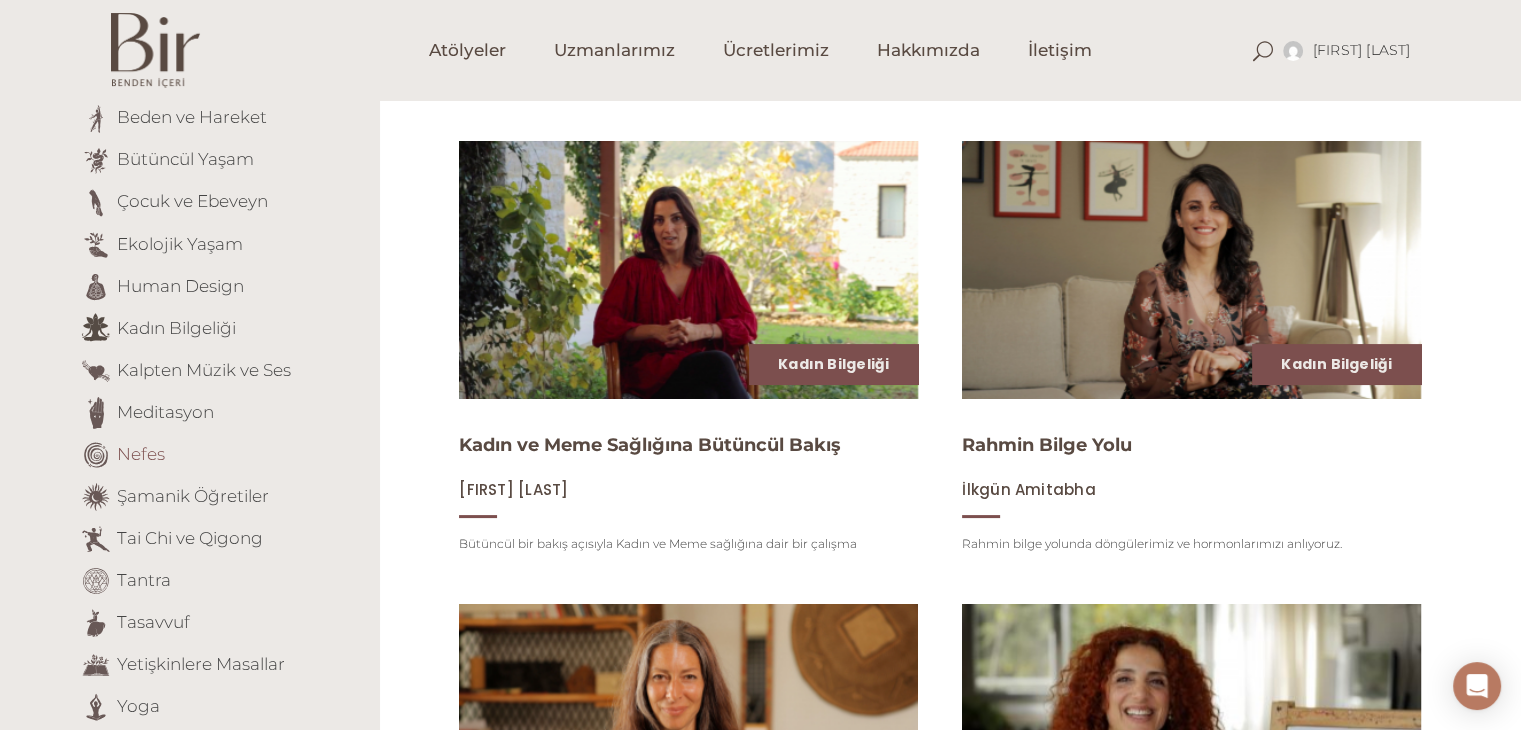 click on "Nefes" at bounding box center [141, 453] 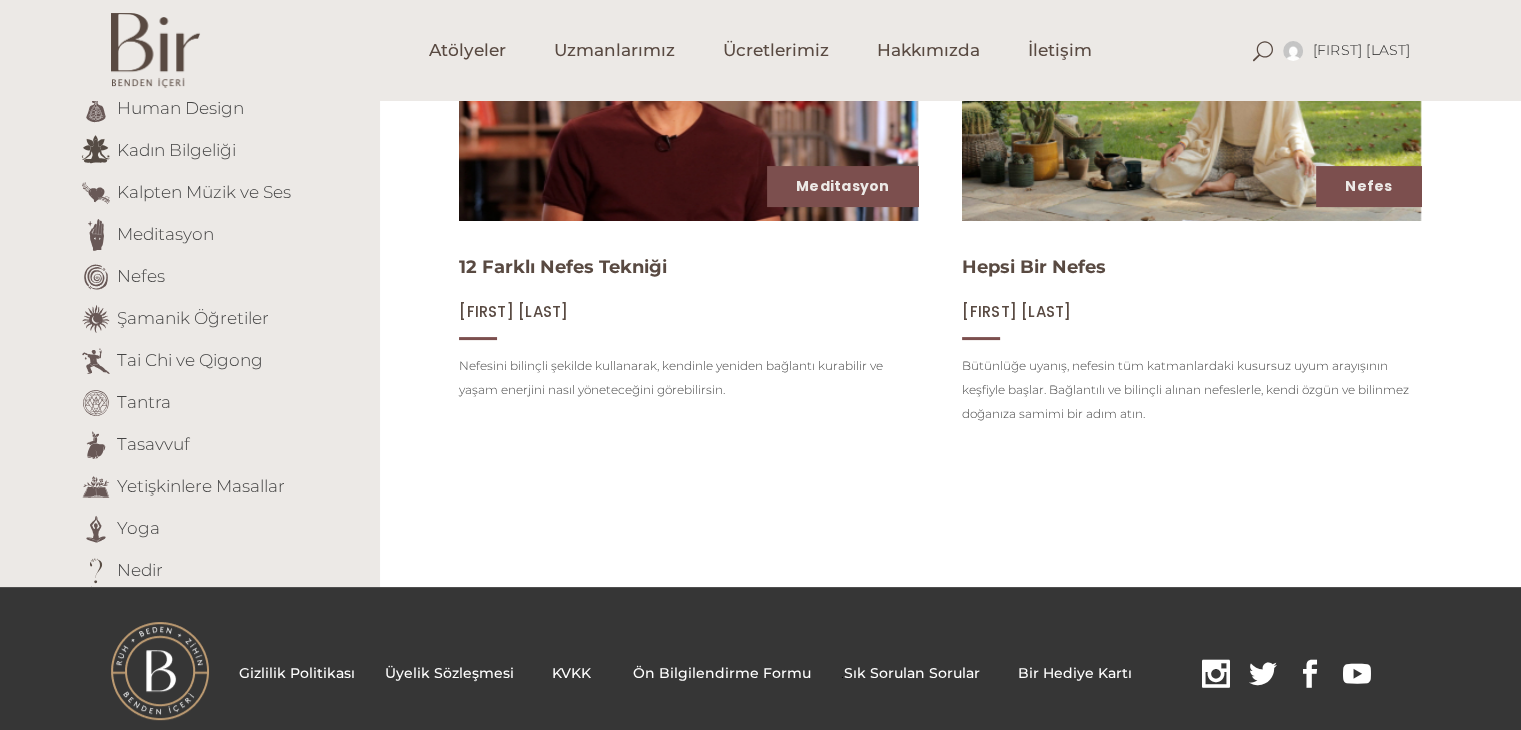 scroll, scrollTop: 458, scrollLeft: 0, axis: vertical 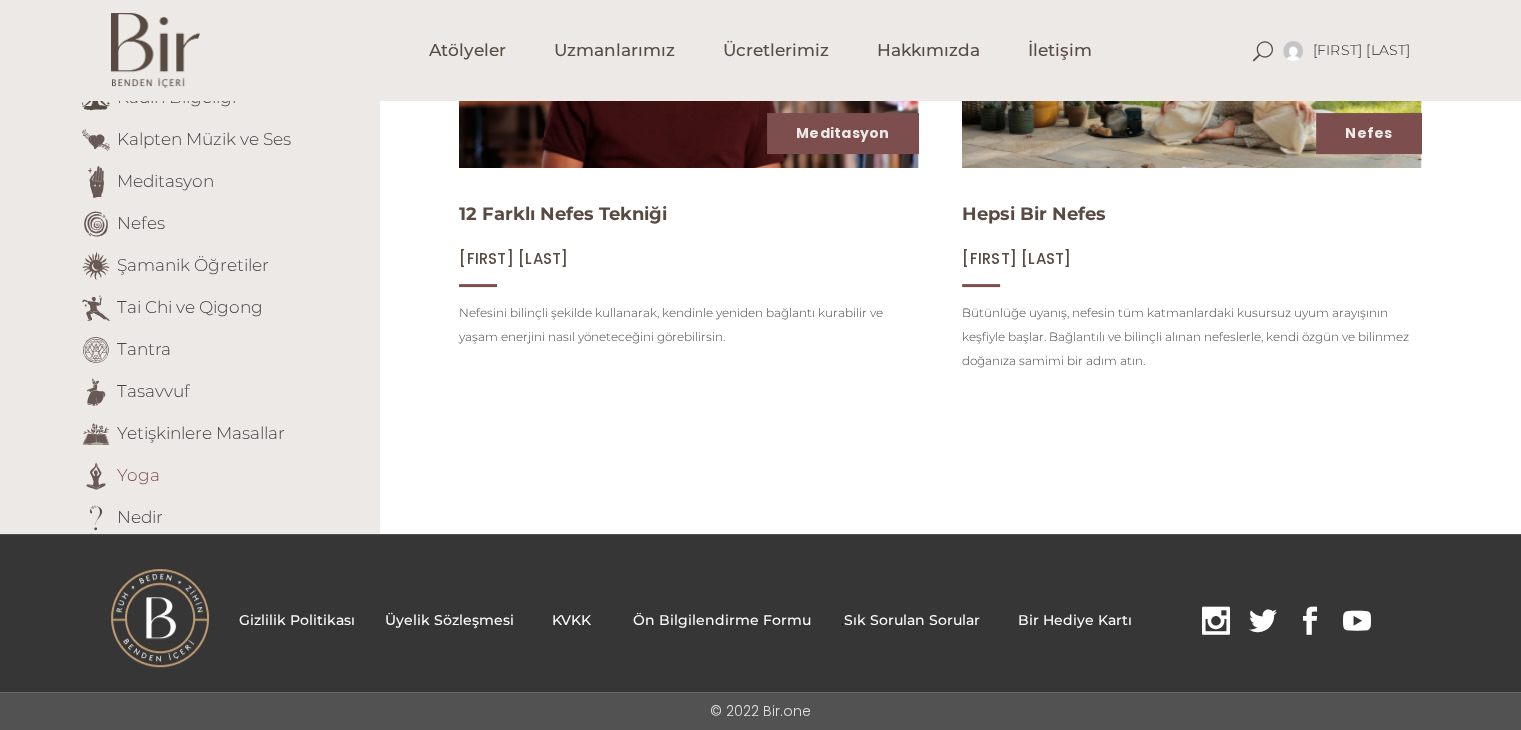 click on "Yoga" at bounding box center (138, 474) 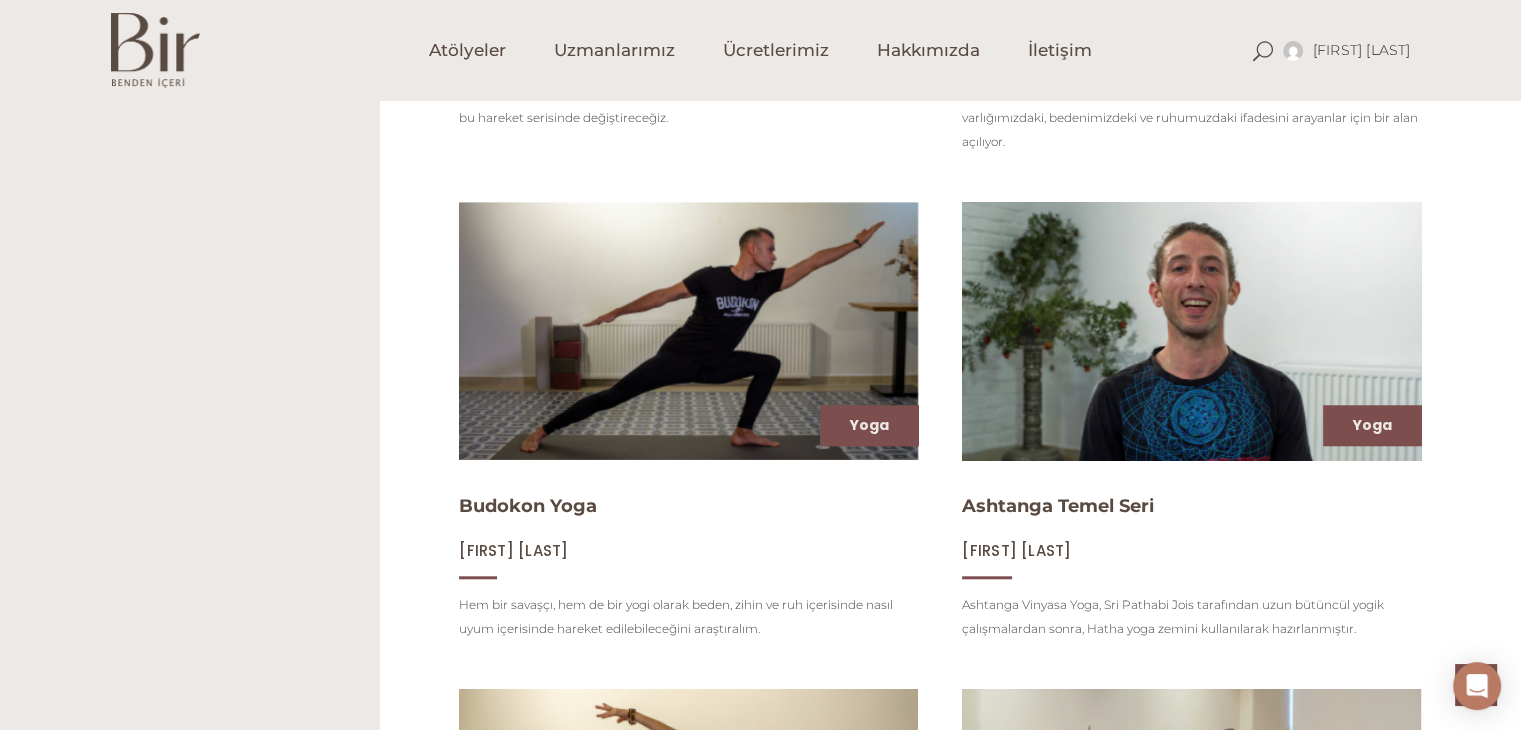 scroll, scrollTop: 1700, scrollLeft: 0, axis: vertical 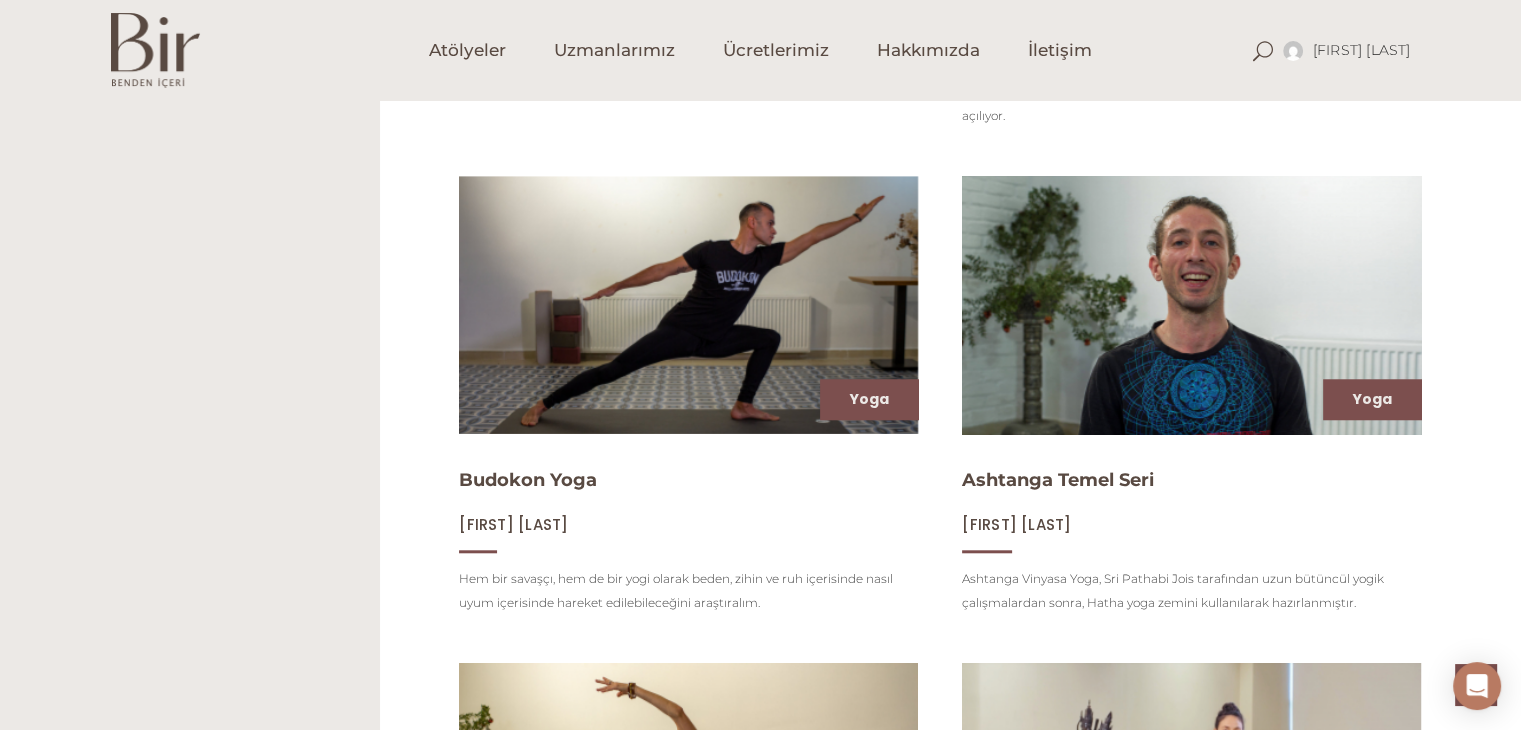 click at bounding box center (1191, 305) 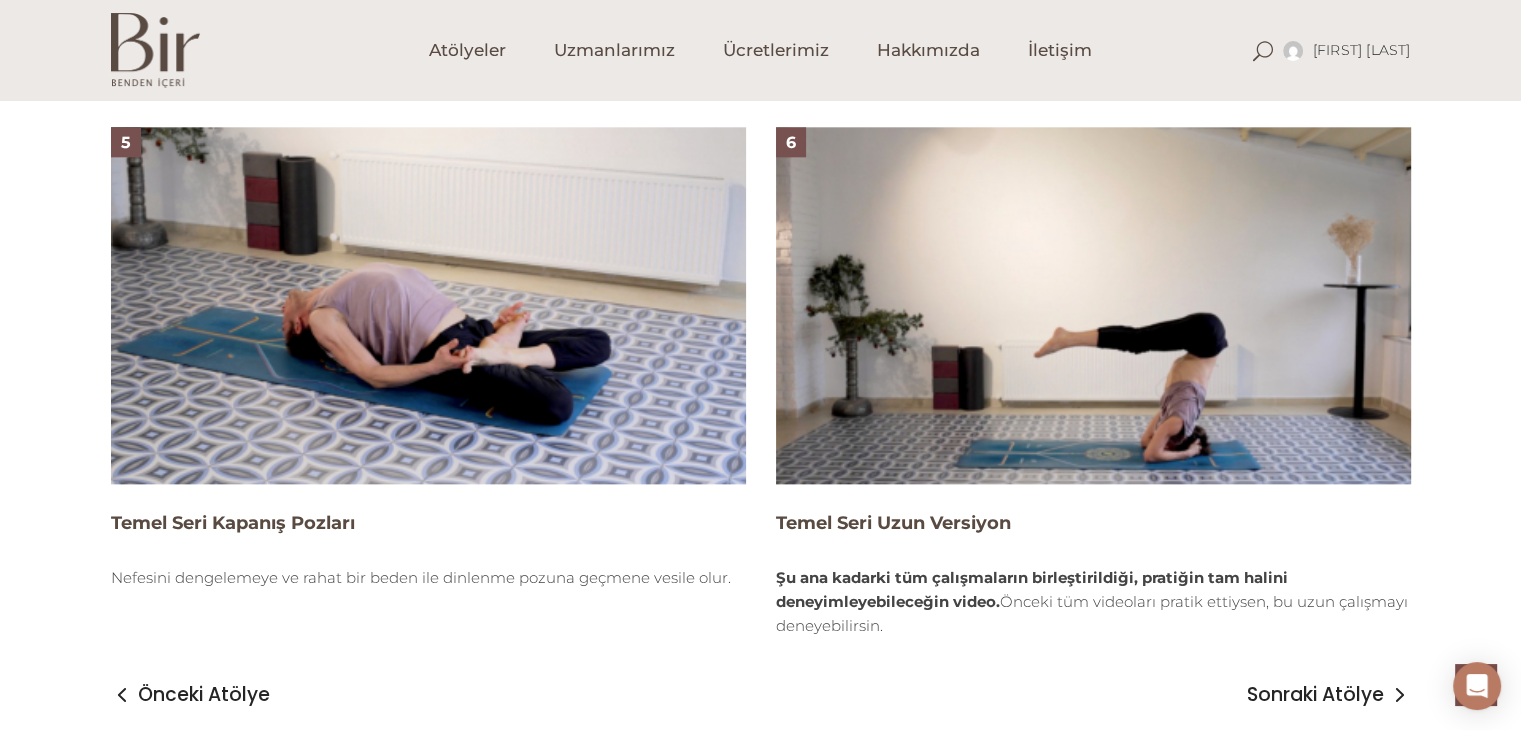 scroll, scrollTop: 2500, scrollLeft: 0, axis: vertical 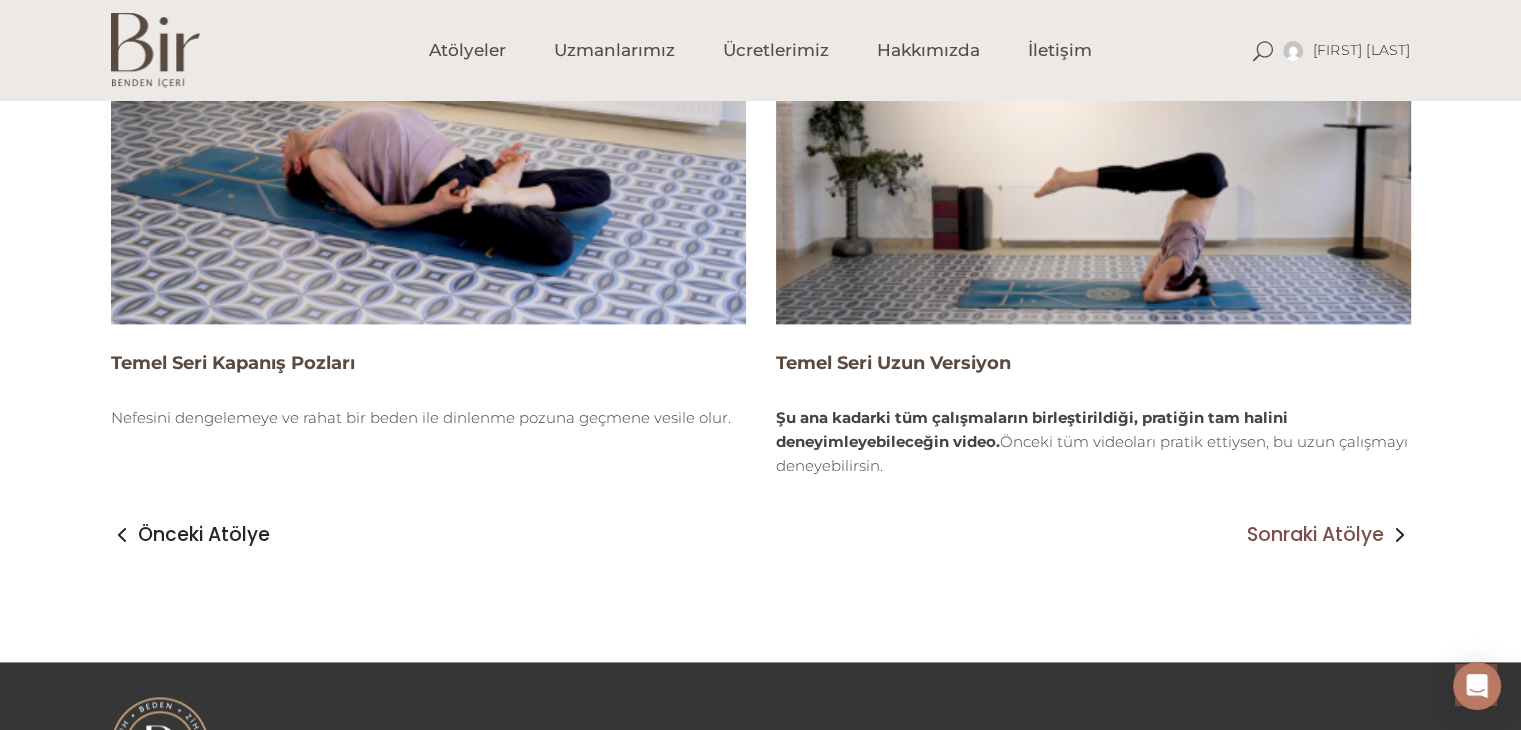 click on "Sonraki Atölye" at bounding box center (1315, 535) 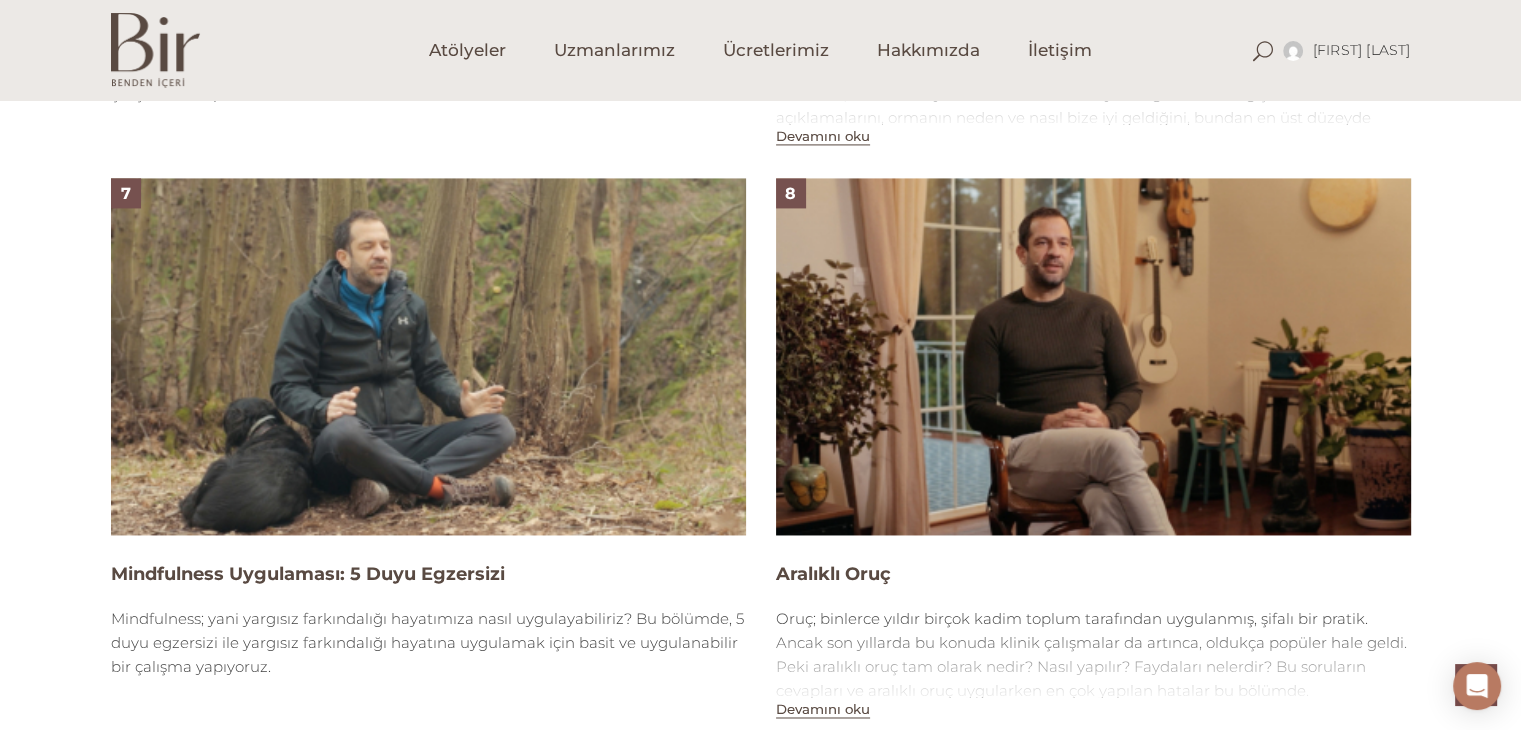 scroll, scrollTop: 3374, scrollLeft: 0, axis: vertical 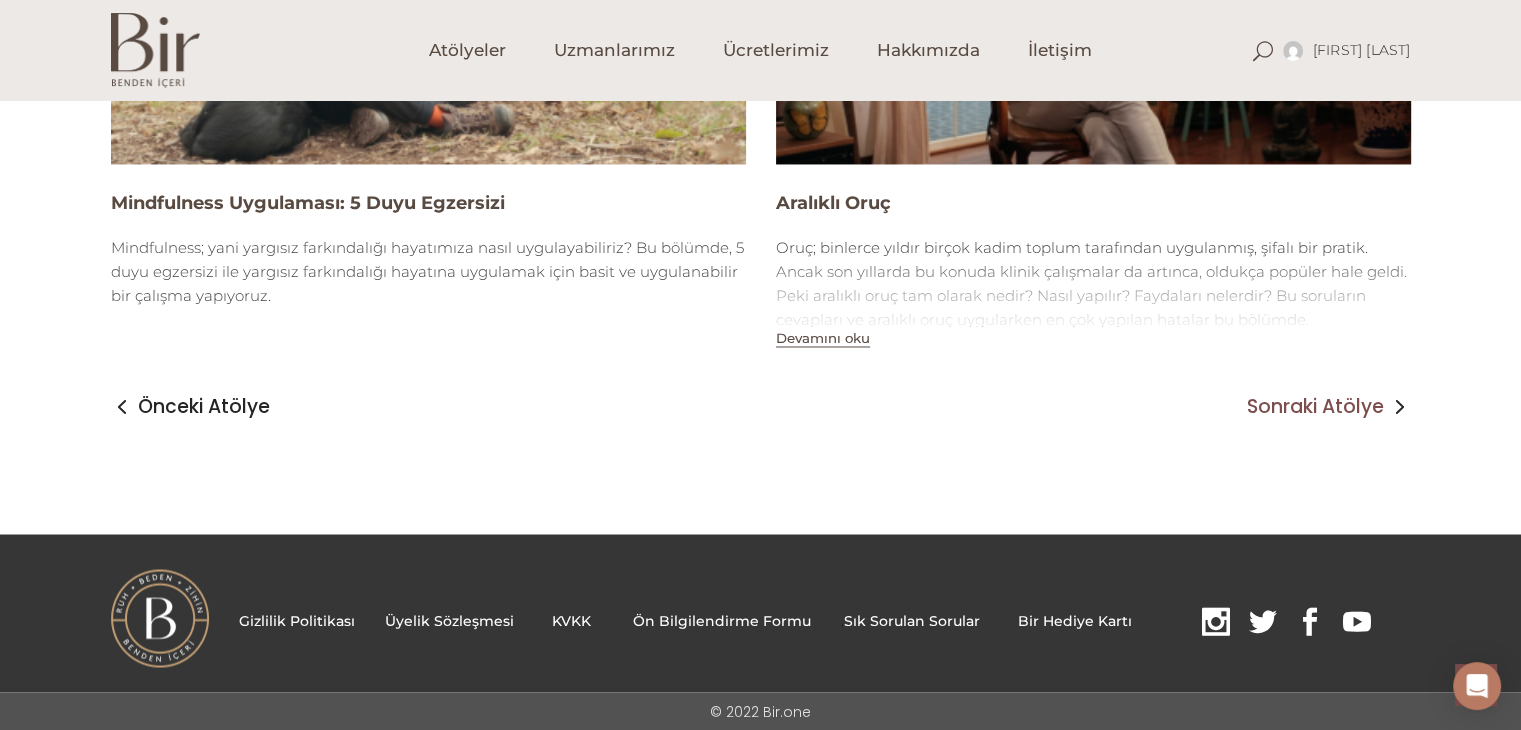 click on "Sonraki Atölye" at bounding box center (1315, 407) 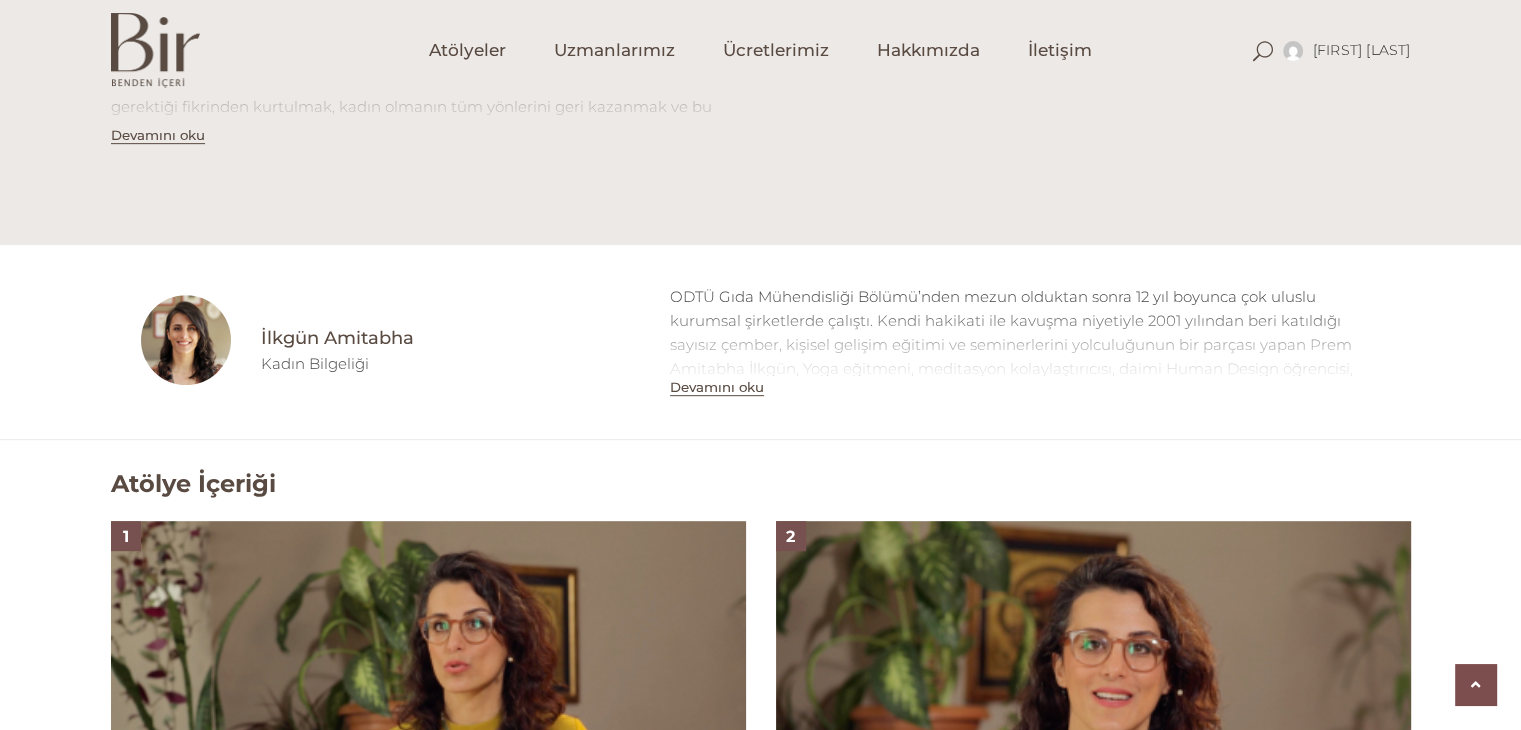 scroll, scrollTop: 1000, scrollLeft: 0, axis: vertical 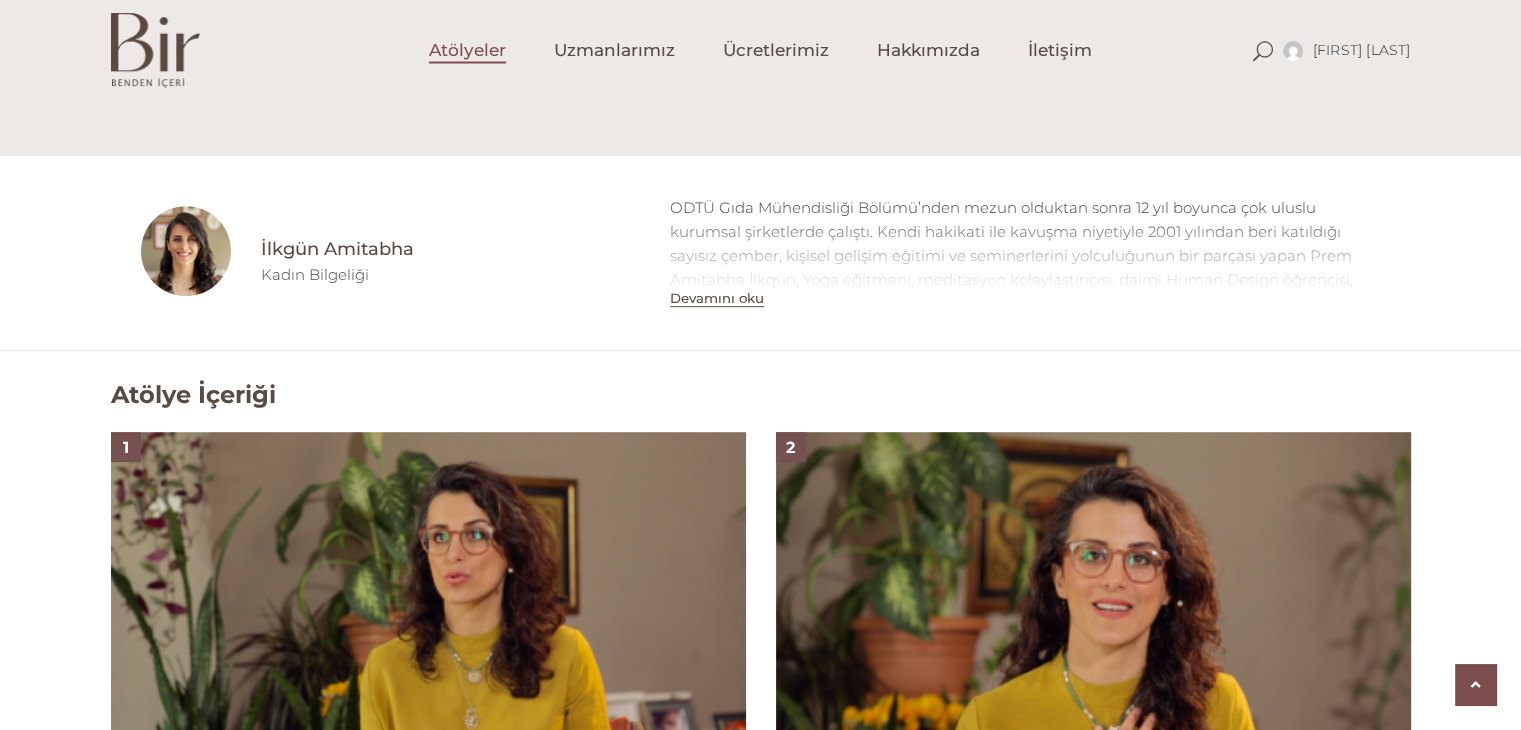 click on "Atölyeler" at bounding box center [467, 50] 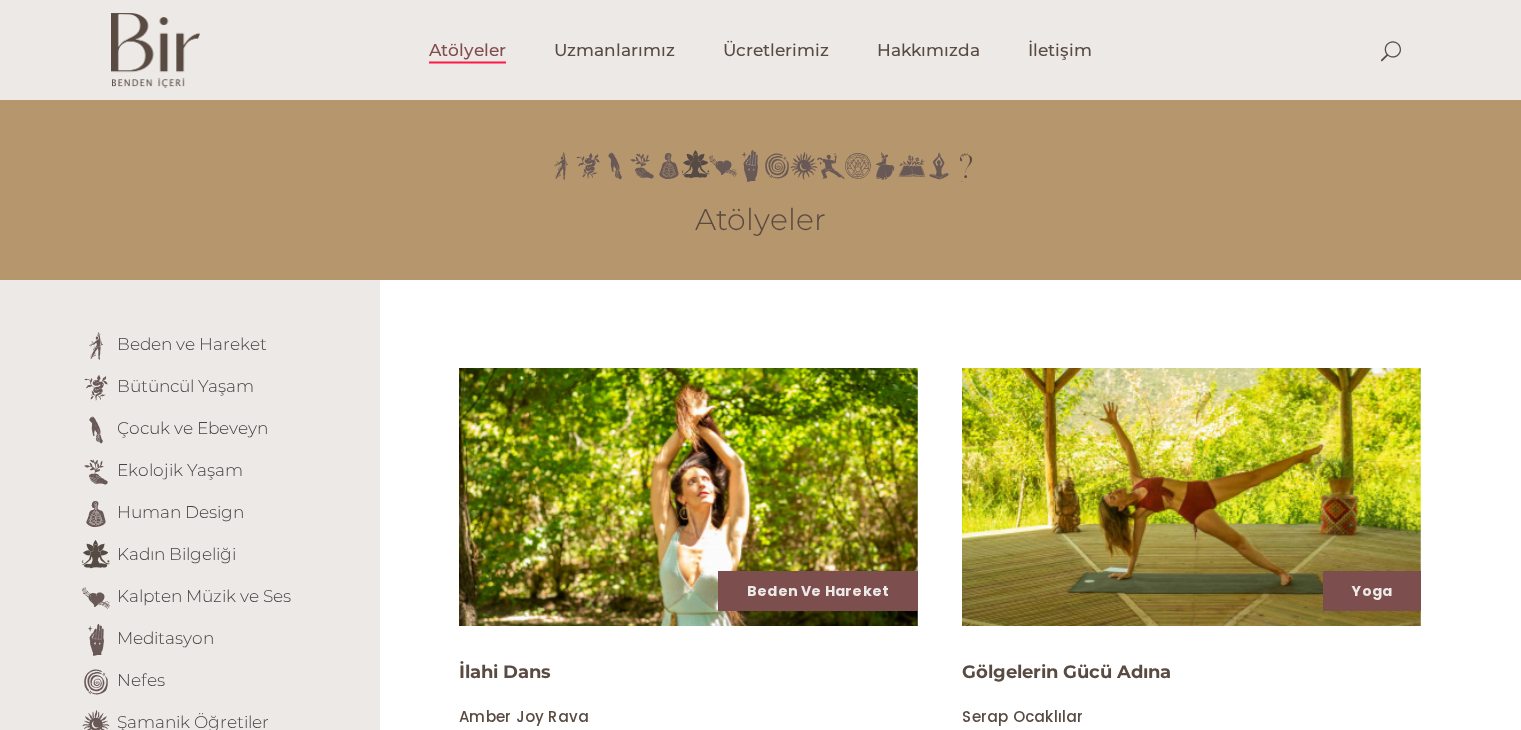 scroll, scrollTop: 0, scrollLeft: 0, axis: both 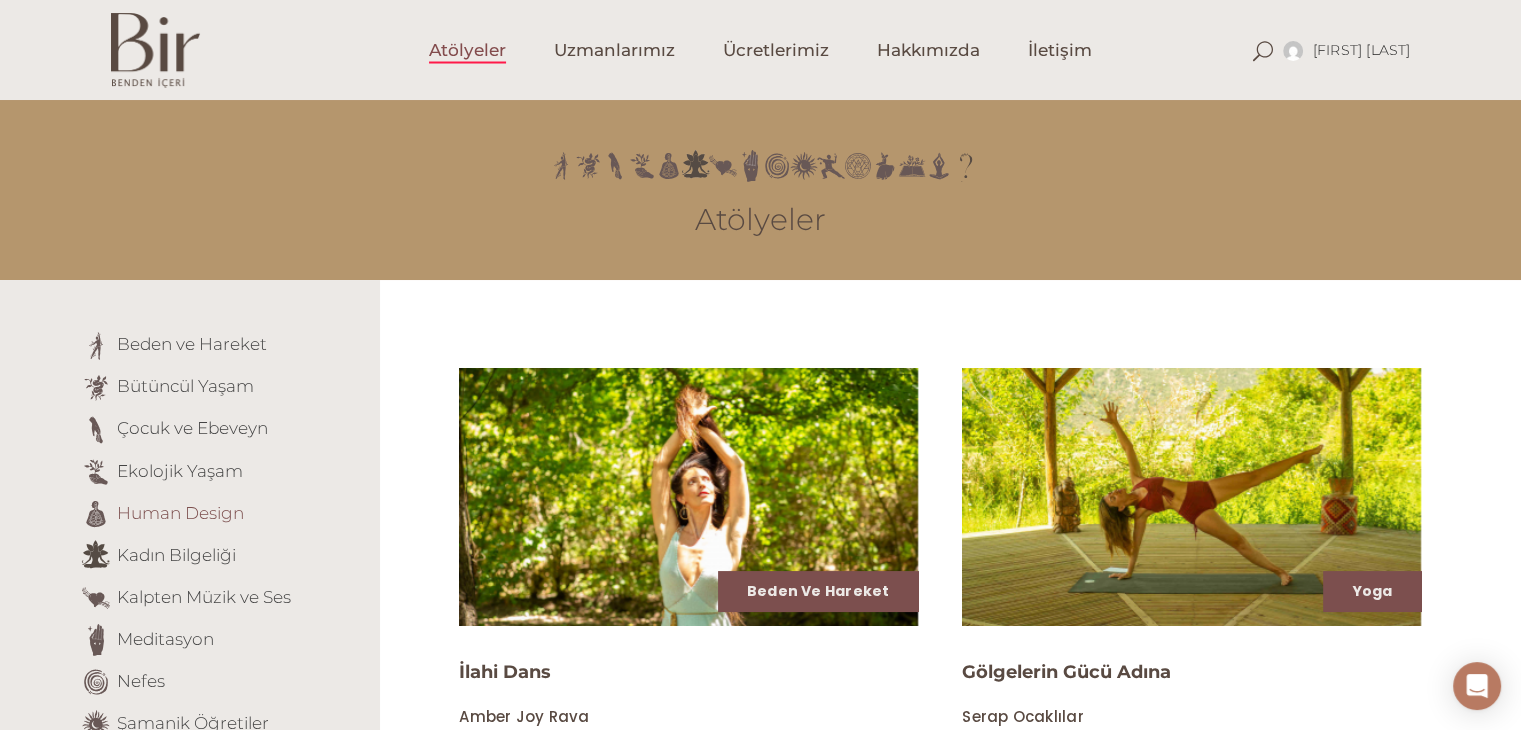 click on "Human Design" at bounding box center (180, 512) 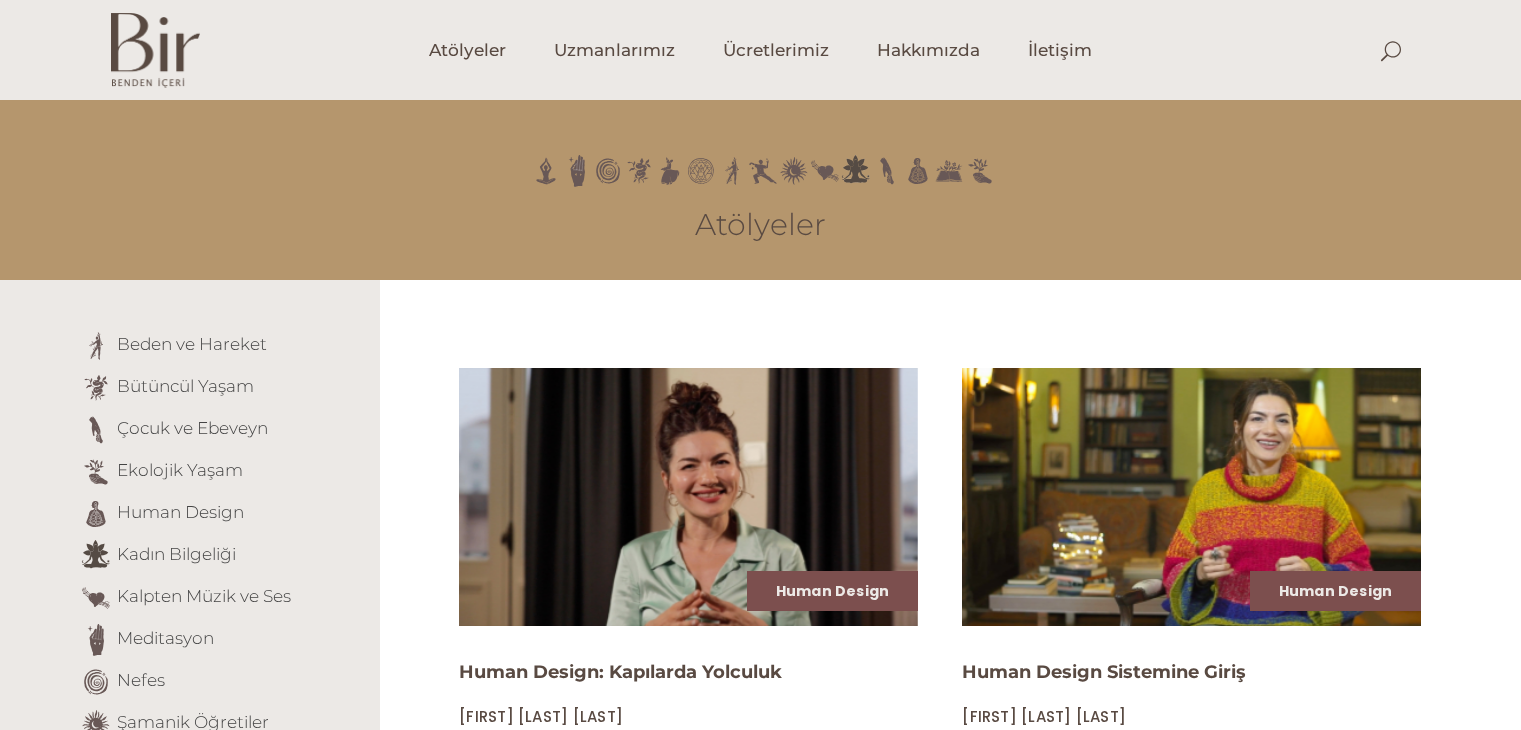 scroll, scrollTop: 0, scrollLeft: 0, axis: both 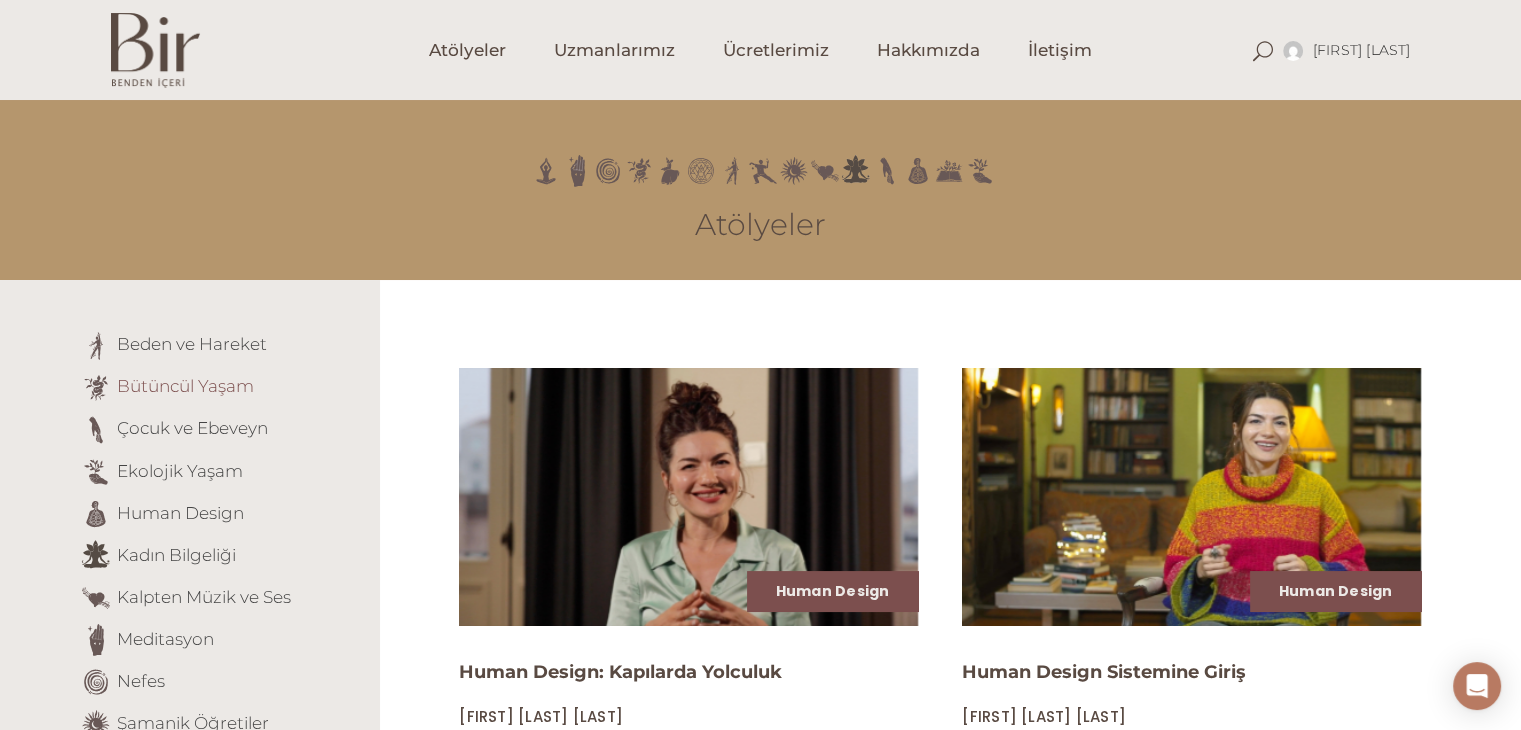 click on "Bütüncül Yaşam" at bounding box center (185, 386) 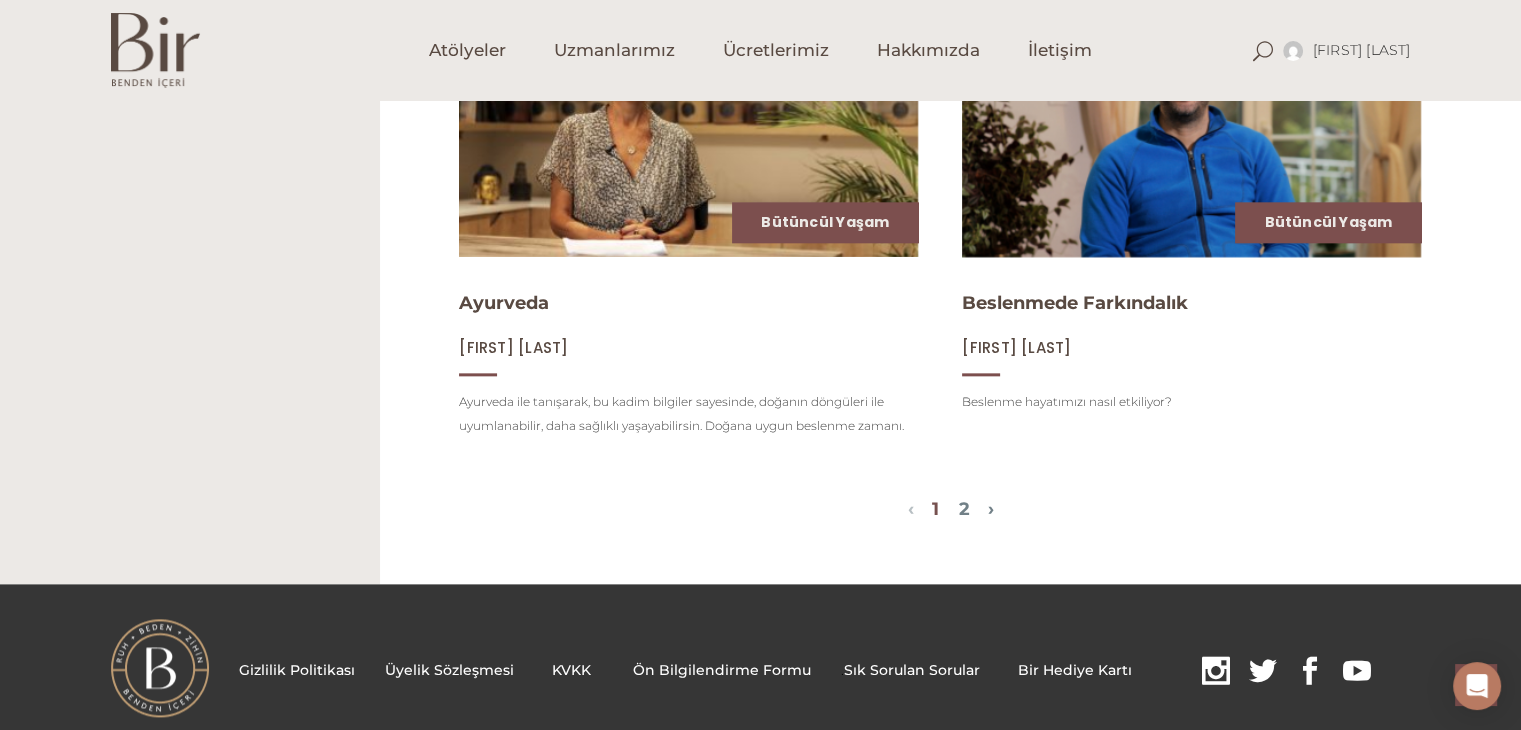 scroll, scrollTop: 2284, scrollLeft: 0, axis: vertical 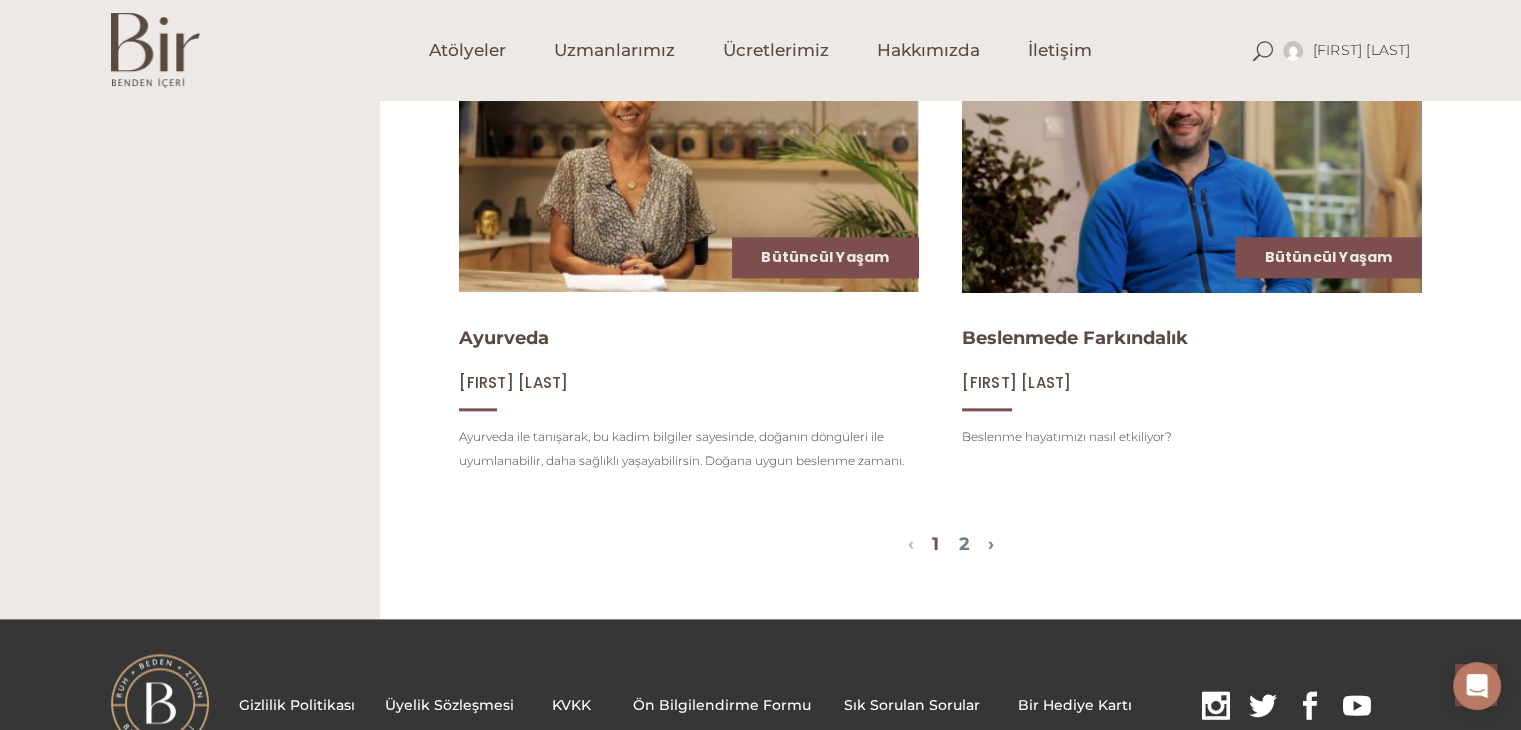 click at bounding box center [1191, 163] 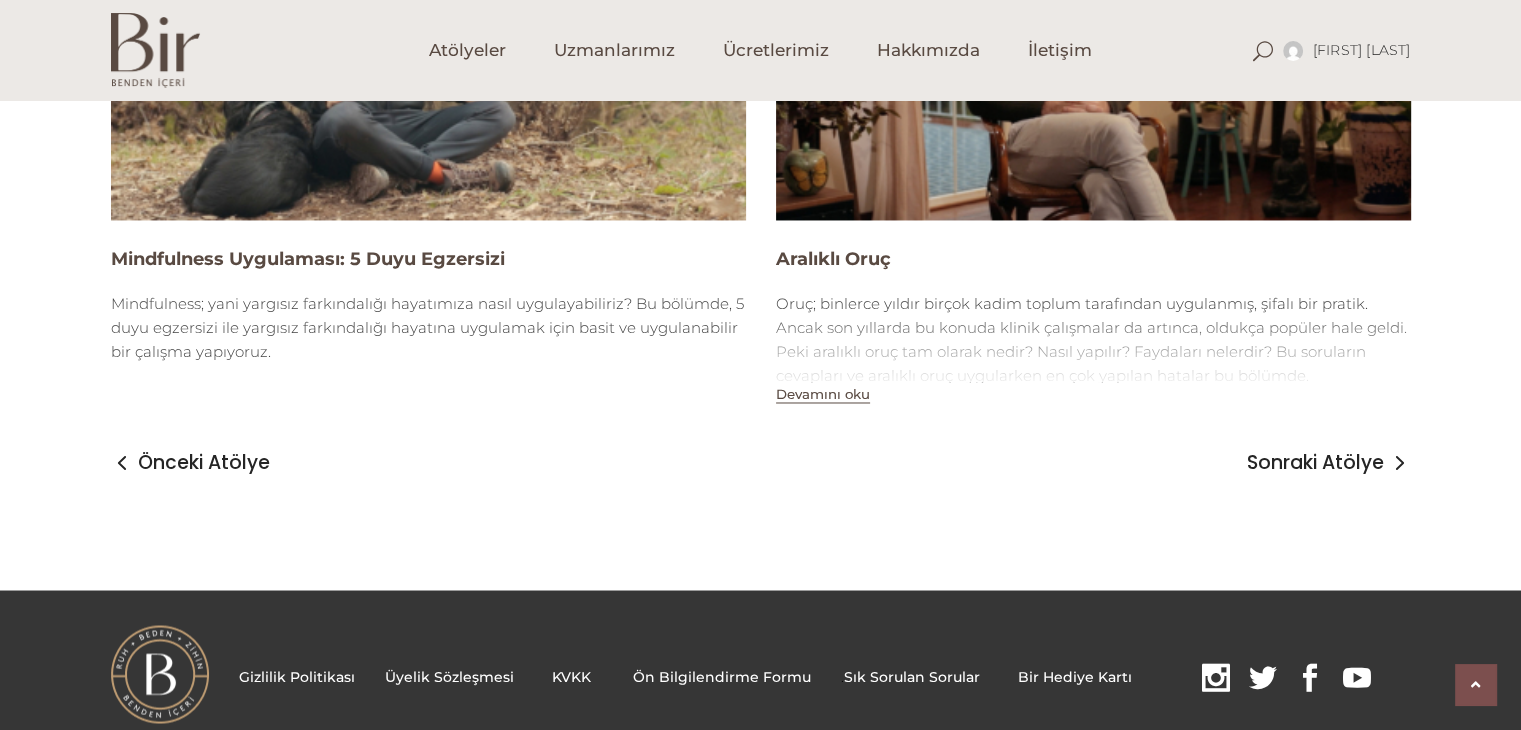 scroll, scrollTop: 3374, scrollLeft: 0, axis: vertical 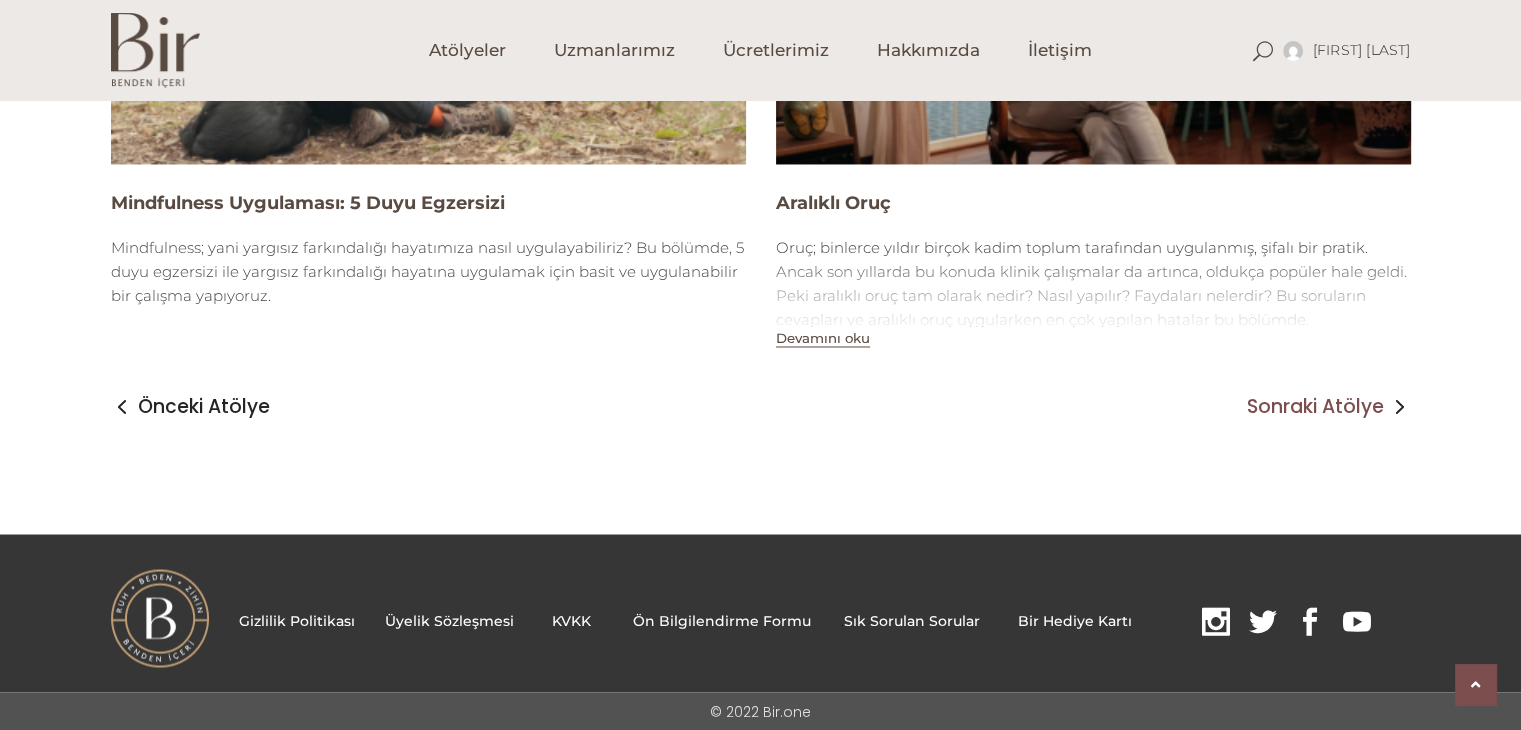 click on "Sonraki Atölye" at bounding box center [1315, 407] 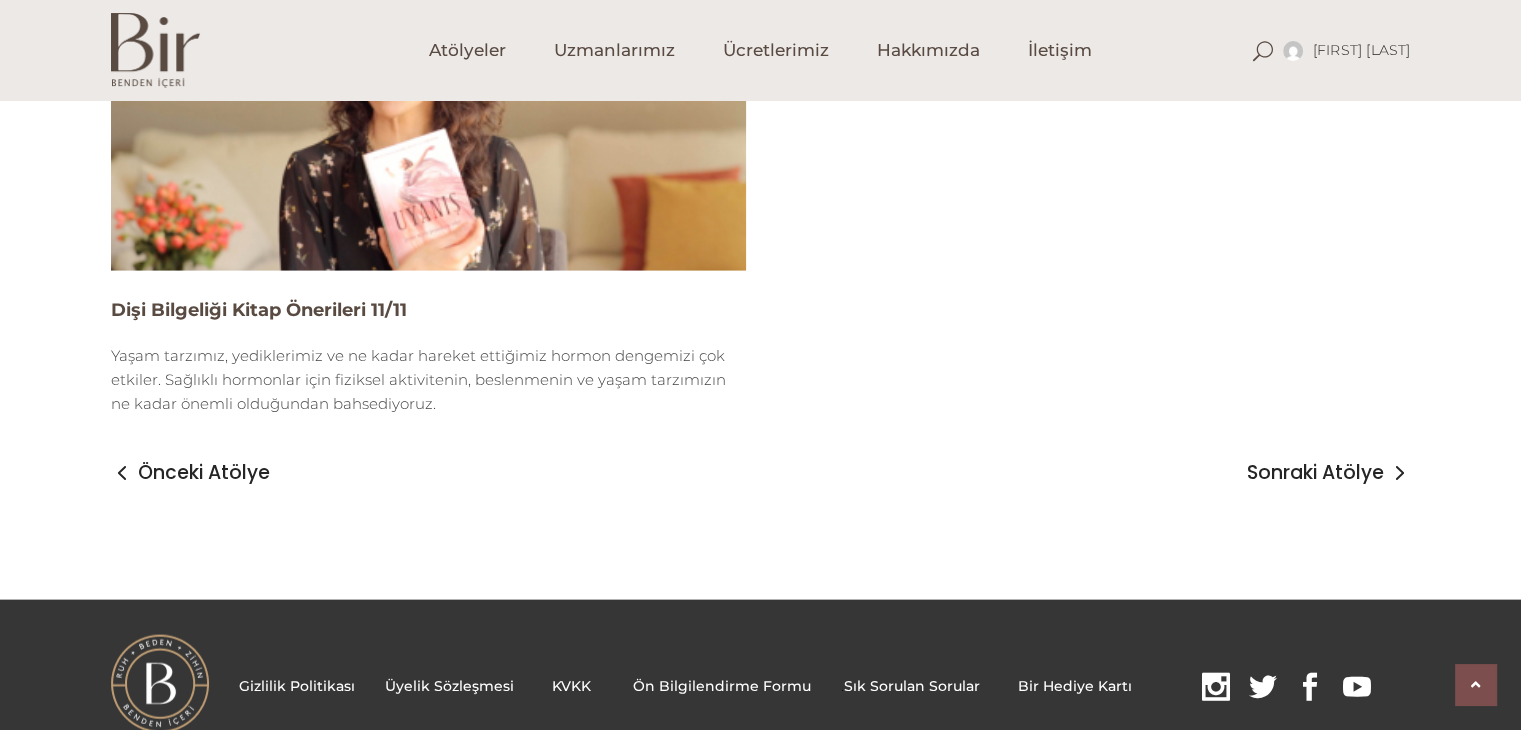 scroll, scrollTop: 4232, scrollLeft: 0, axis: vertical 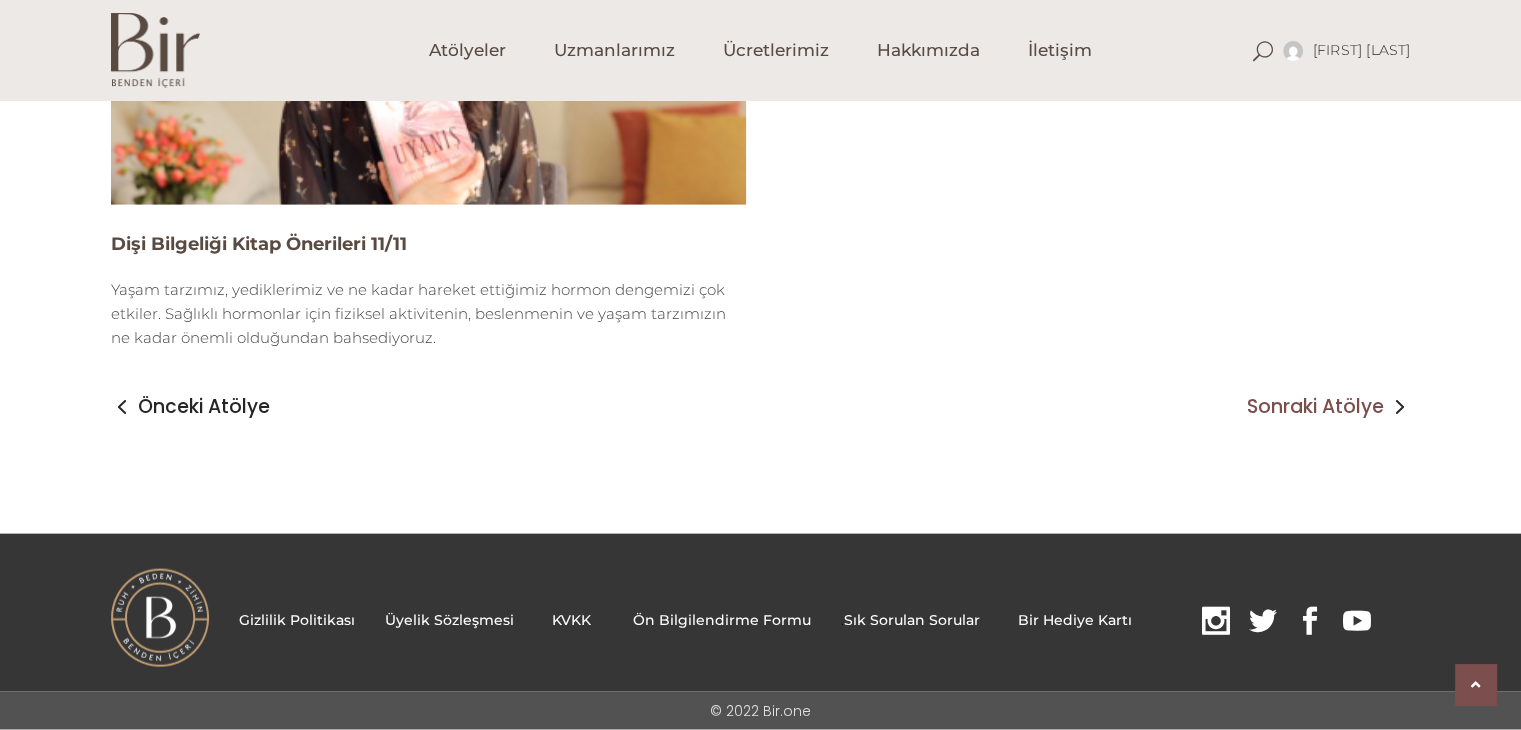 click on "Sonraki Atölye" at bounding box center [1315, 407] 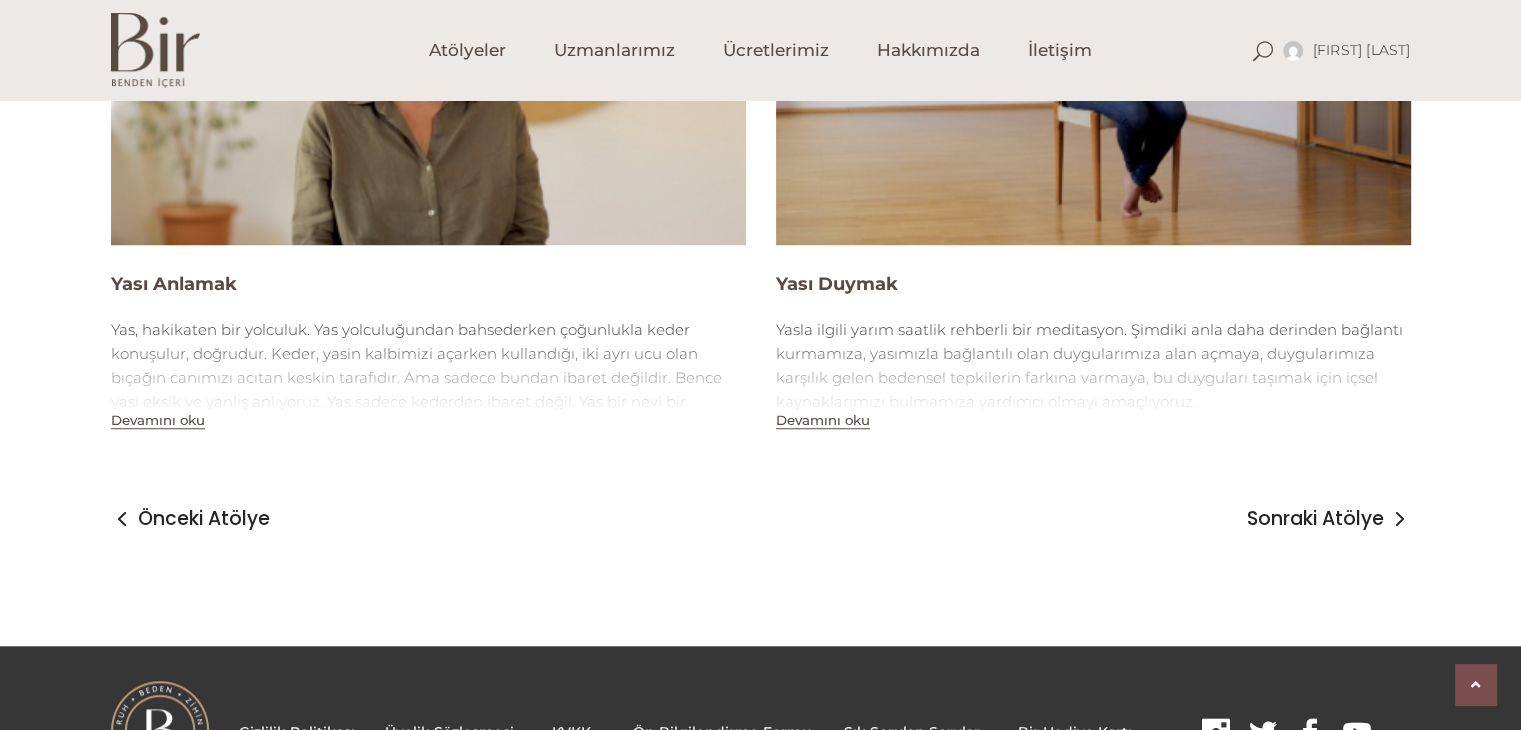 scroll, scrollTop: 1656, scrollLeft: 0, axis: vertical 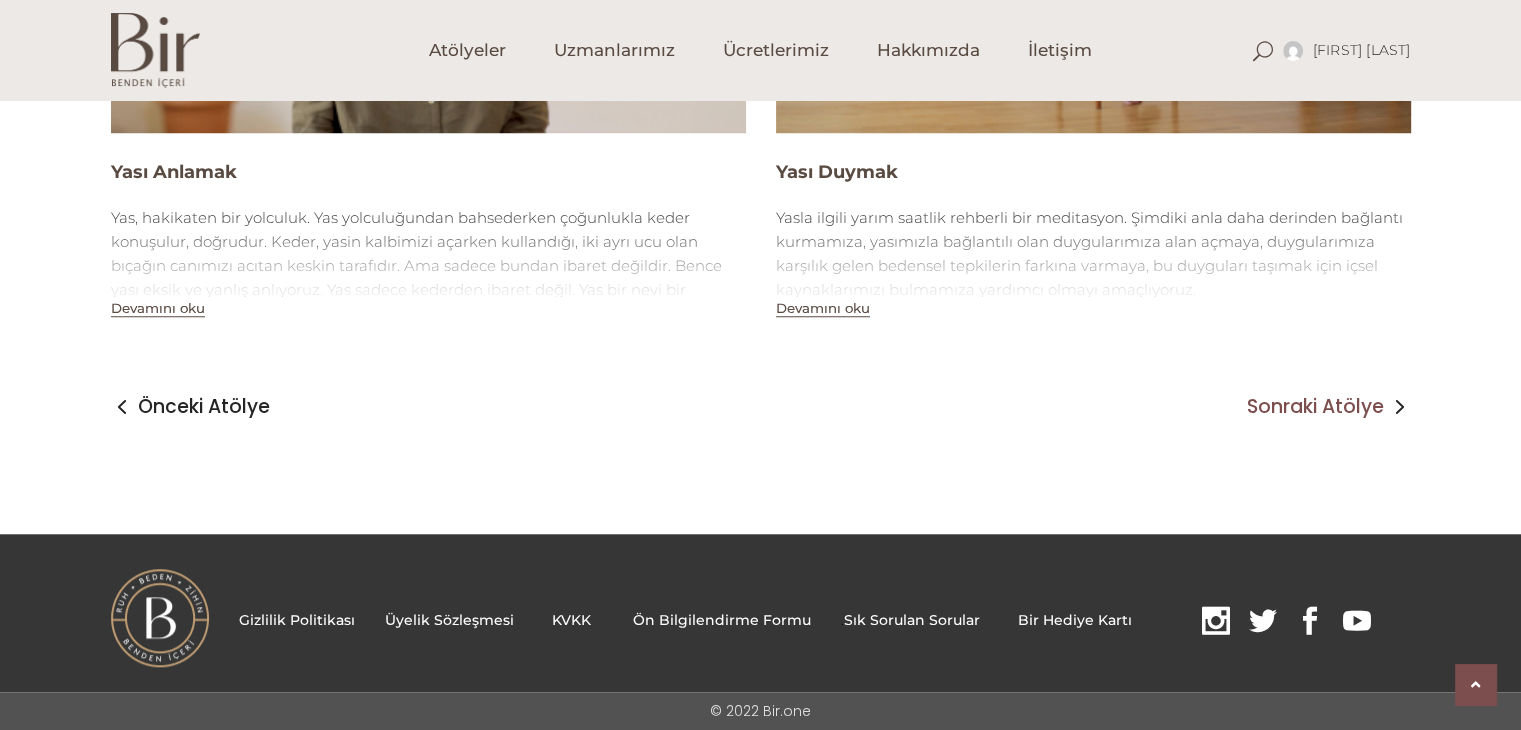 click on "Sonraki Atölye" at bounding box center [1315, 407] 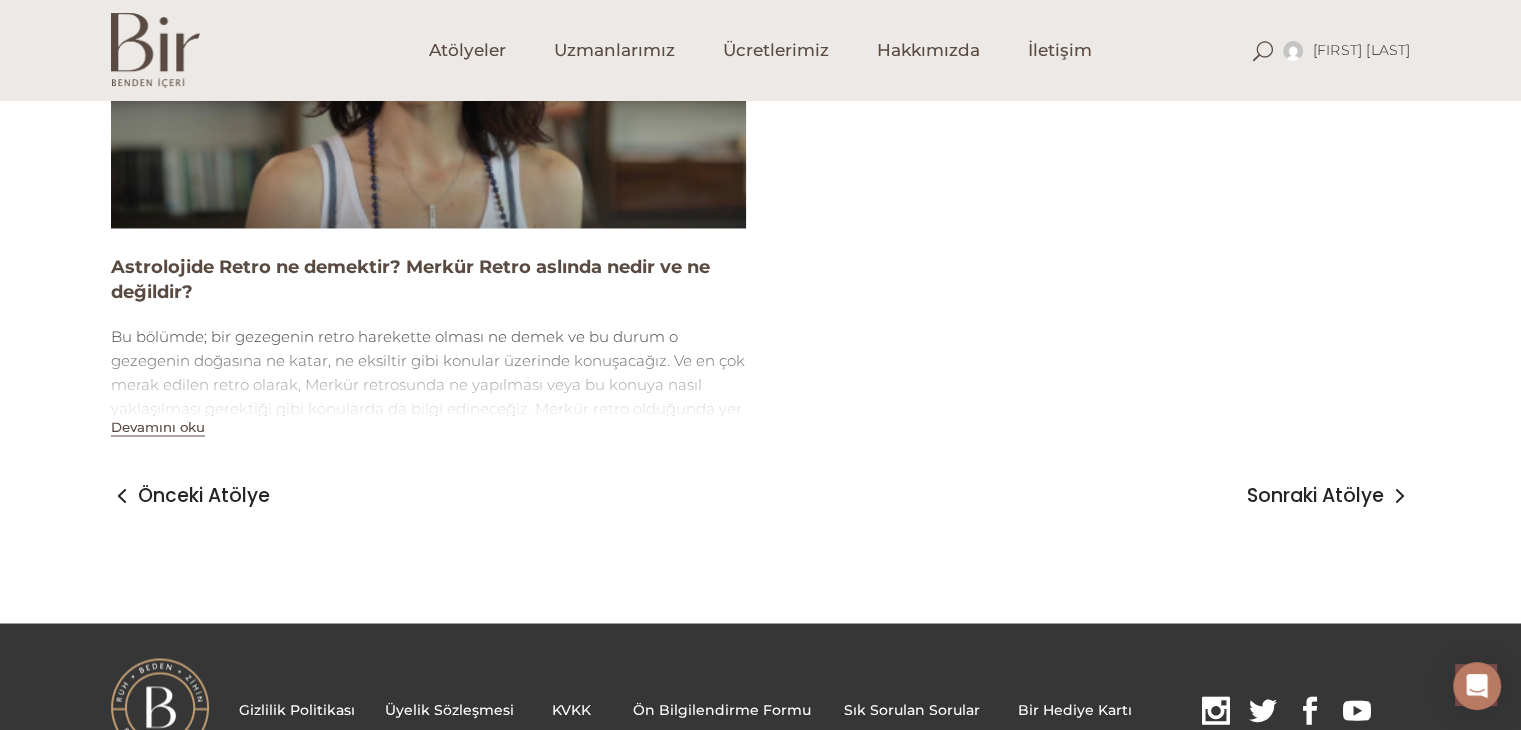 scroll, scrollTop: 3358, scrollLeft: 0, axis: vertical 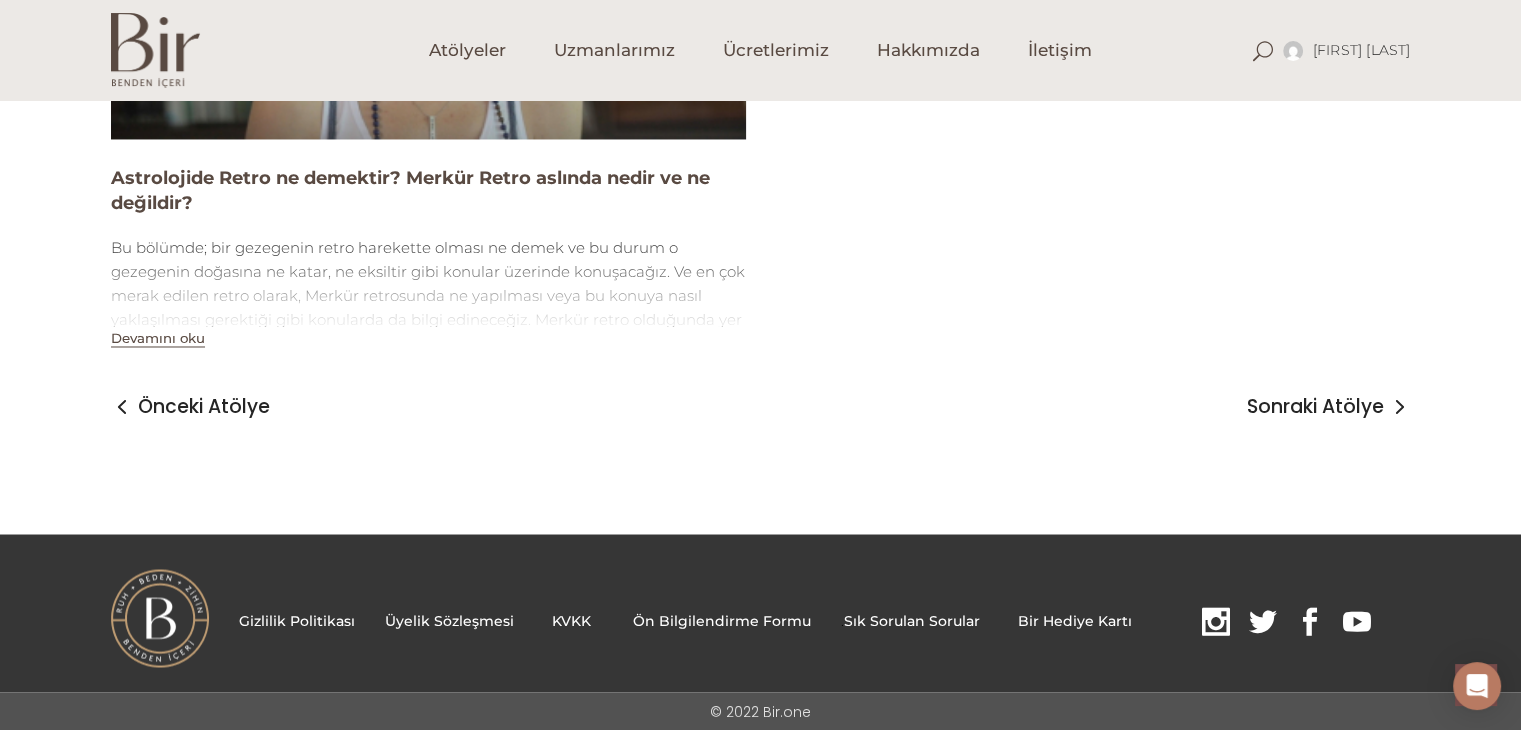 click on "Sonraki Atölye" at bounding box center (1315, 407) 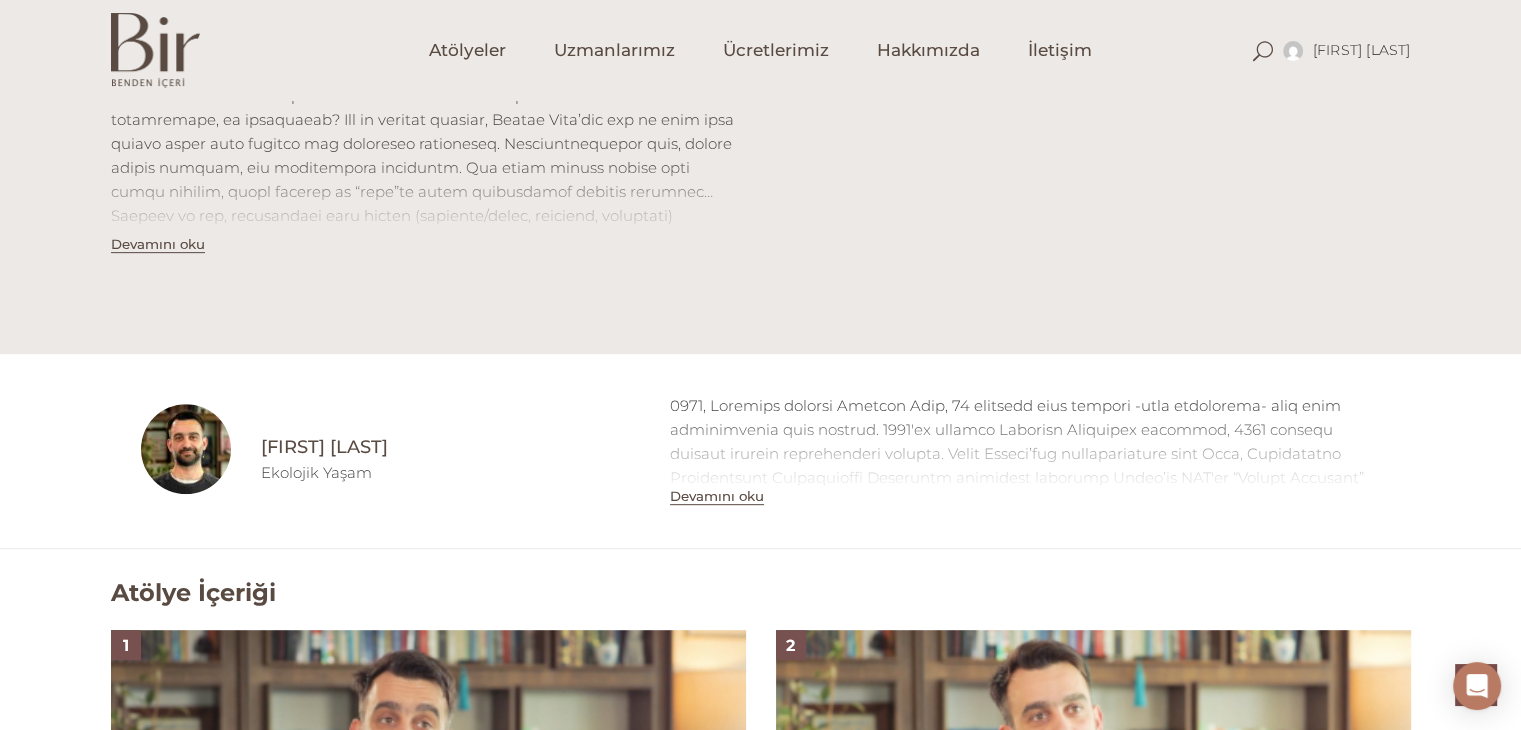 scroll, scrollTop: 800, scrollLeft: 0, axis: vertical 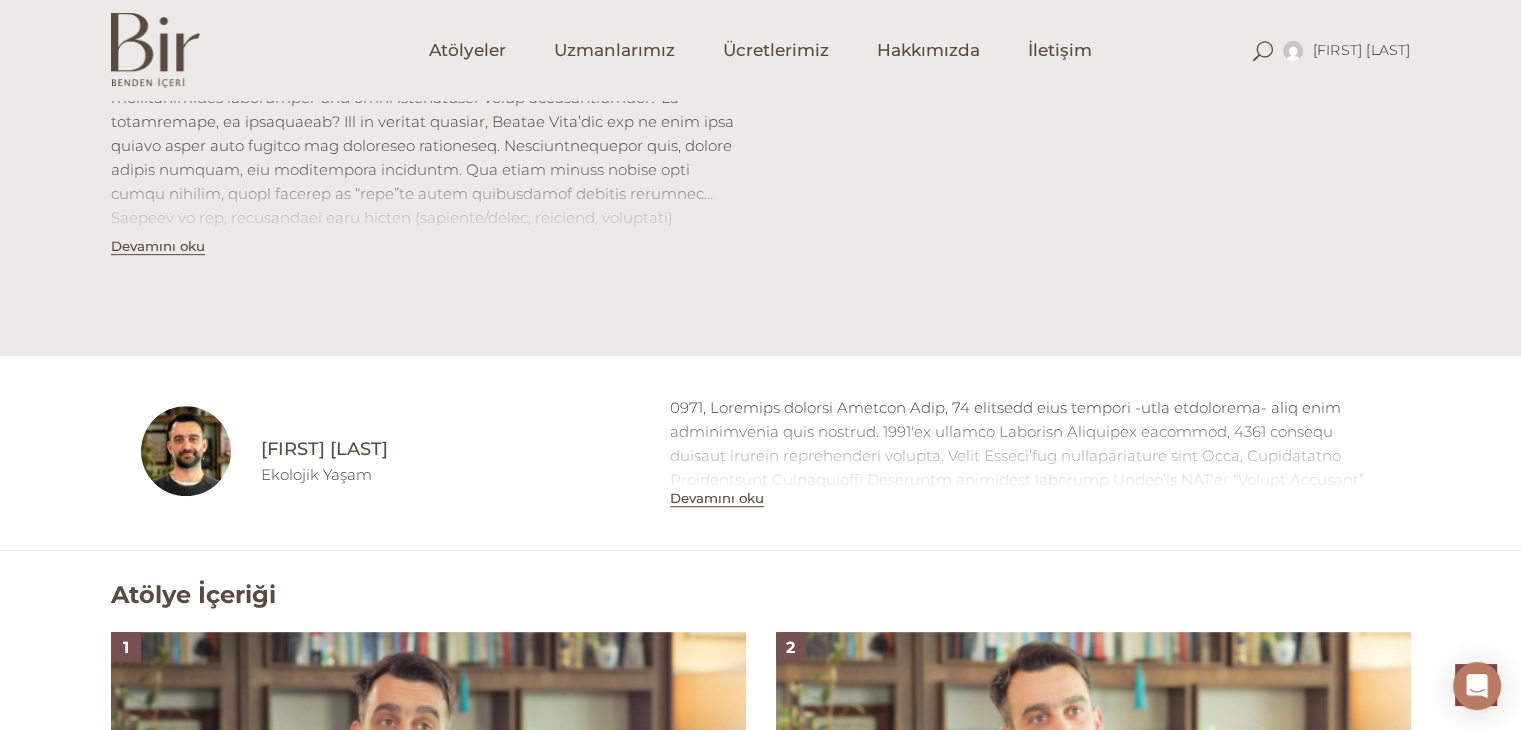 click on "Devamını oku" at bounding box center (717, 498) 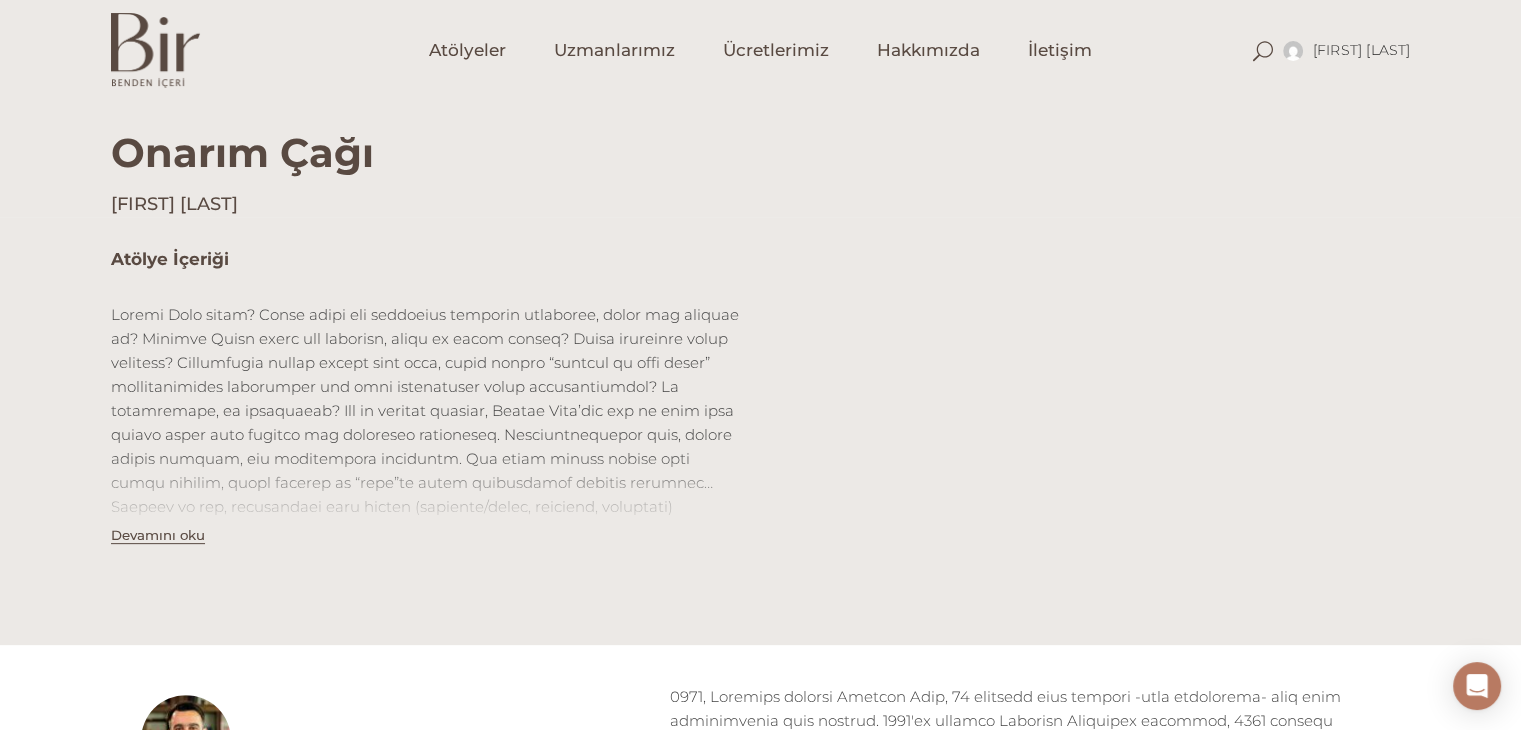 scroll, scrollTop: 500, scrollLeft: 0, axis: vertical 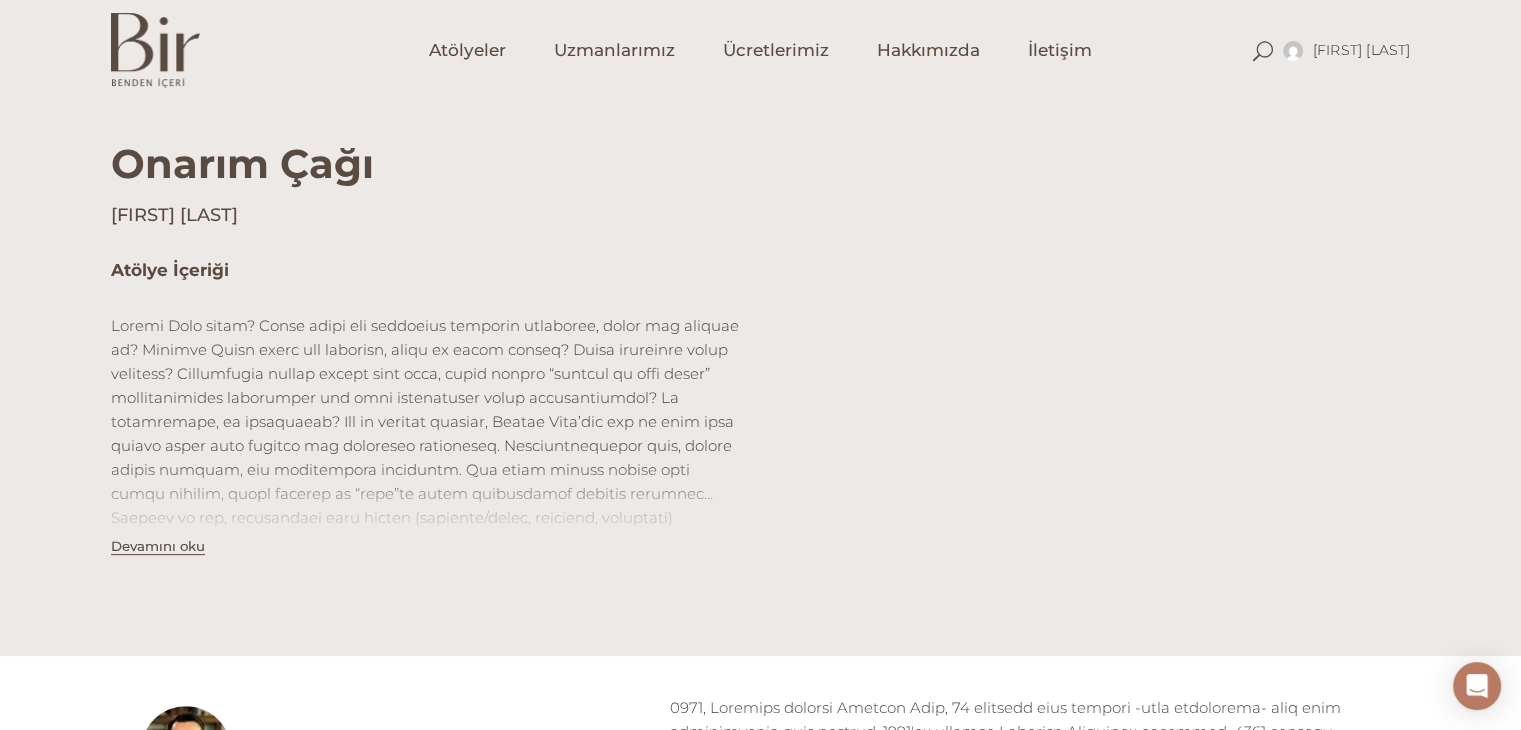 click on "Devamını oku" at bounding box center [158, 546] 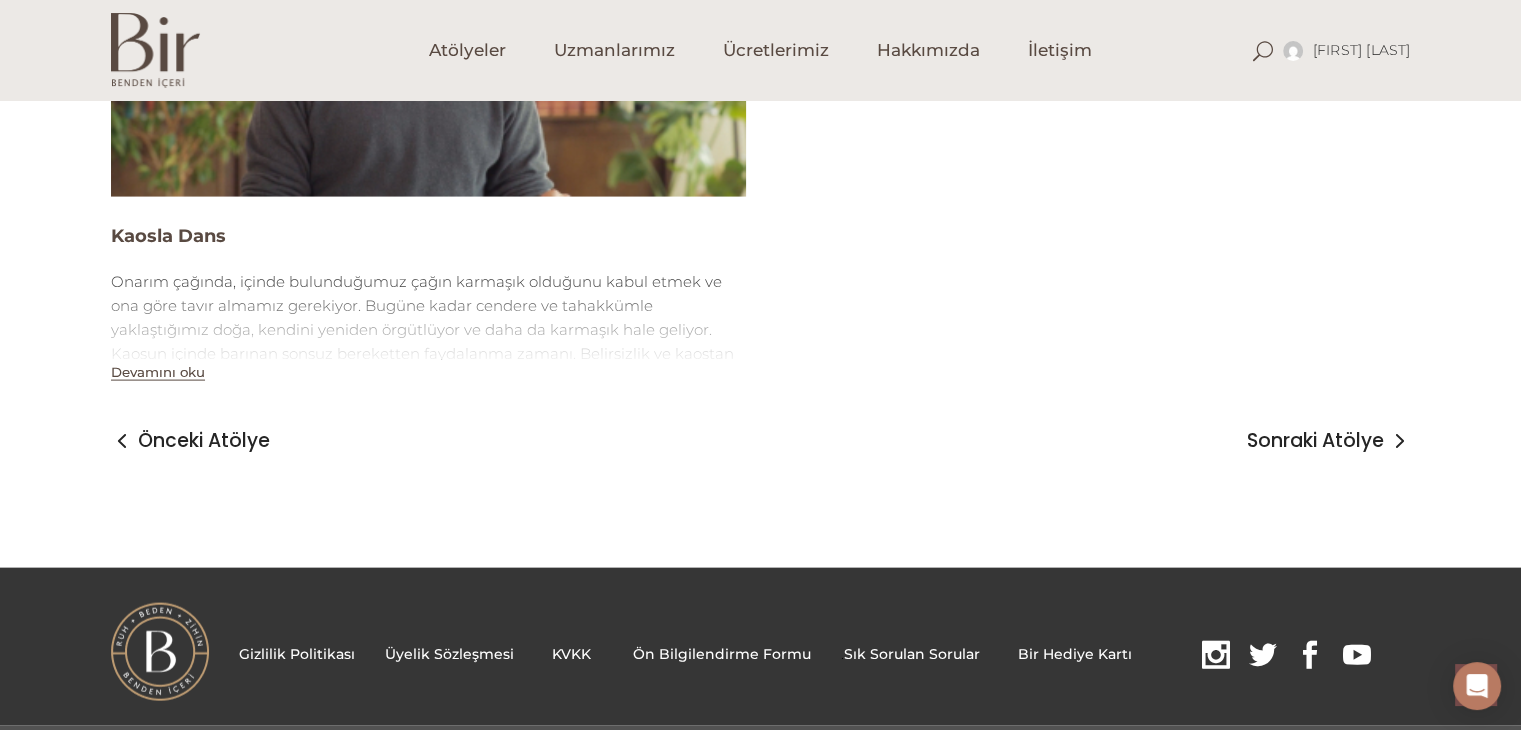 scroll, scrollTop: 4204, scrollLeft: 0, axis: vertical 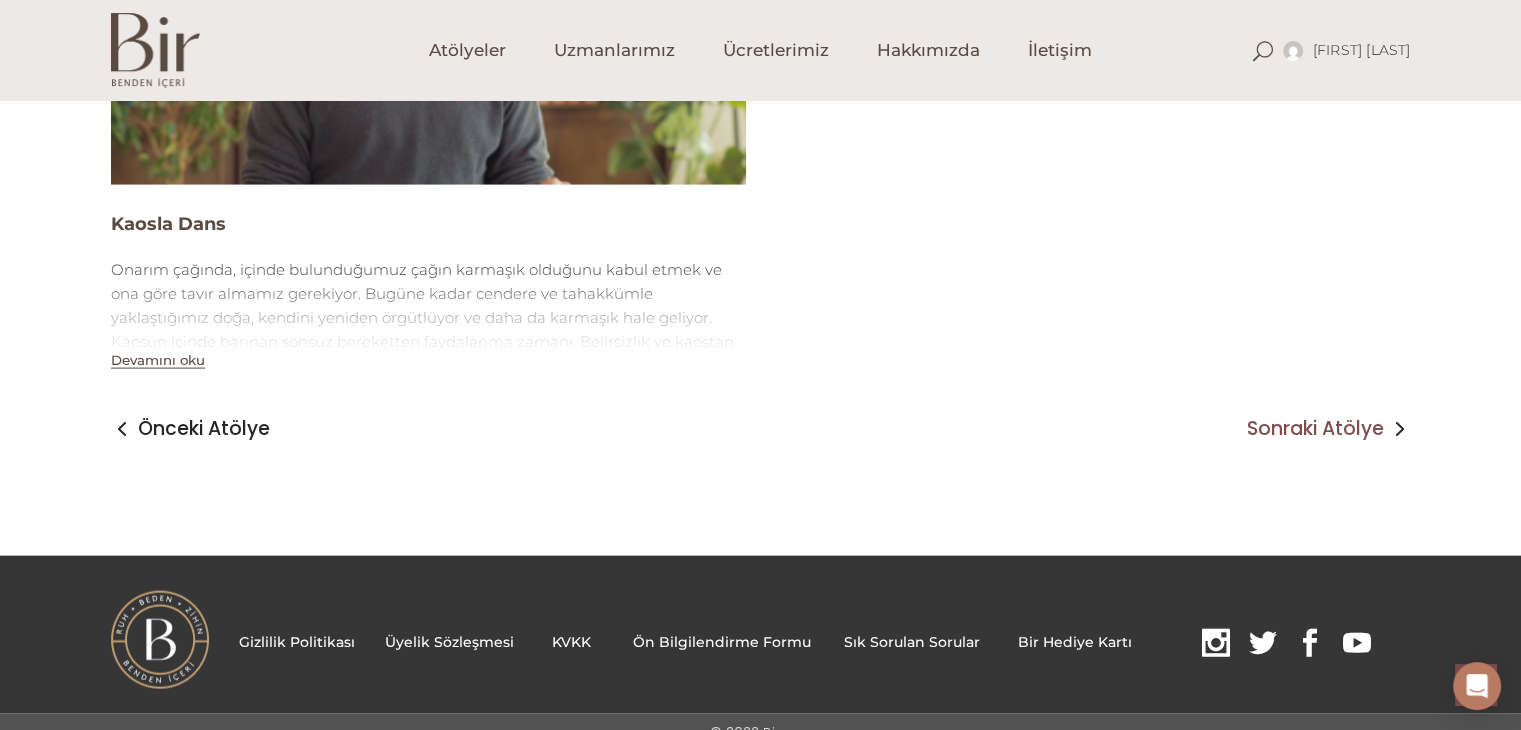 click on "Sonraki Atölye" at bounding box center [1315, 429] 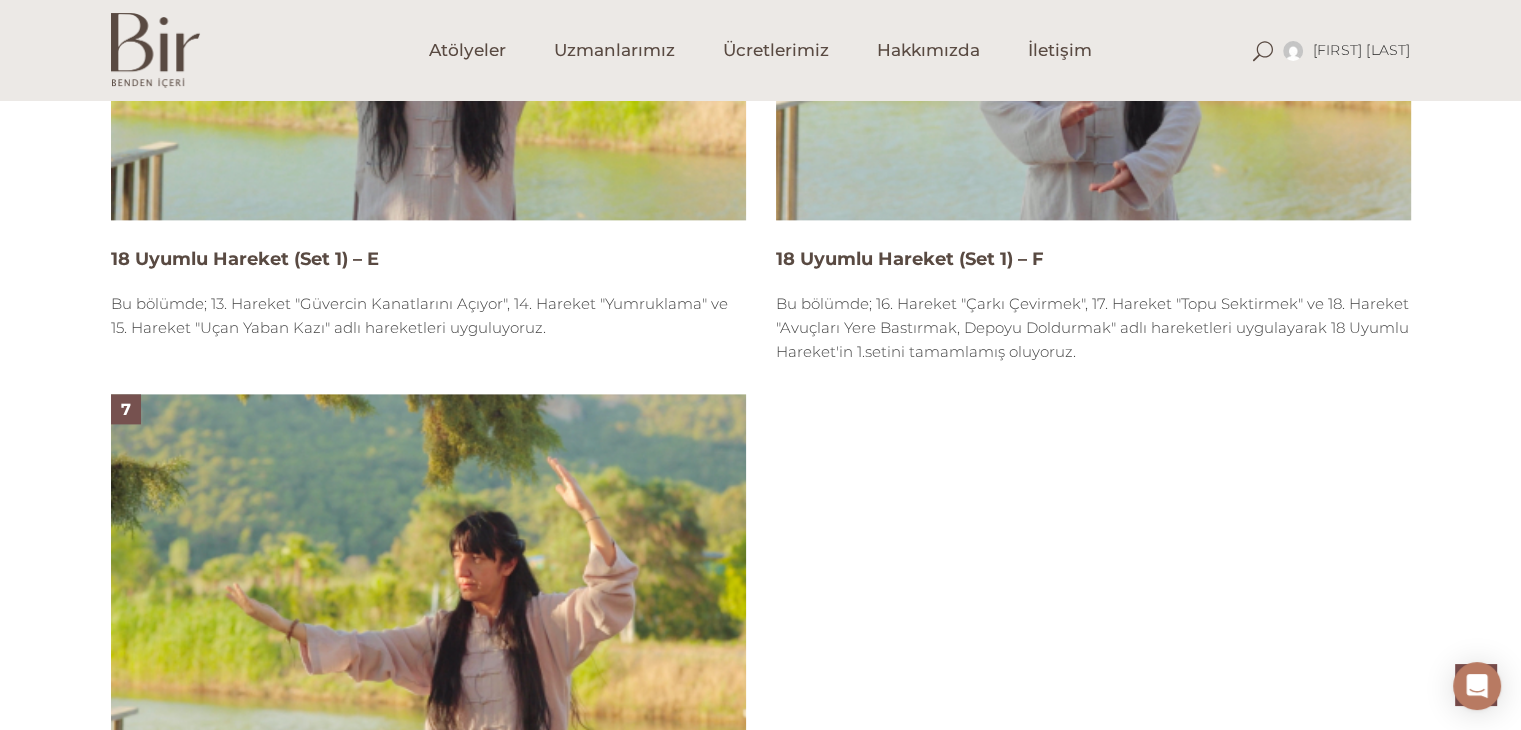 scroll, scrollTop: 2900, scrollLeft: 0, axis: vertical 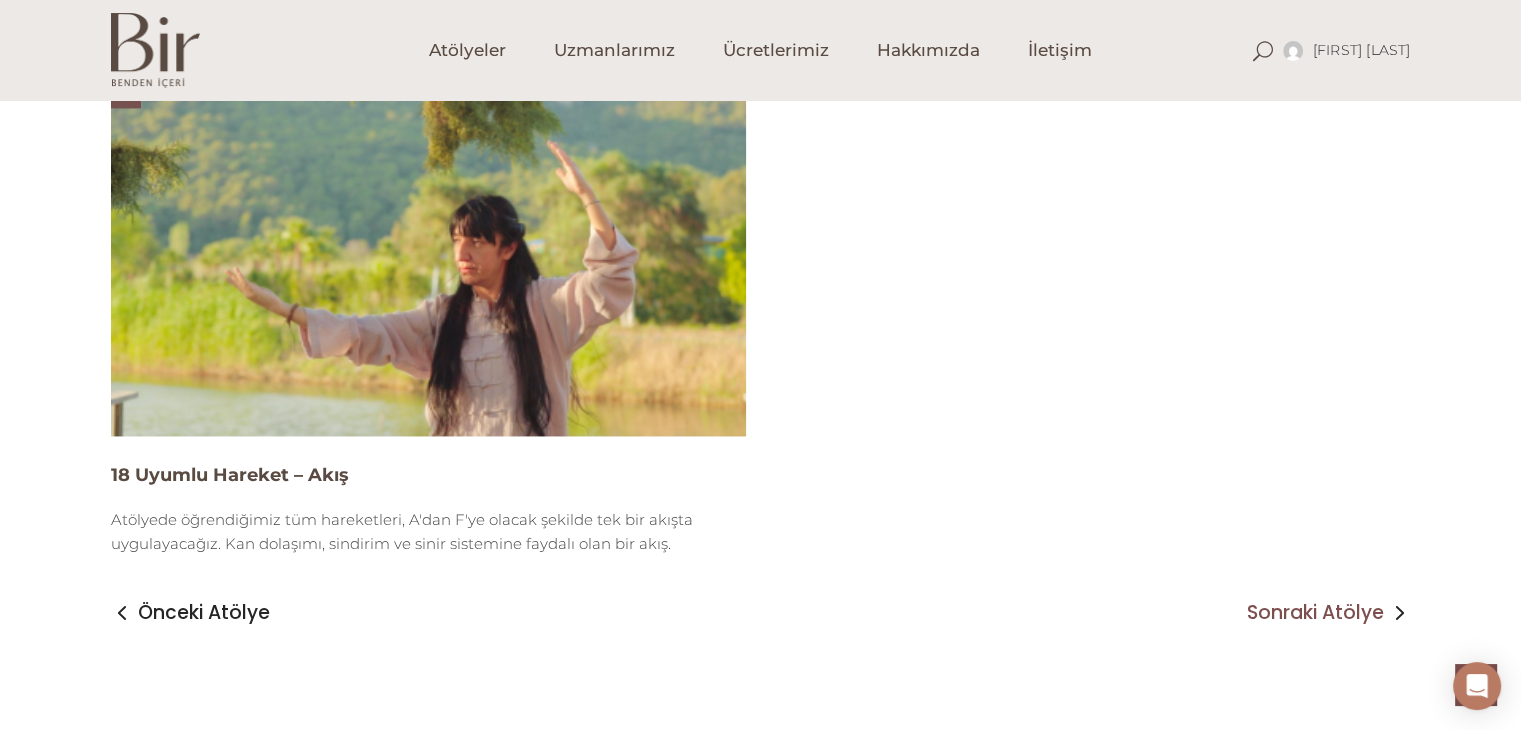 click on "Sonraki Atölye" at bounding box center [1315, 613] 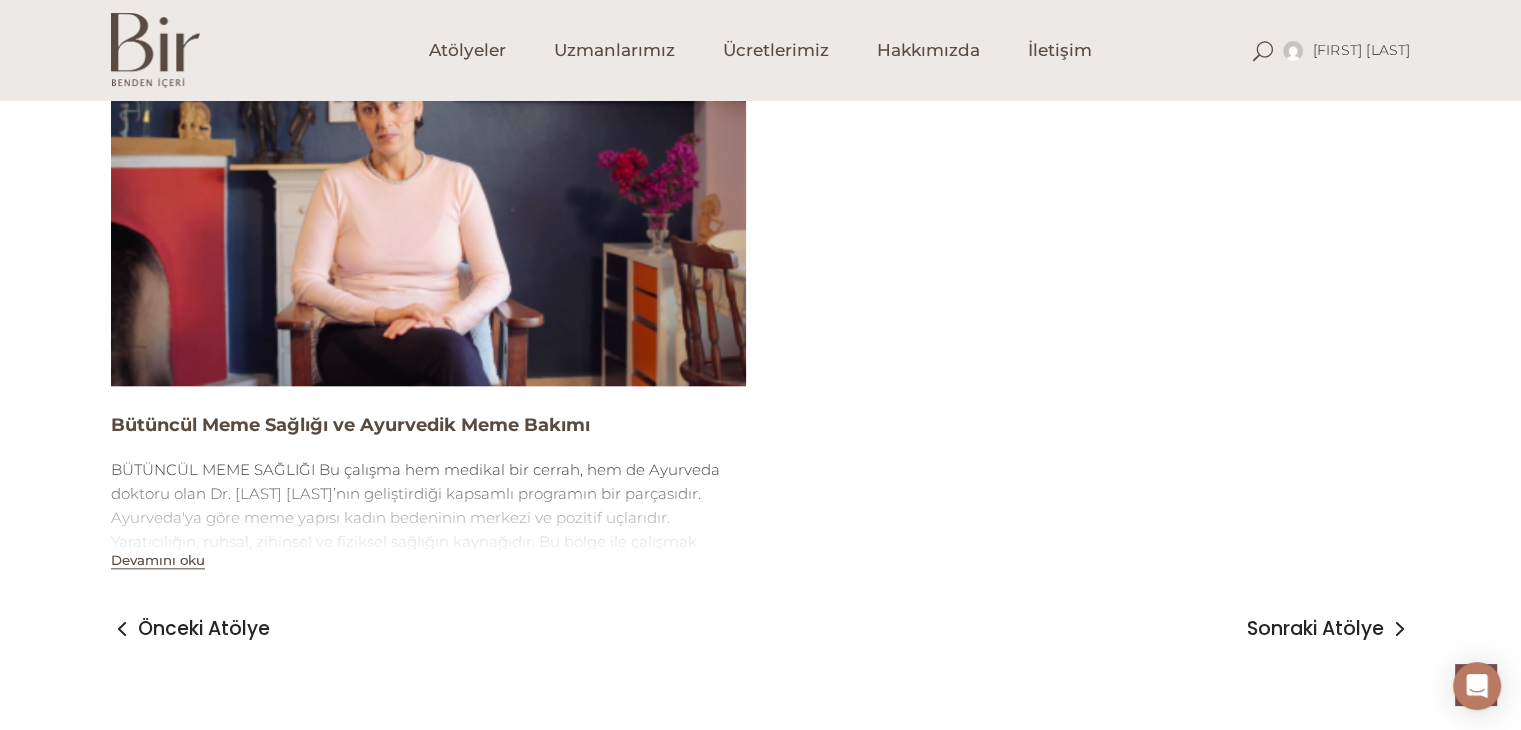 scroll, scrollTop: 2200, scrollLeft: 0, axis: vertical 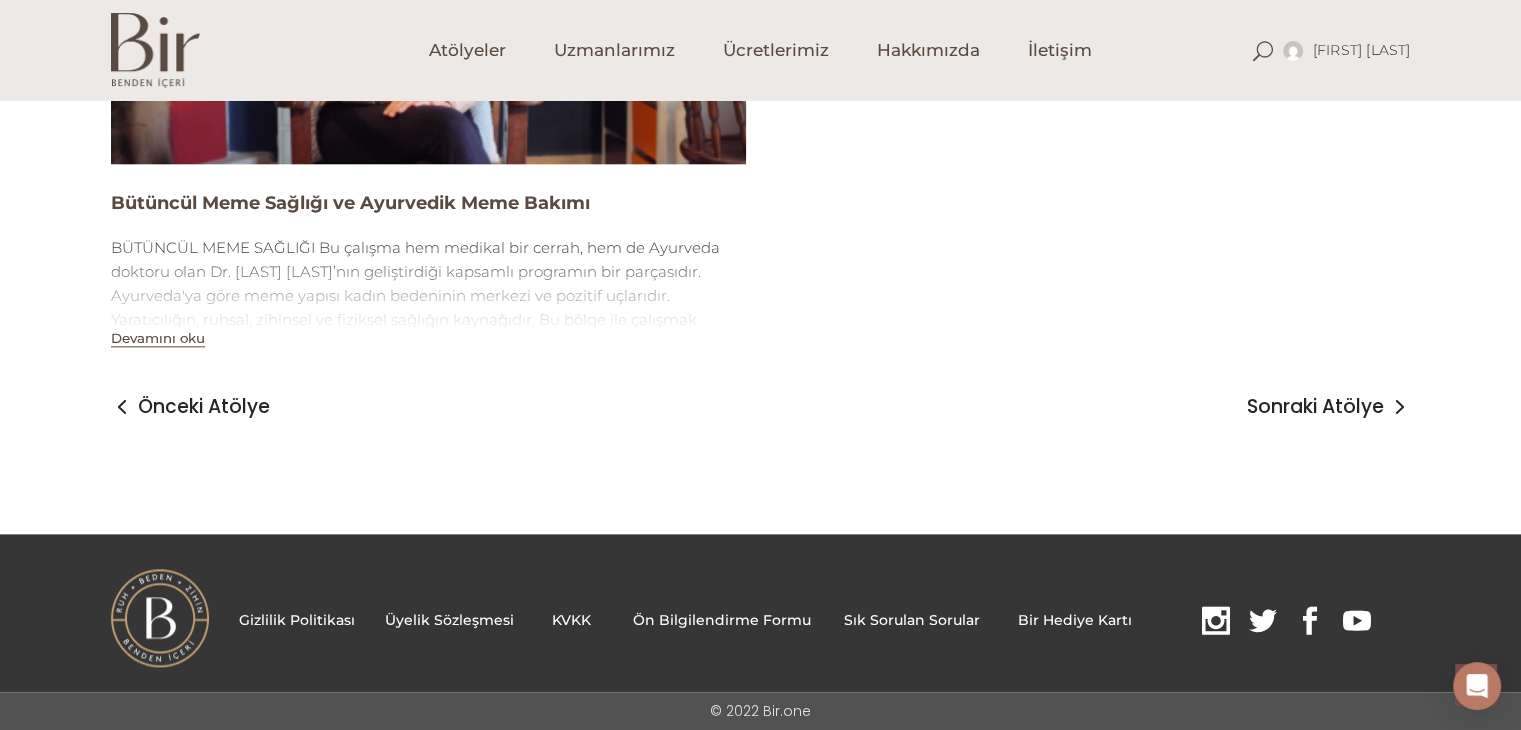 click on "Önceki Atölye
Sonraki Atölye" at bounding box center [761, 402] 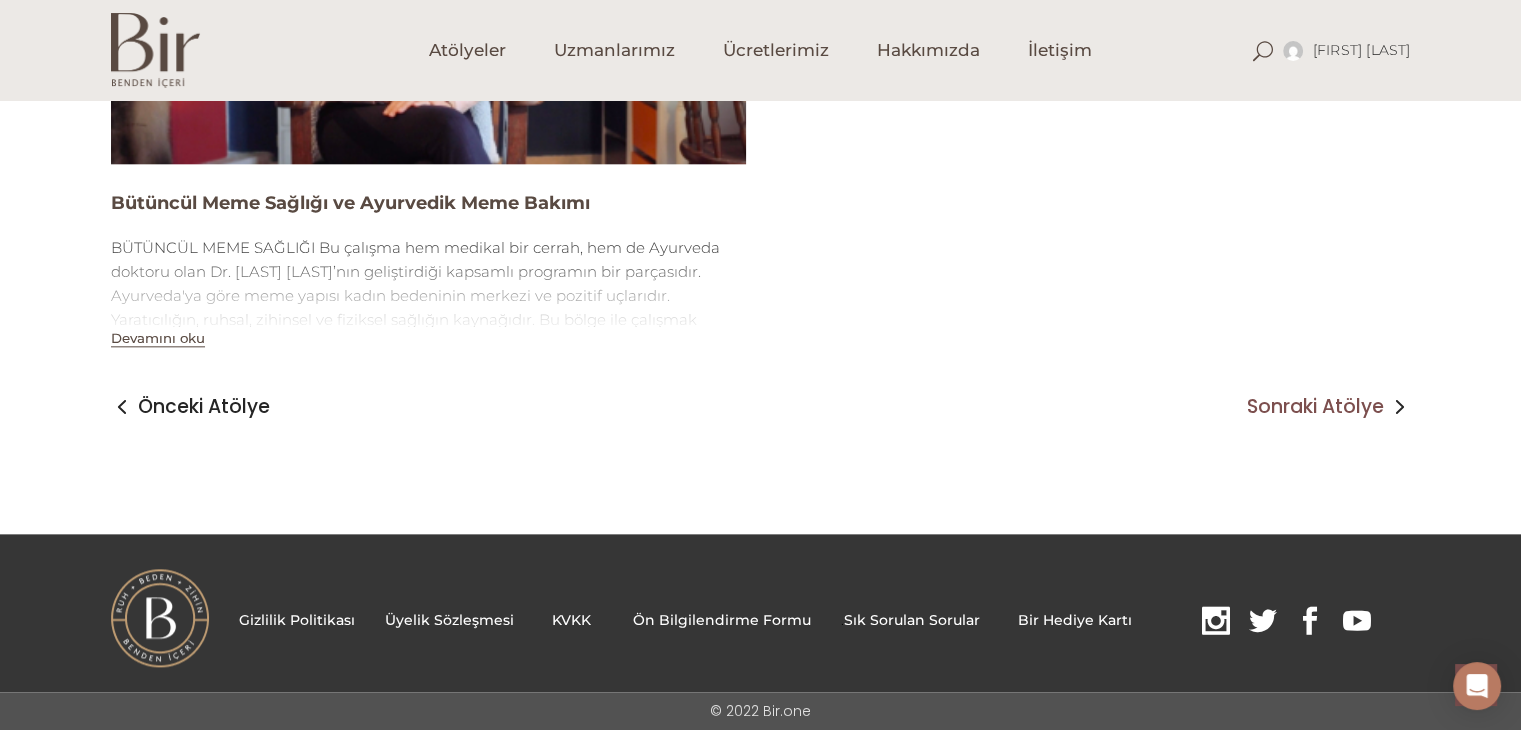 click on "Sonraki Atölye" at bounding box center (1315, 407) 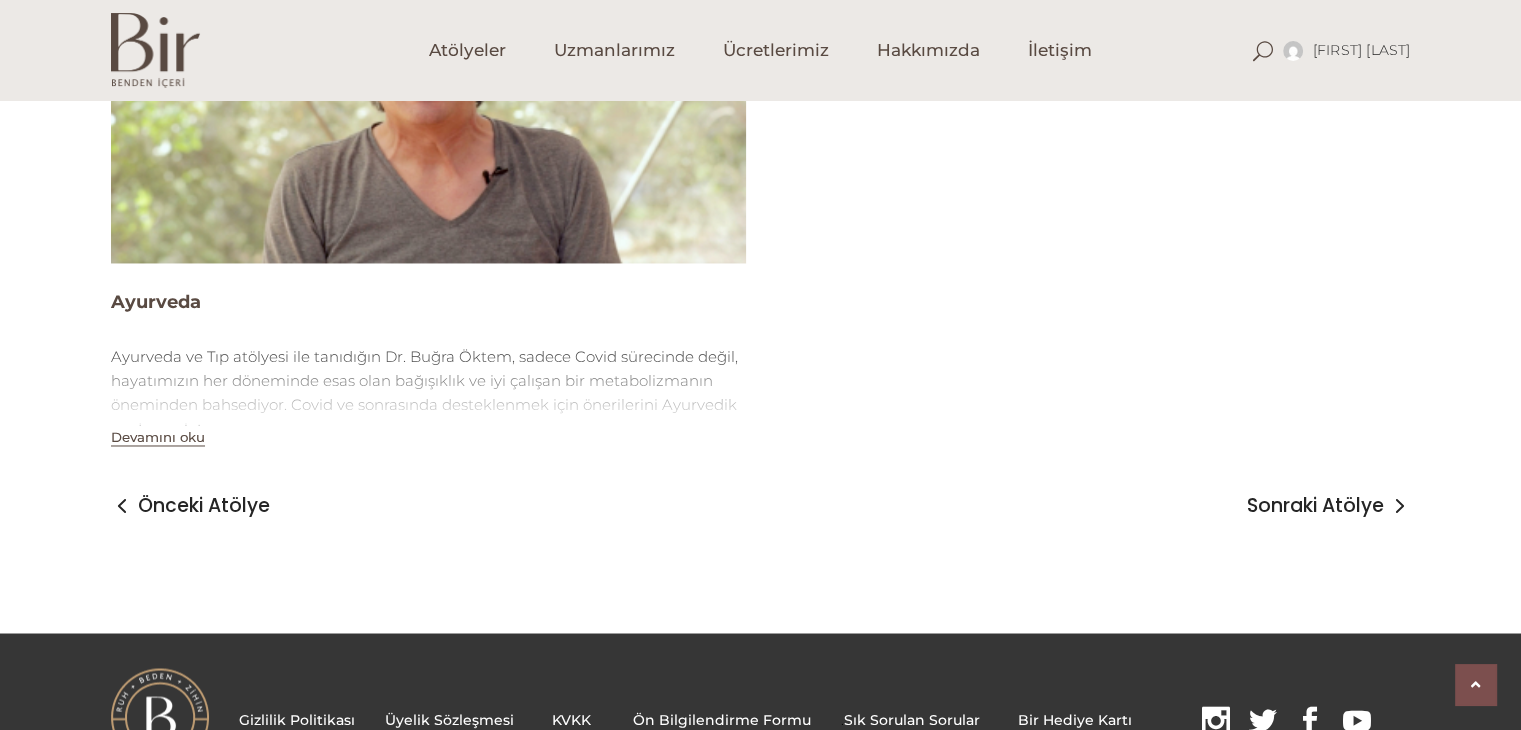 scroll, scrollTop: 3348, scrollLeft: 0, axis: vertical 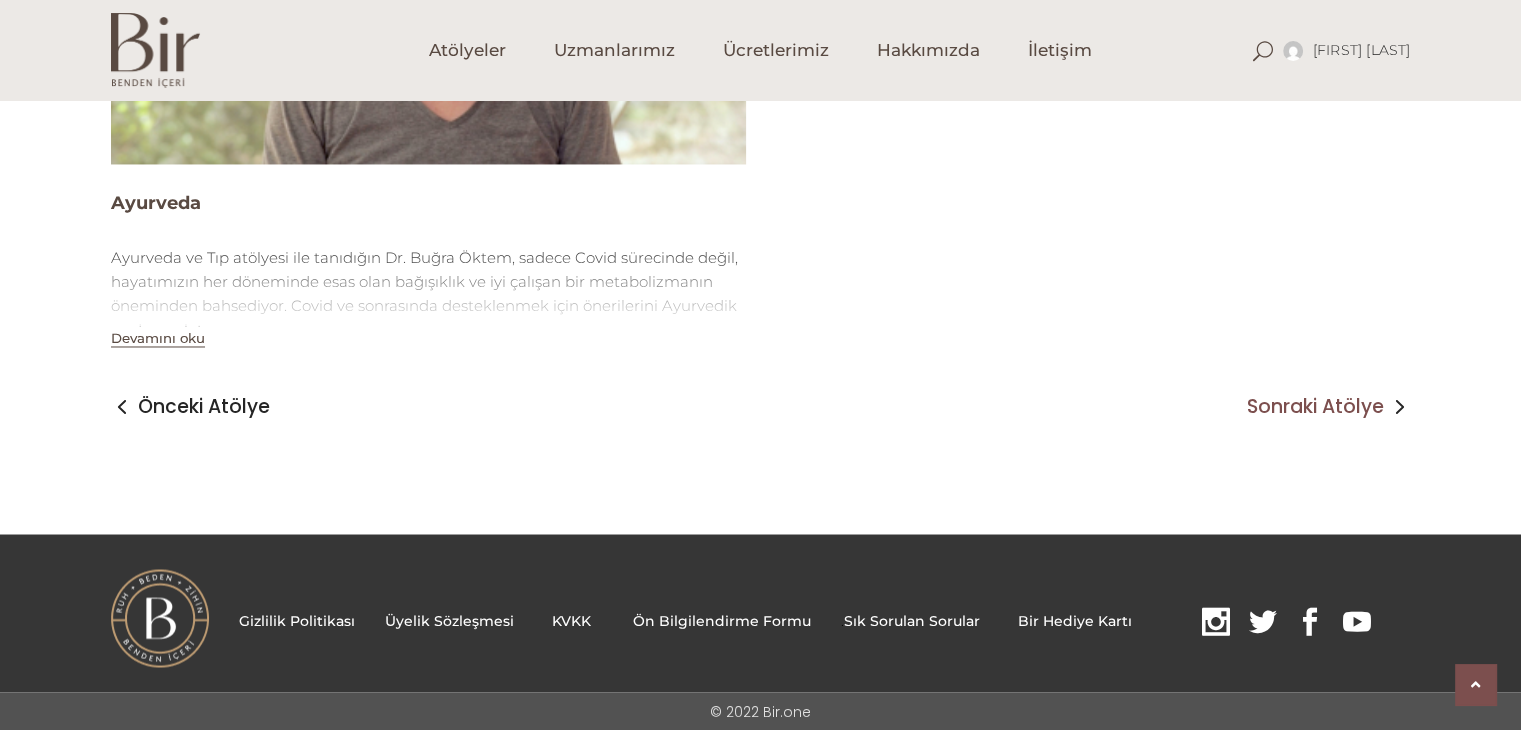 click on "Sonraki Atölye" at bounding box center [1315, 407] 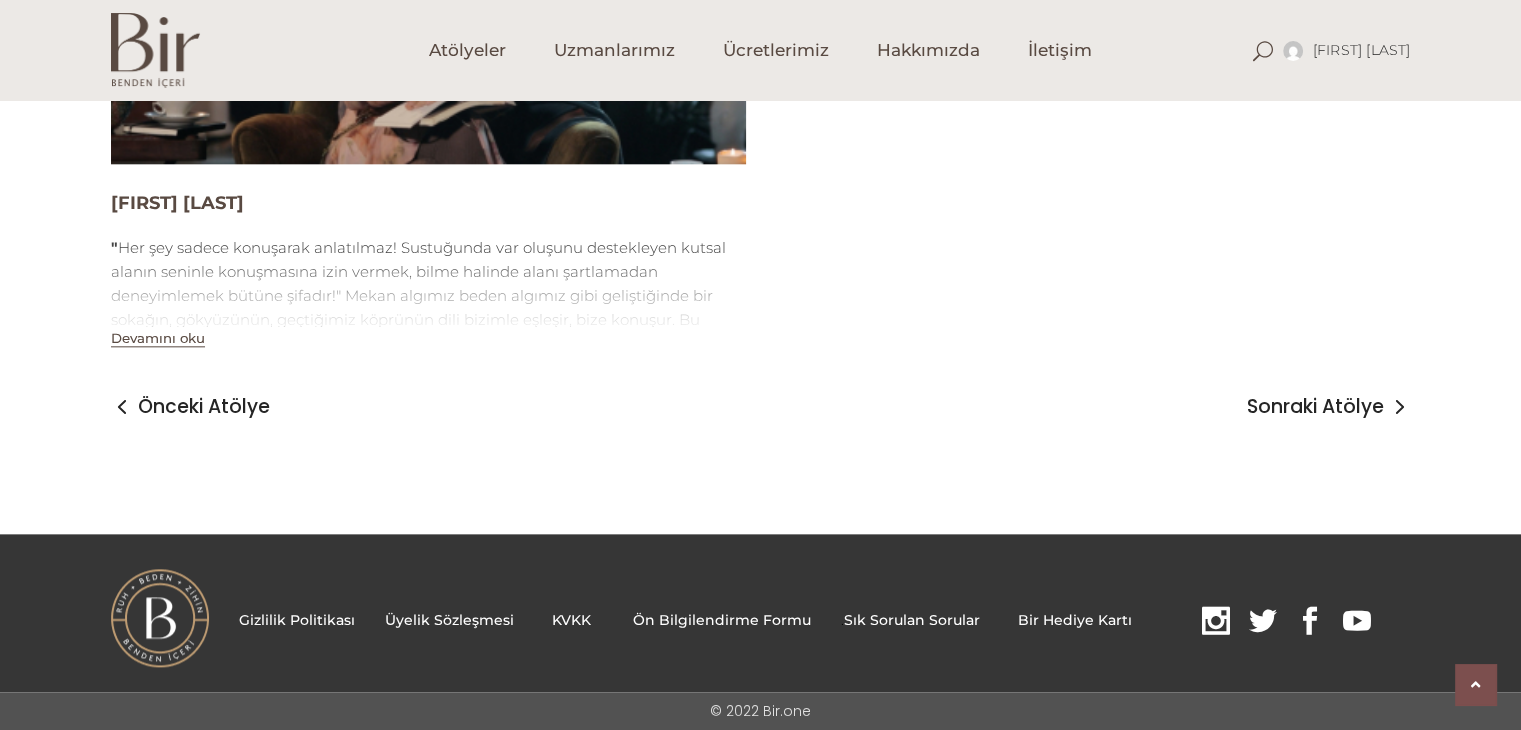 scroll, scrollTop: 2200, scrollLeft: 0, axis: vertical 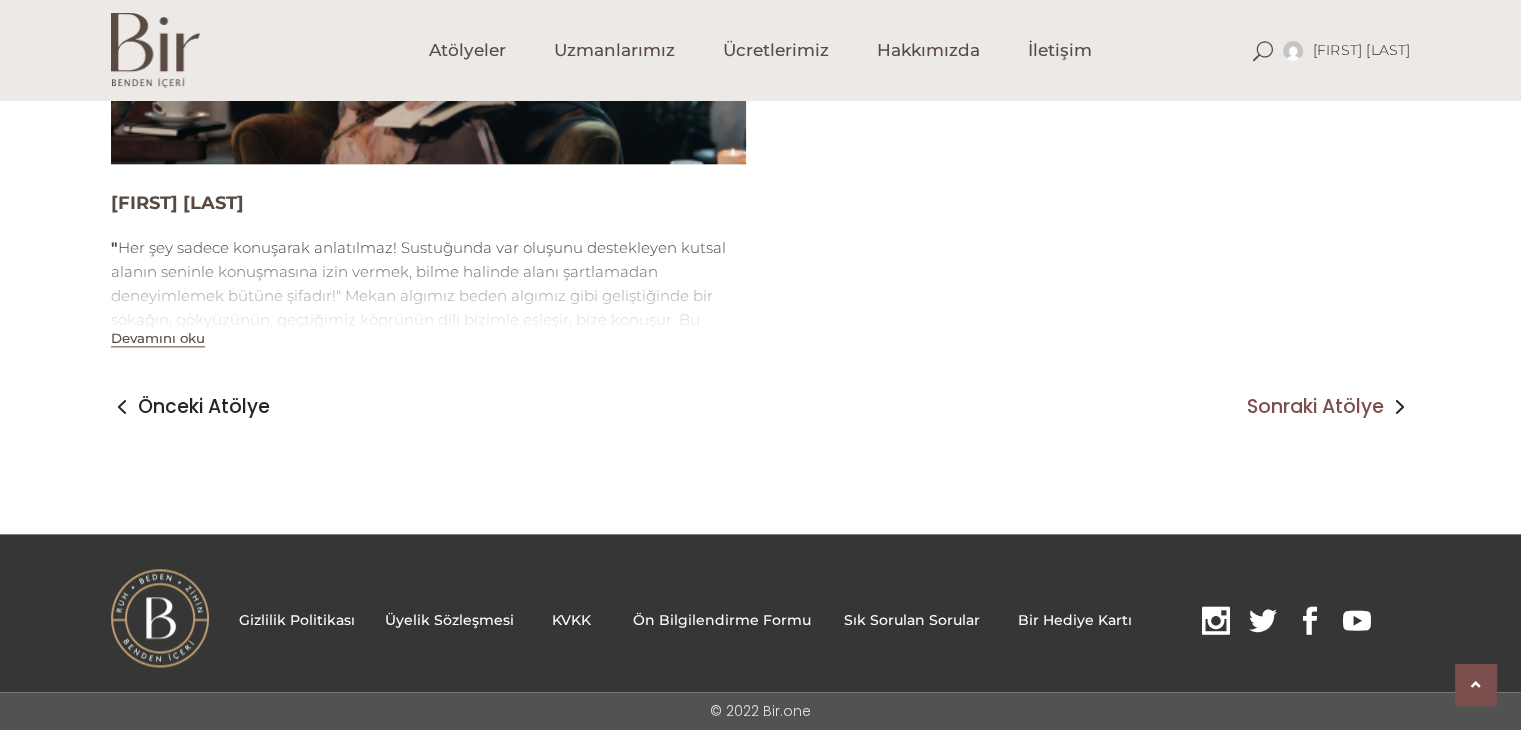 click on "Sonraki Atölye" at bounding box center (1315, 407) 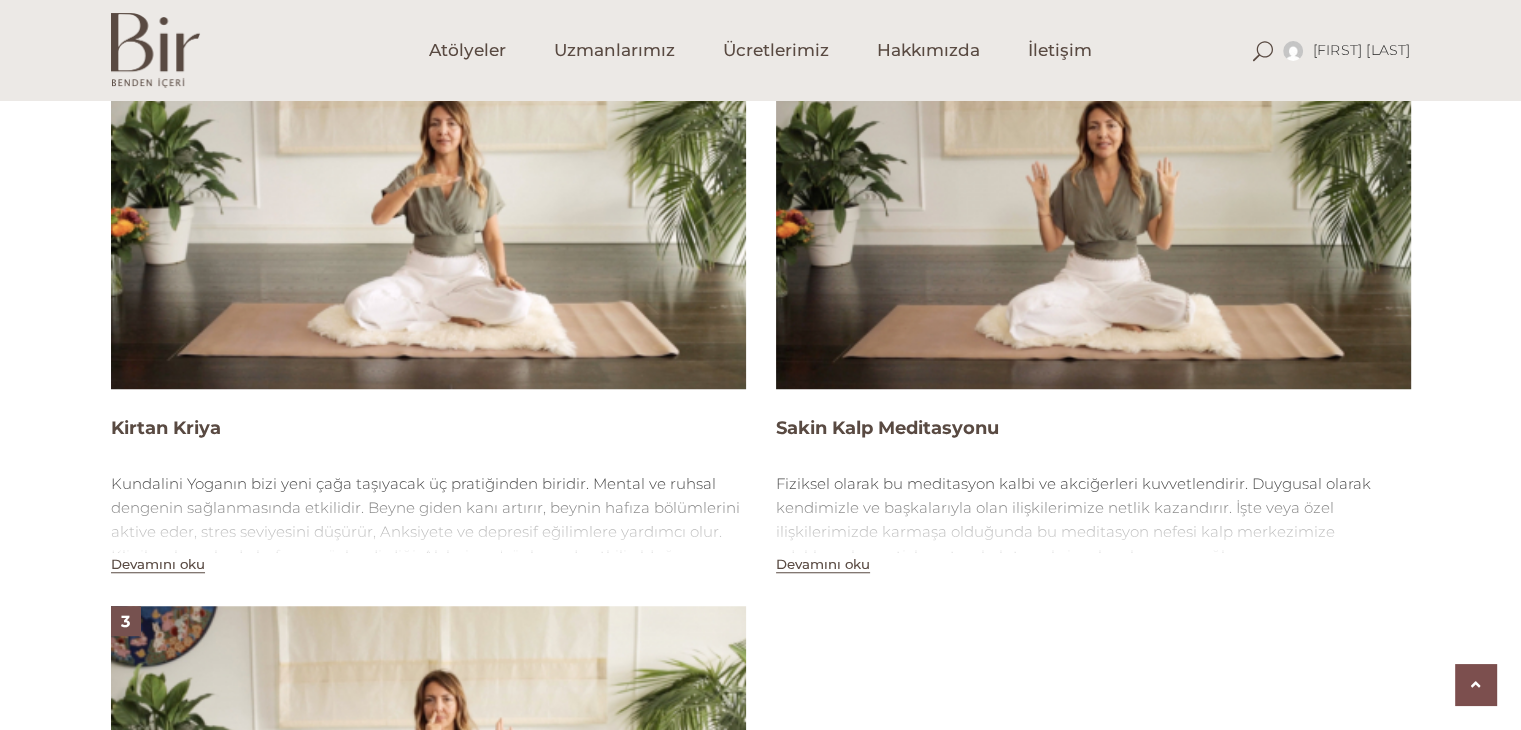 scroll, scrollTop: 2000, scrollLeft: 0, axis: vertical 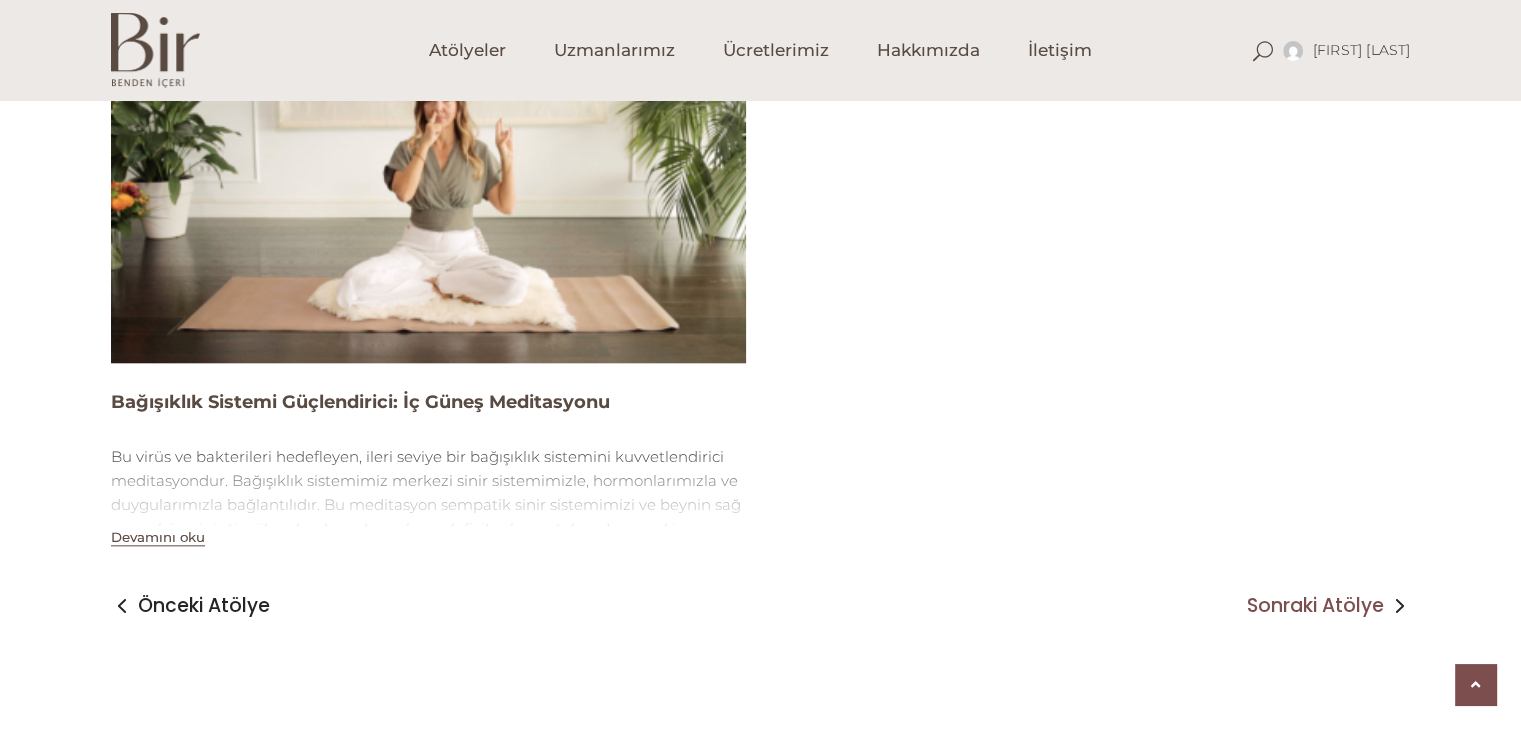 click on "Sonraki Atölye" at bounding box center [1315, 606] 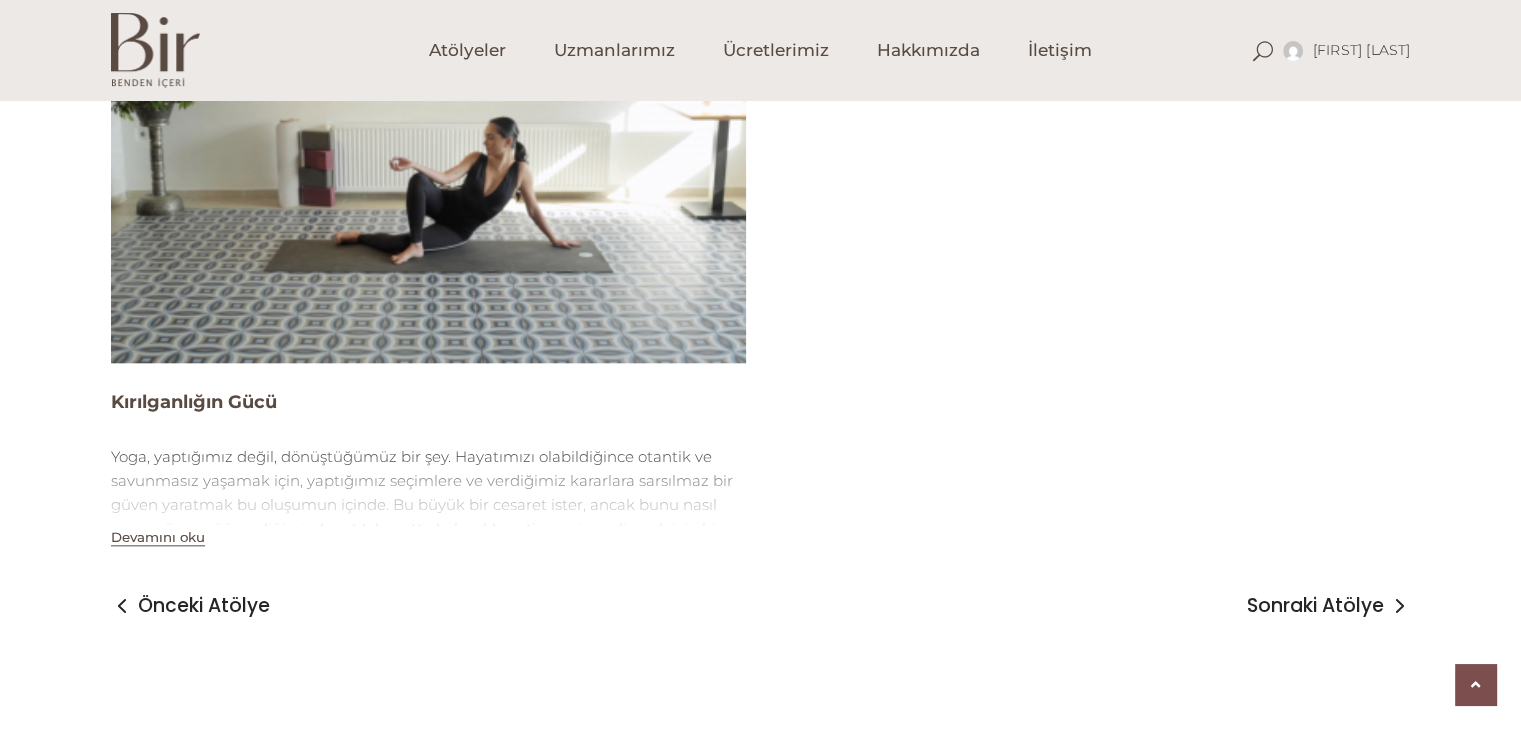 scroll, scrollTop: 2200, scrollLeft: 0, axis: vertical 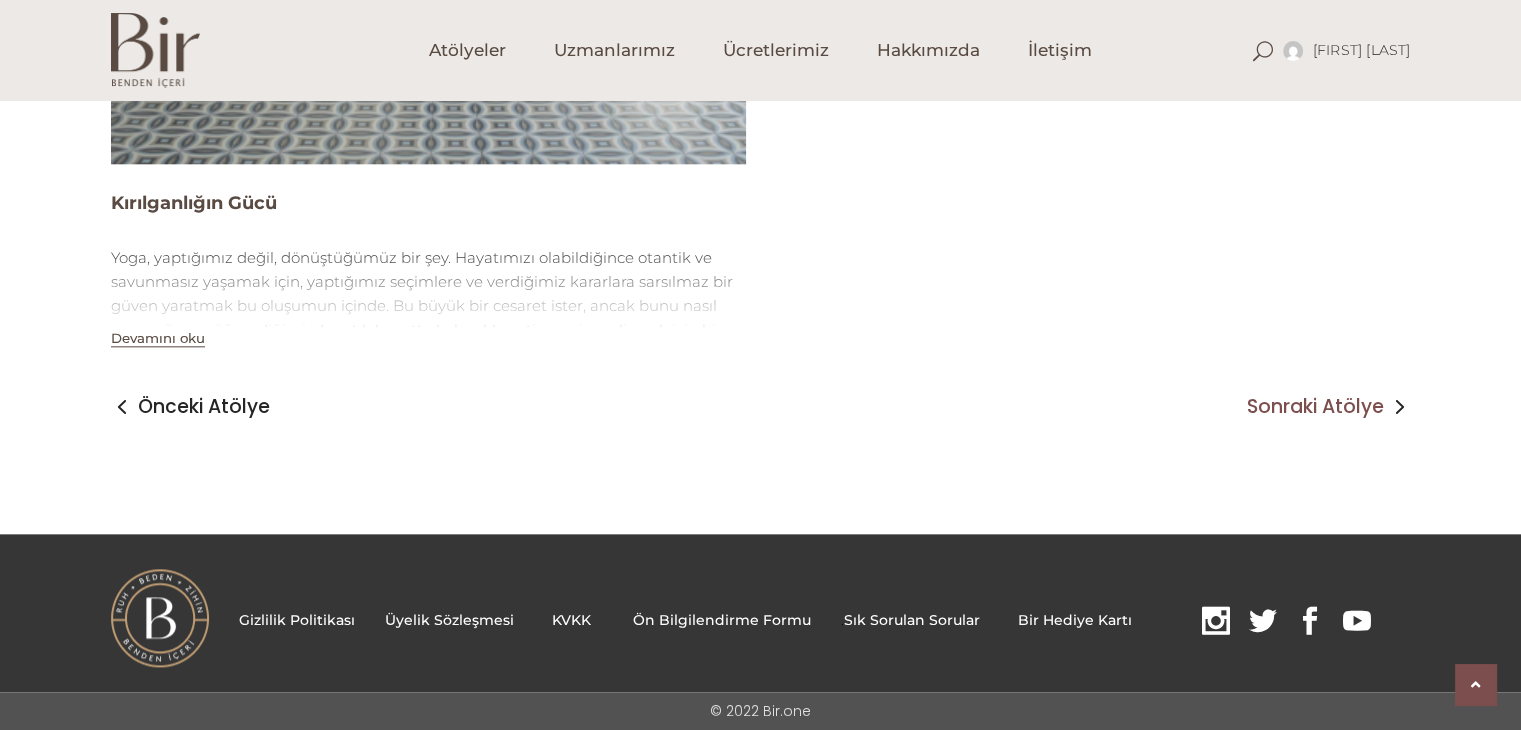 click on "Sonraki Atölye" at bounding box center (1315, 407) 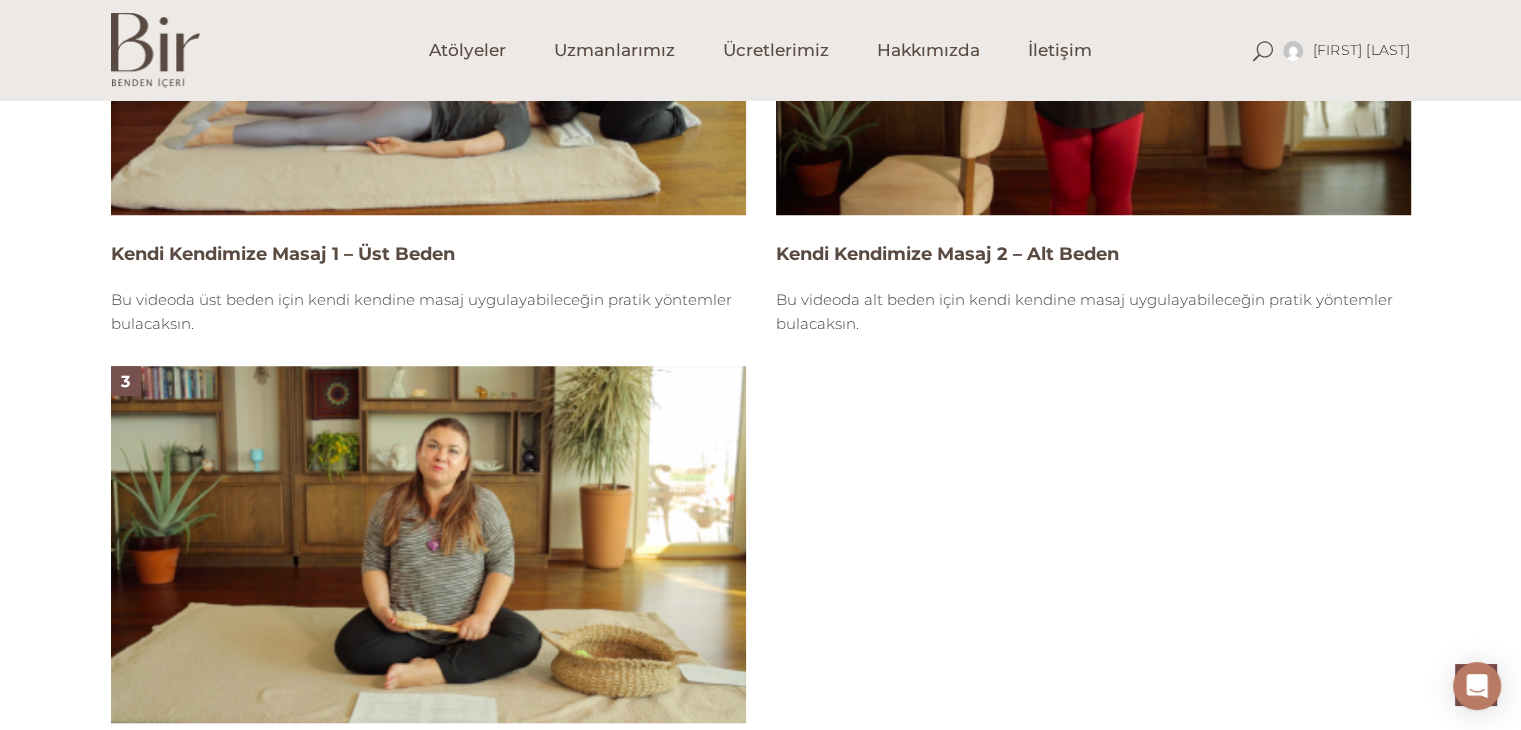 scroll, scrollTop: 2000, scrollLeft: 0, axis: vertical 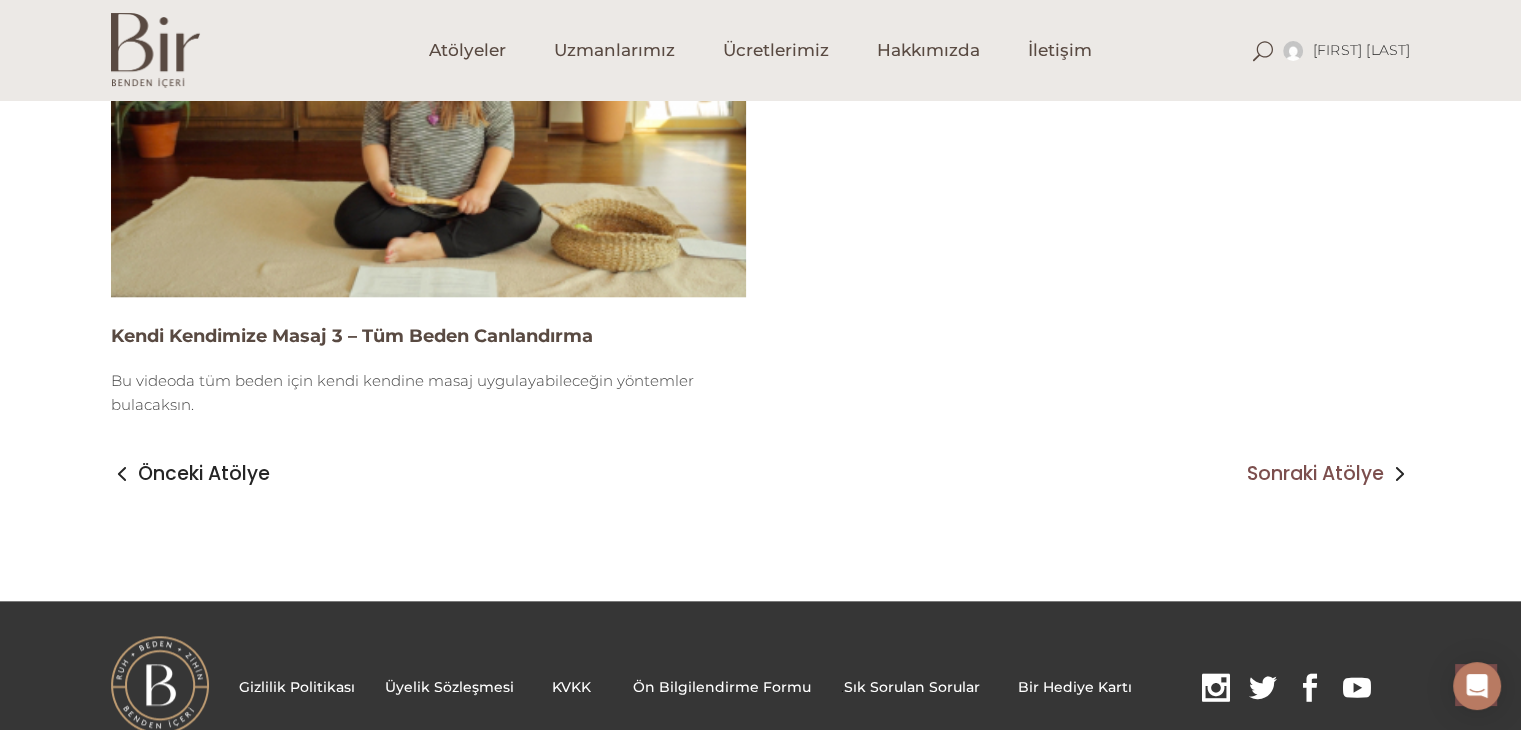 click on "Sonraki Atölye" at bounding box center (1315, 474) 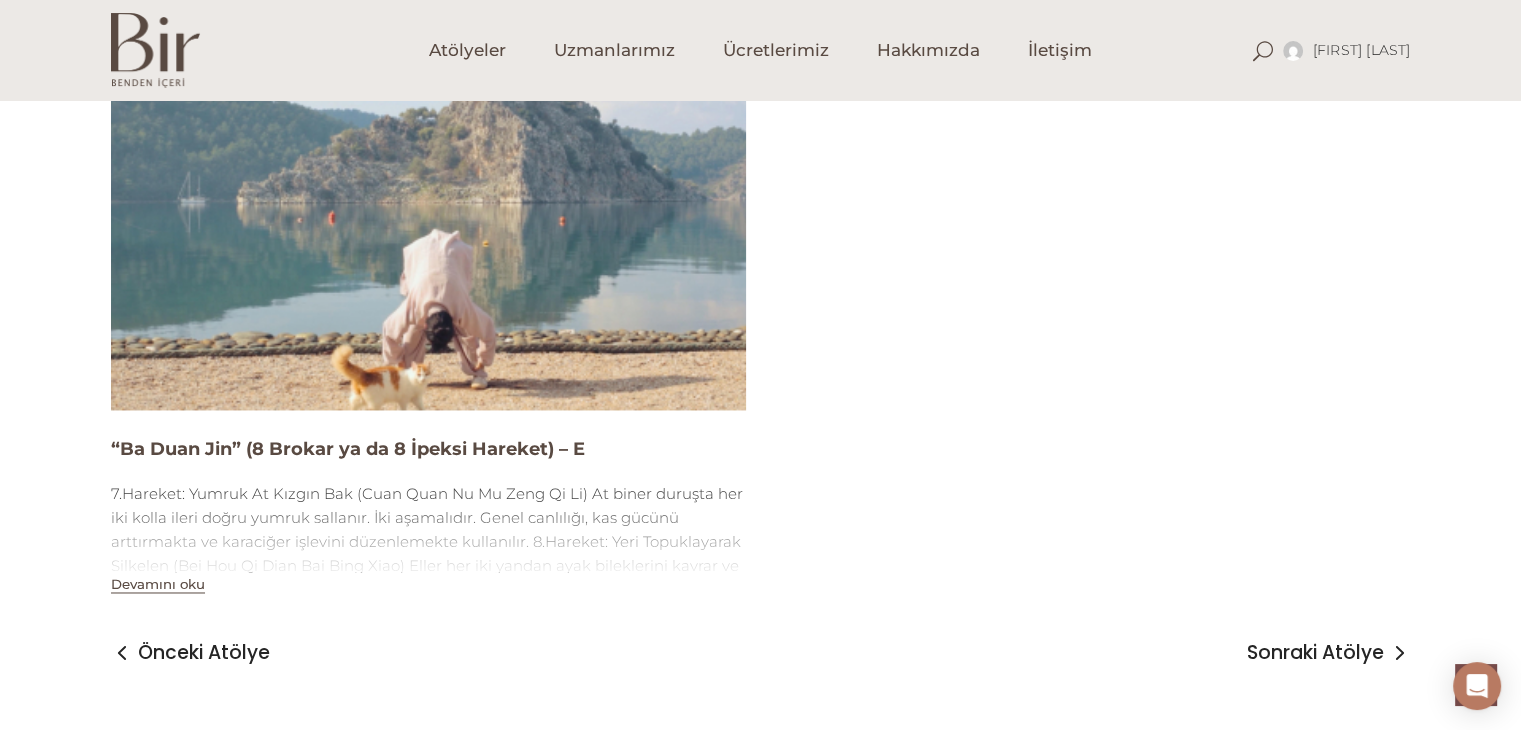 scroll, scrollTop: 3348, scrollLeft: 0, axis: vertical 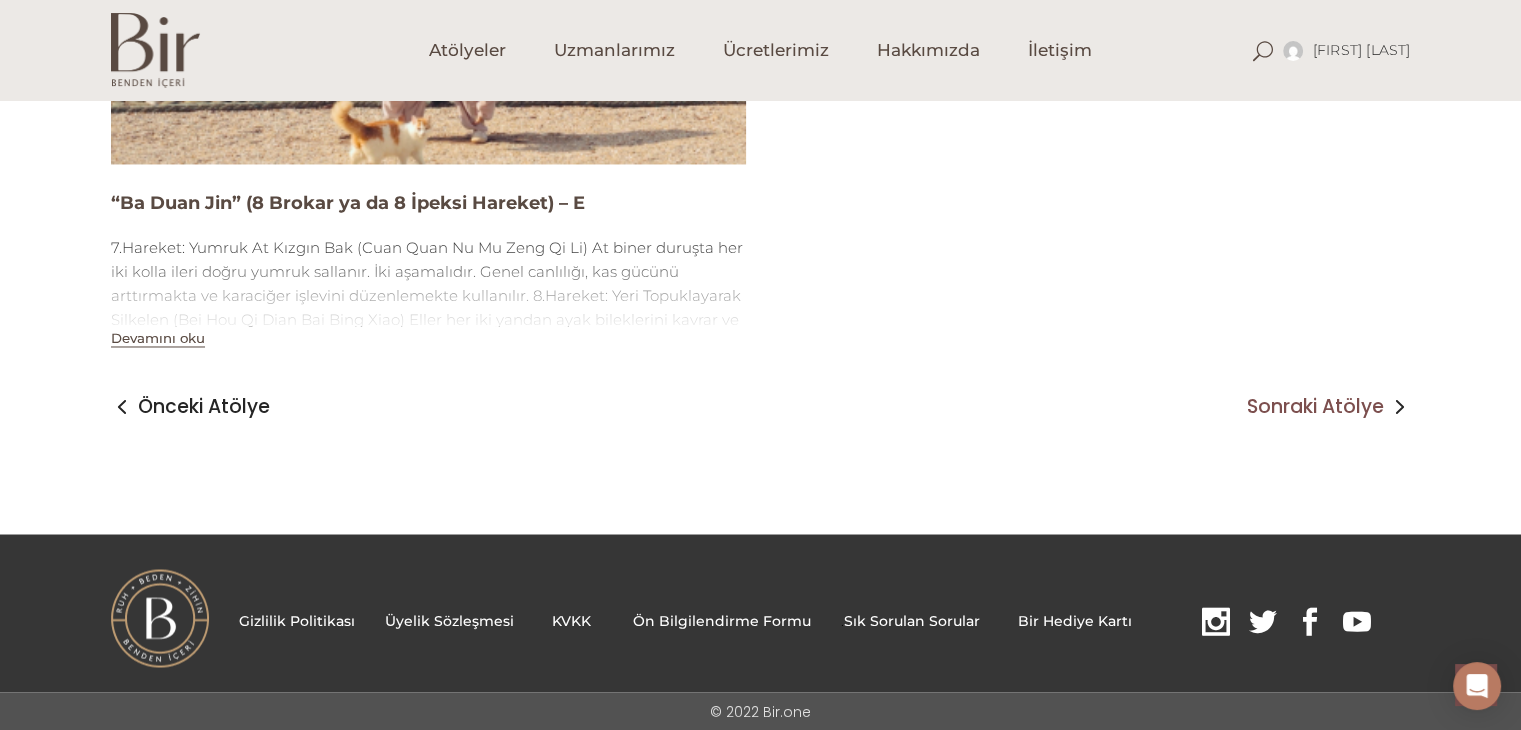 click on "Sonraki Atölye" at bounding box center [1315, 407] 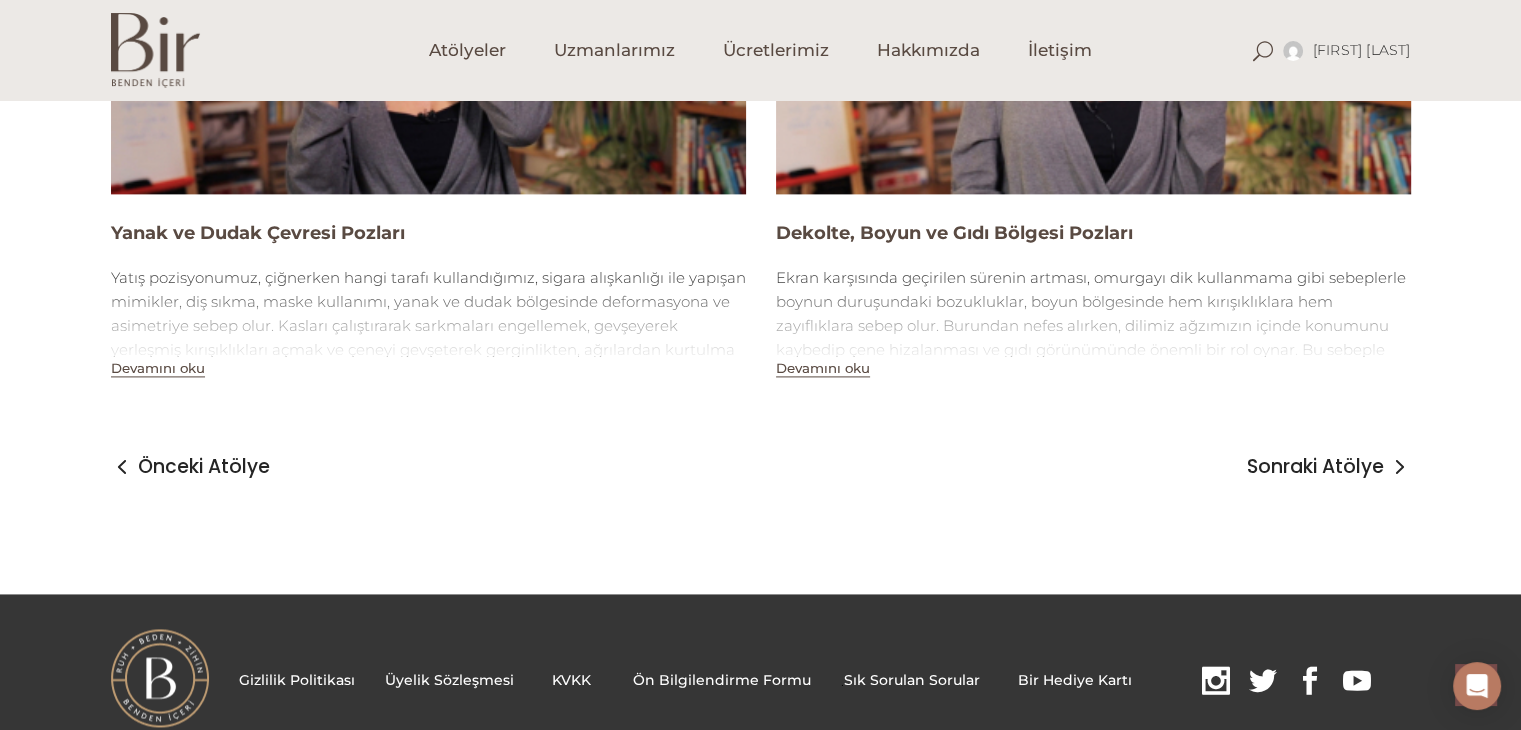 scroll, scrollTop: 2762, scrollLeft: 0, axis: vertical 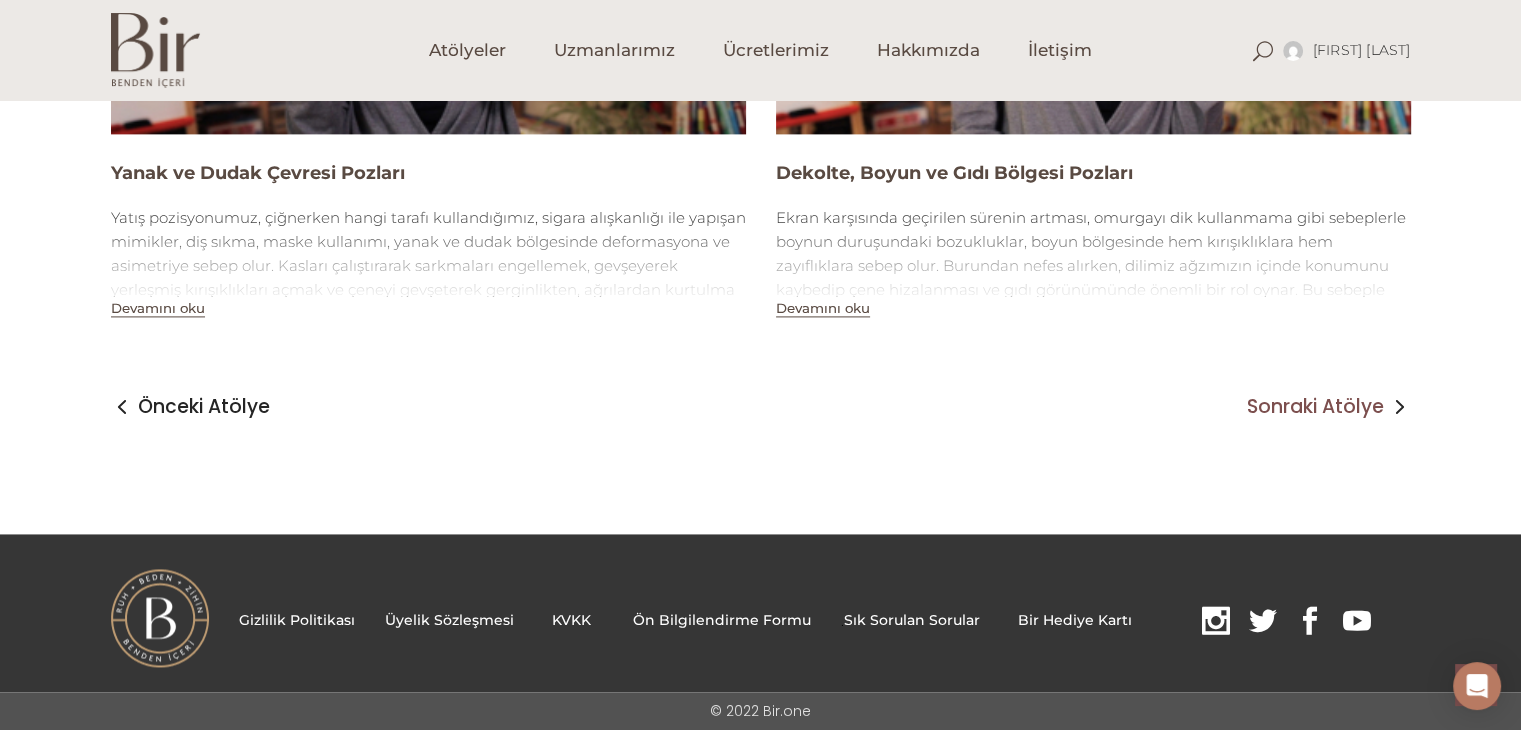 click on "Sonraki Atölye" at bounding box center [1315, 407] 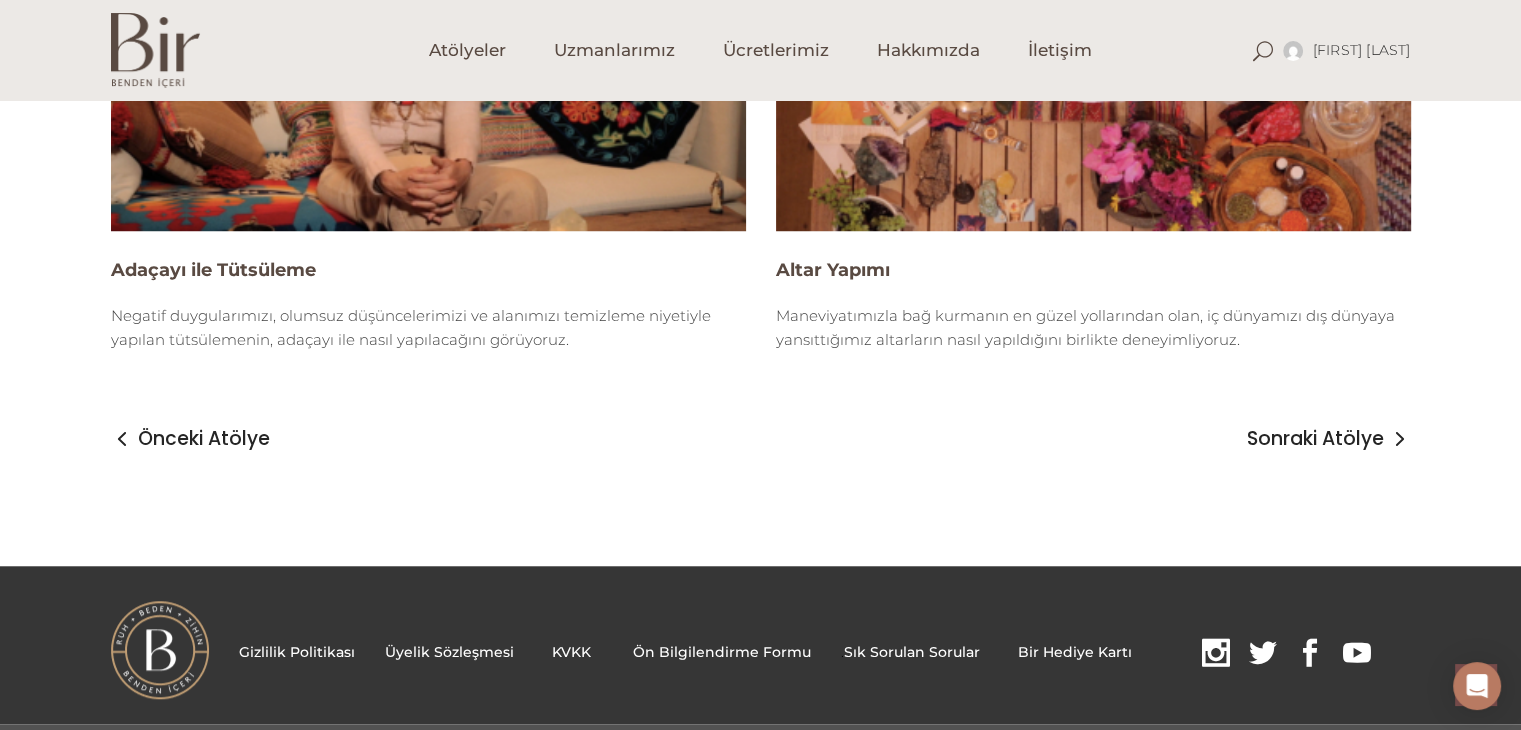 scroll, scrollTop: 1590, scrollLeft: 0, axis: vertical 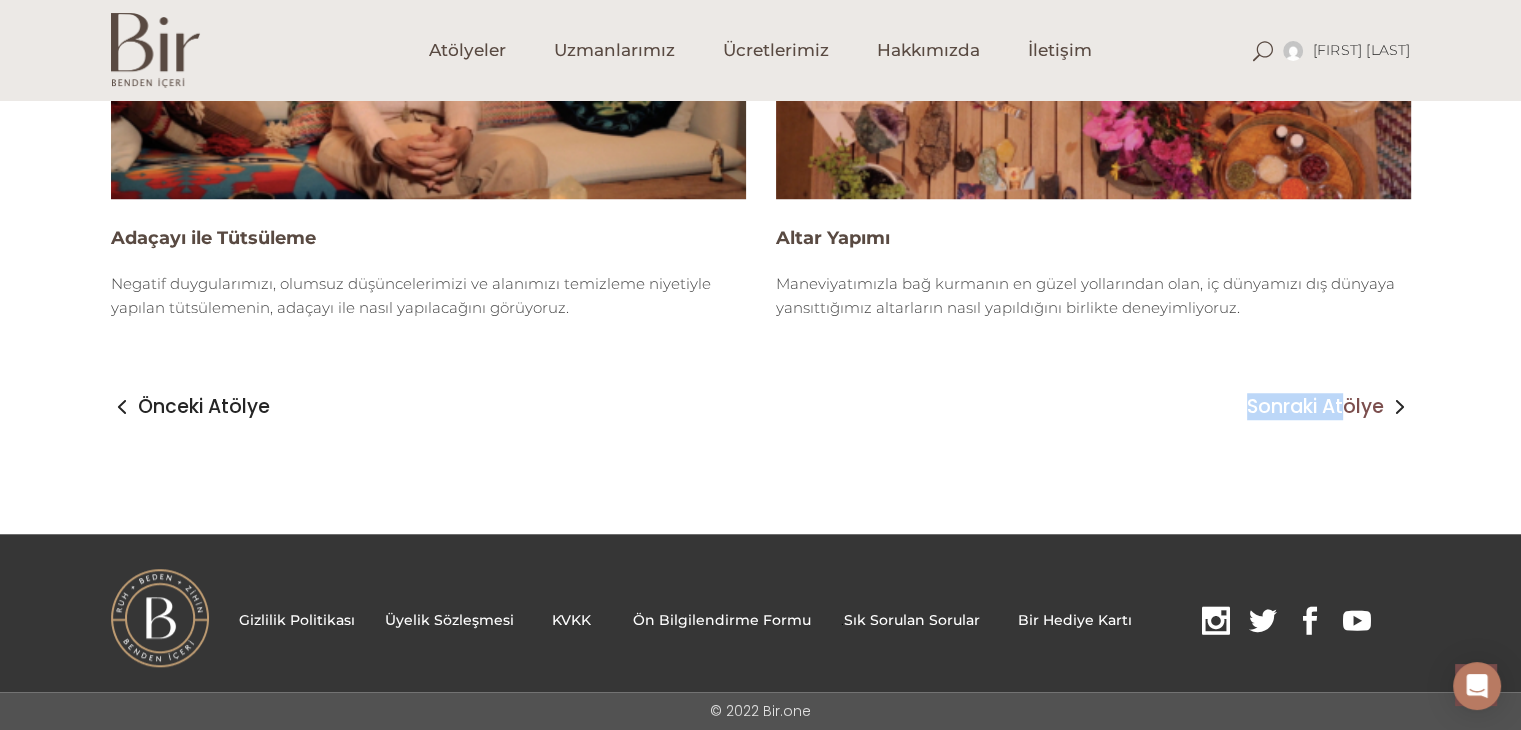 click on "Önceki Atölye
Sonraki Atölye" at bounding box center [761, 402] 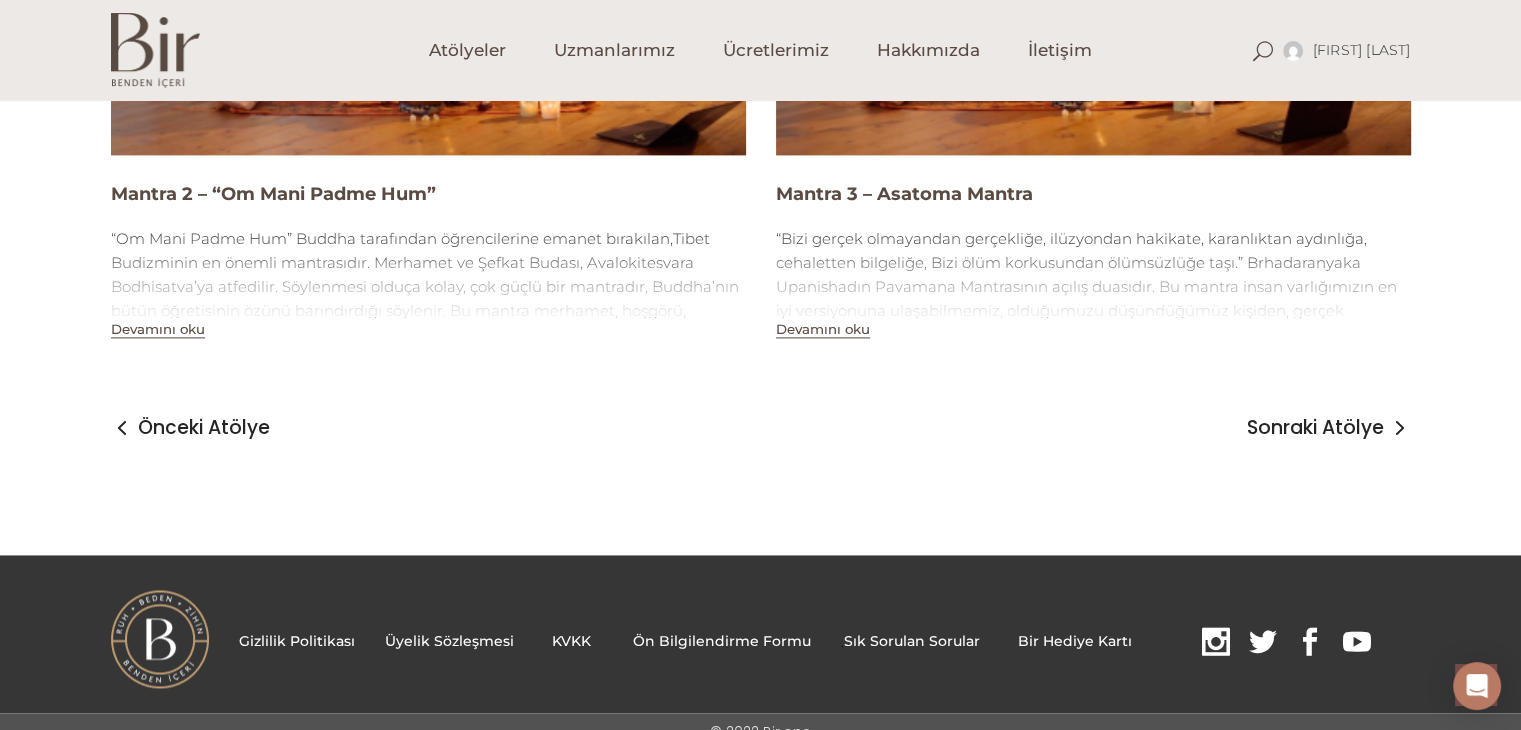 scroll, scrollTop: 2804, scrollLeft: 0, axis: vertical 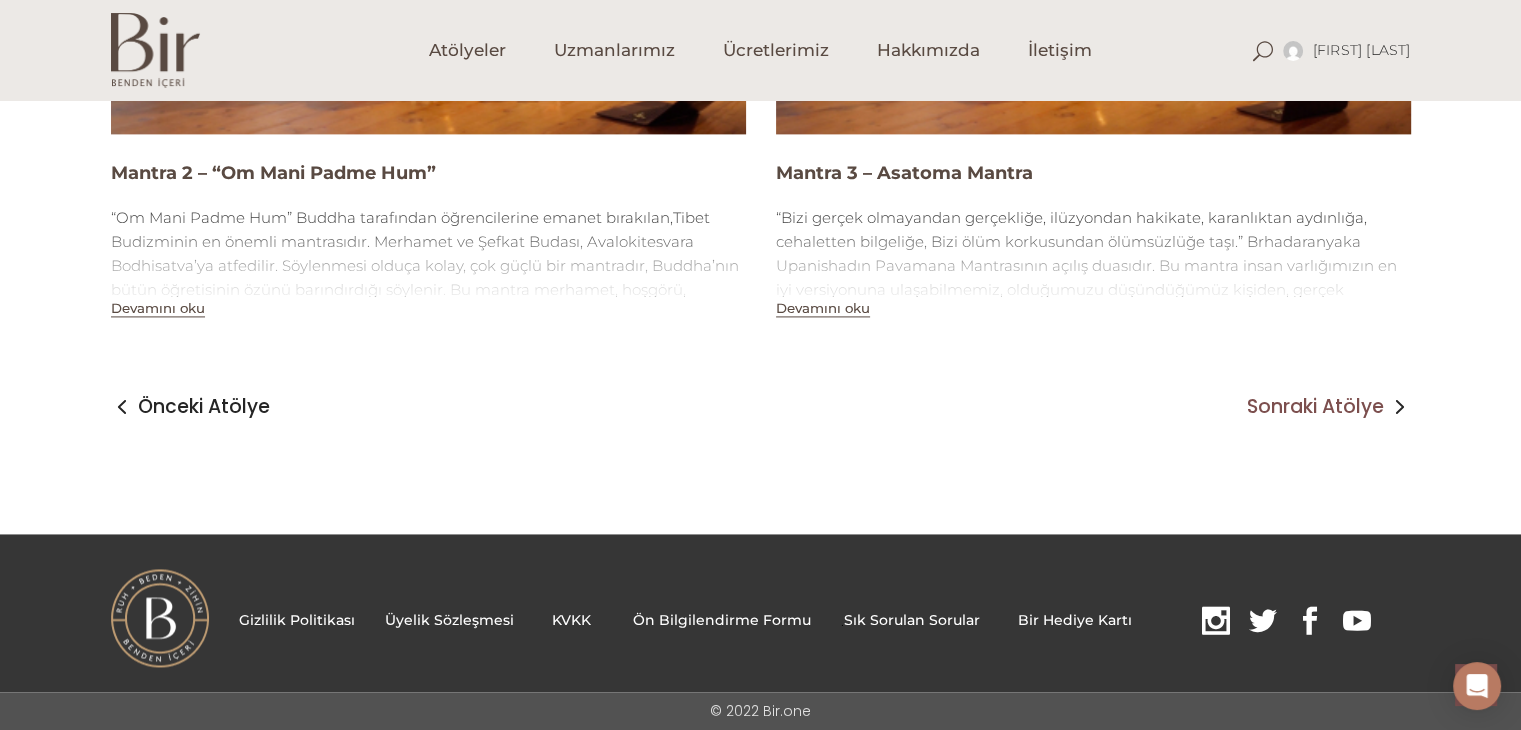 click on "Sonraki Atölye" at bounding box center (1315, 407) 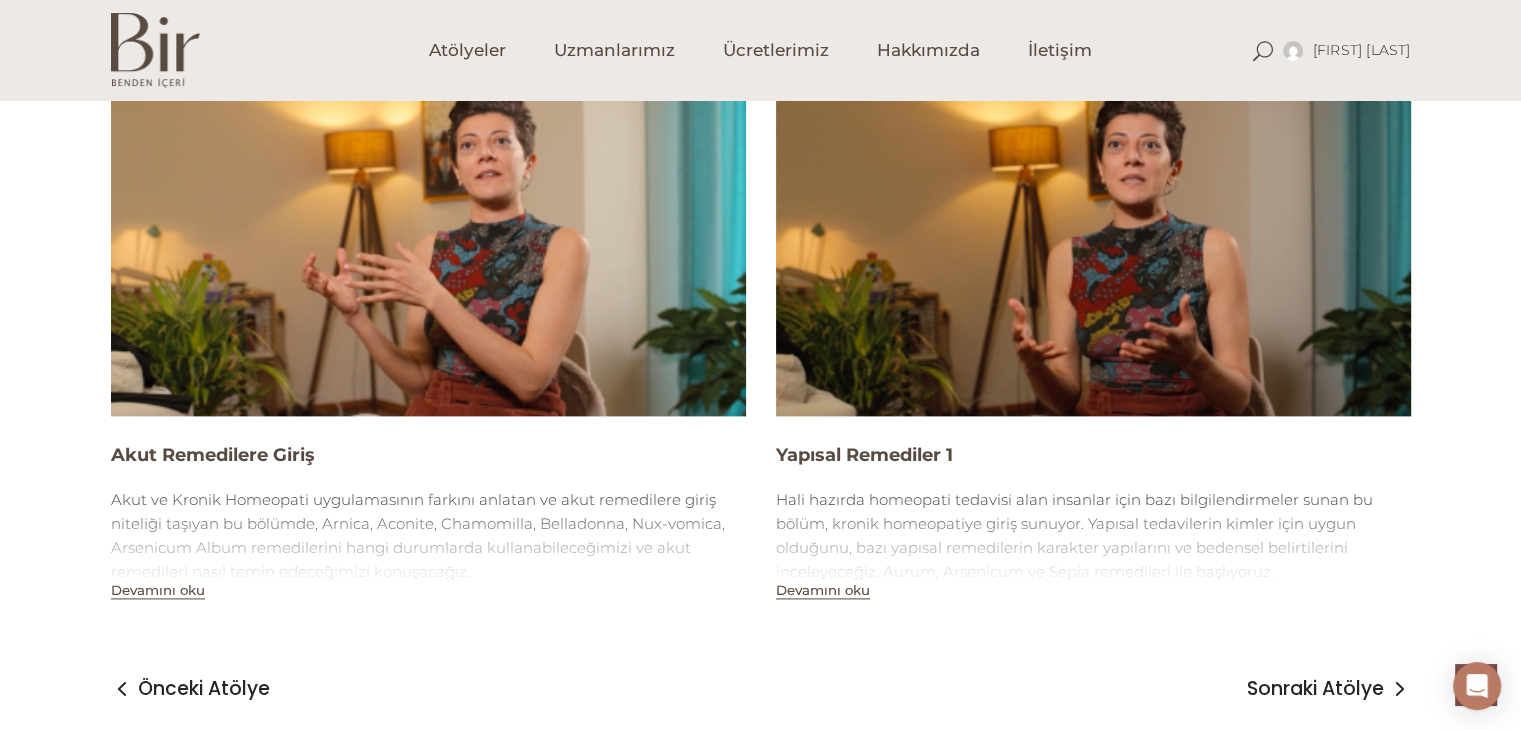 scroll, scrollTop: 2800, scrollLeft: 0, axis: vertical 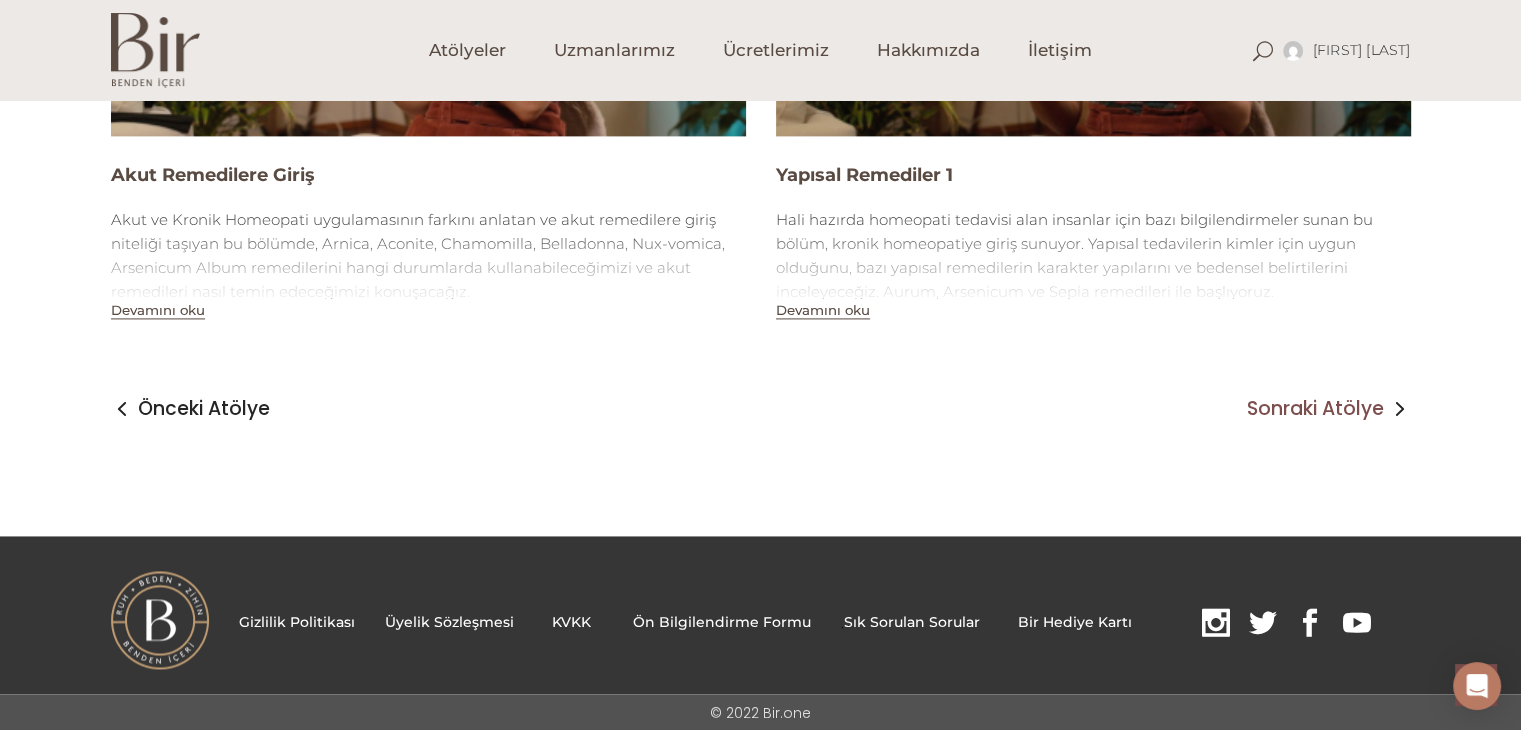 click on "Sonraki Atölye" at bounding box center (1315, 409) 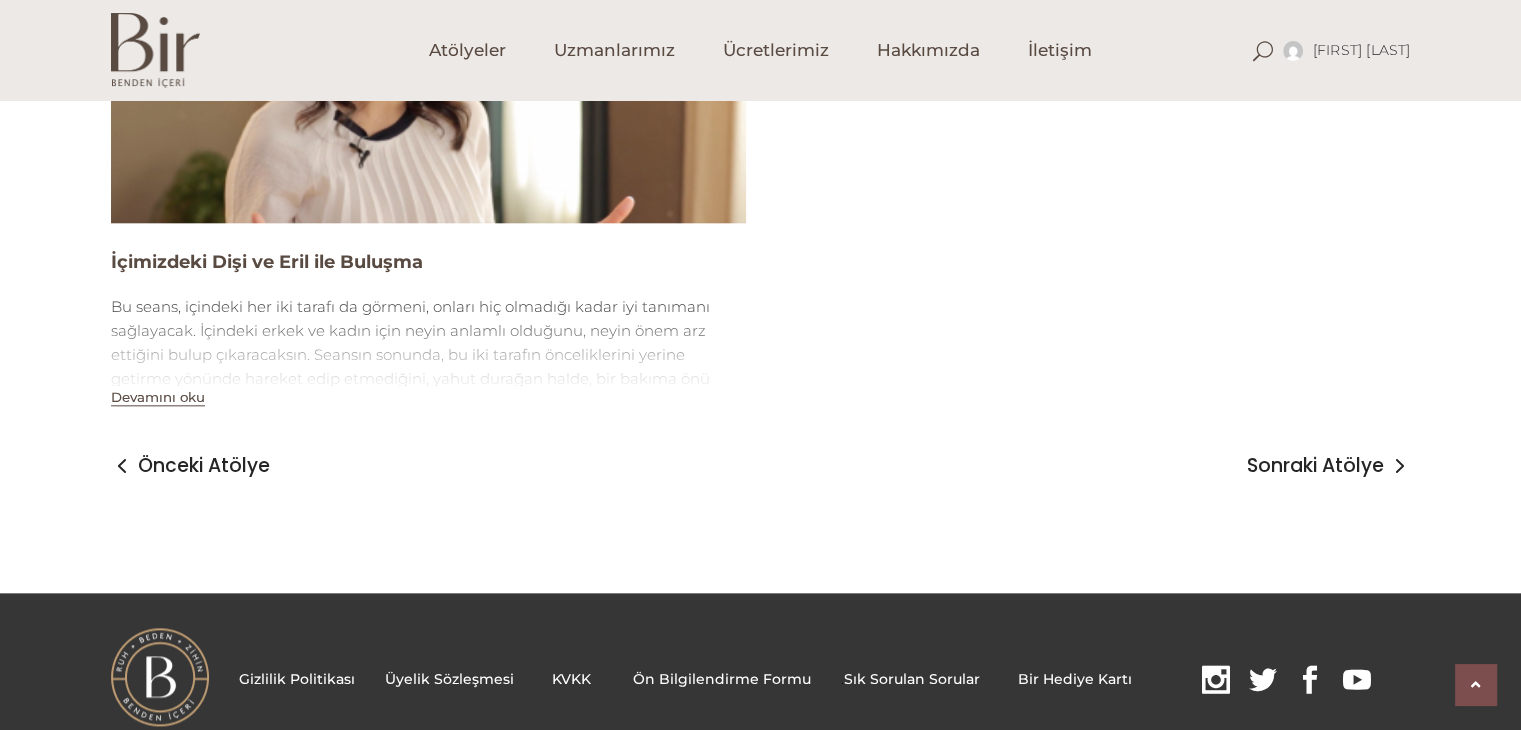 scroll, scrollTop: 2200, scrollLeft: 0, axis: vertical 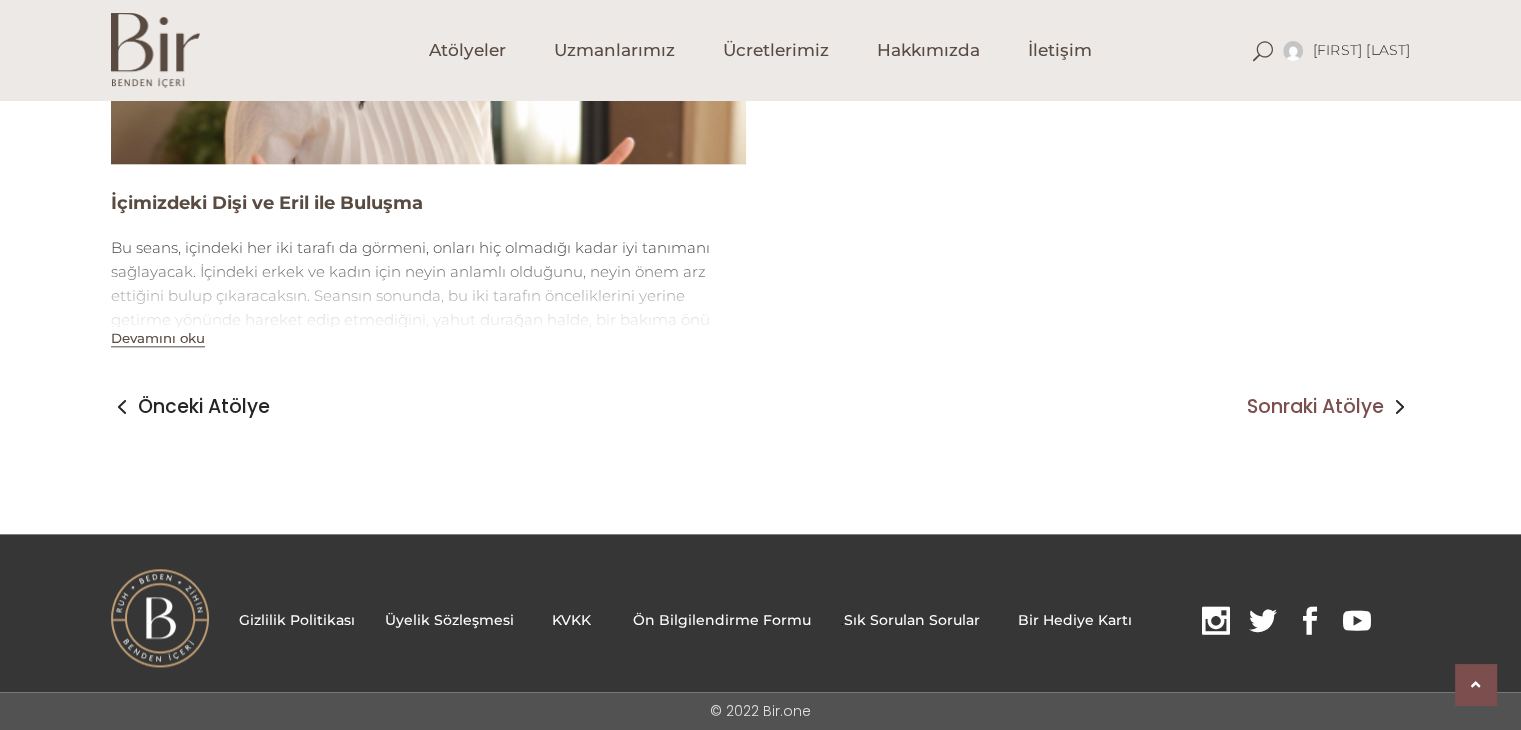 click on "Sonraki Atölye" at bounding box center [1315, 407] 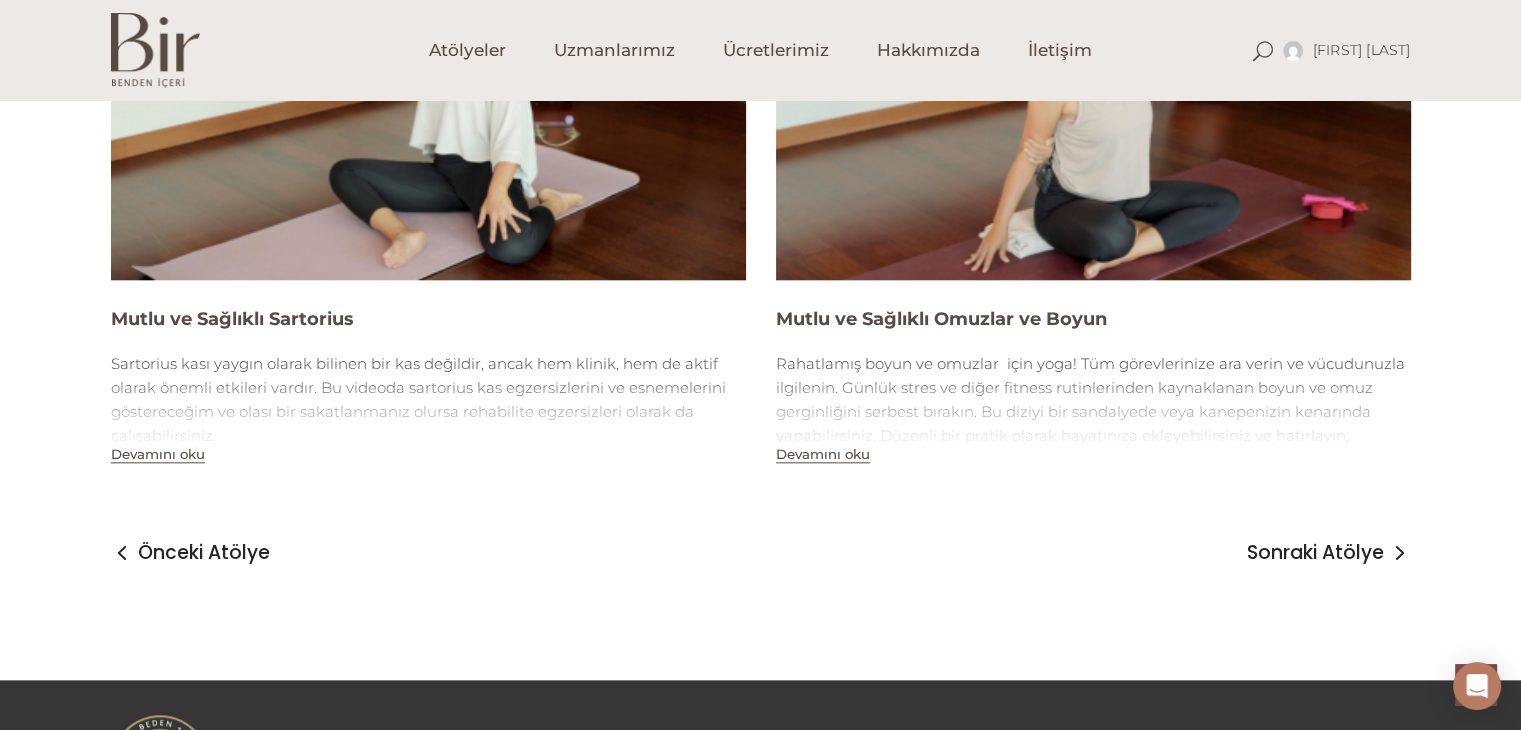 scroll, scrollTop: 2230, scrollLeft: 0, axis: vertical 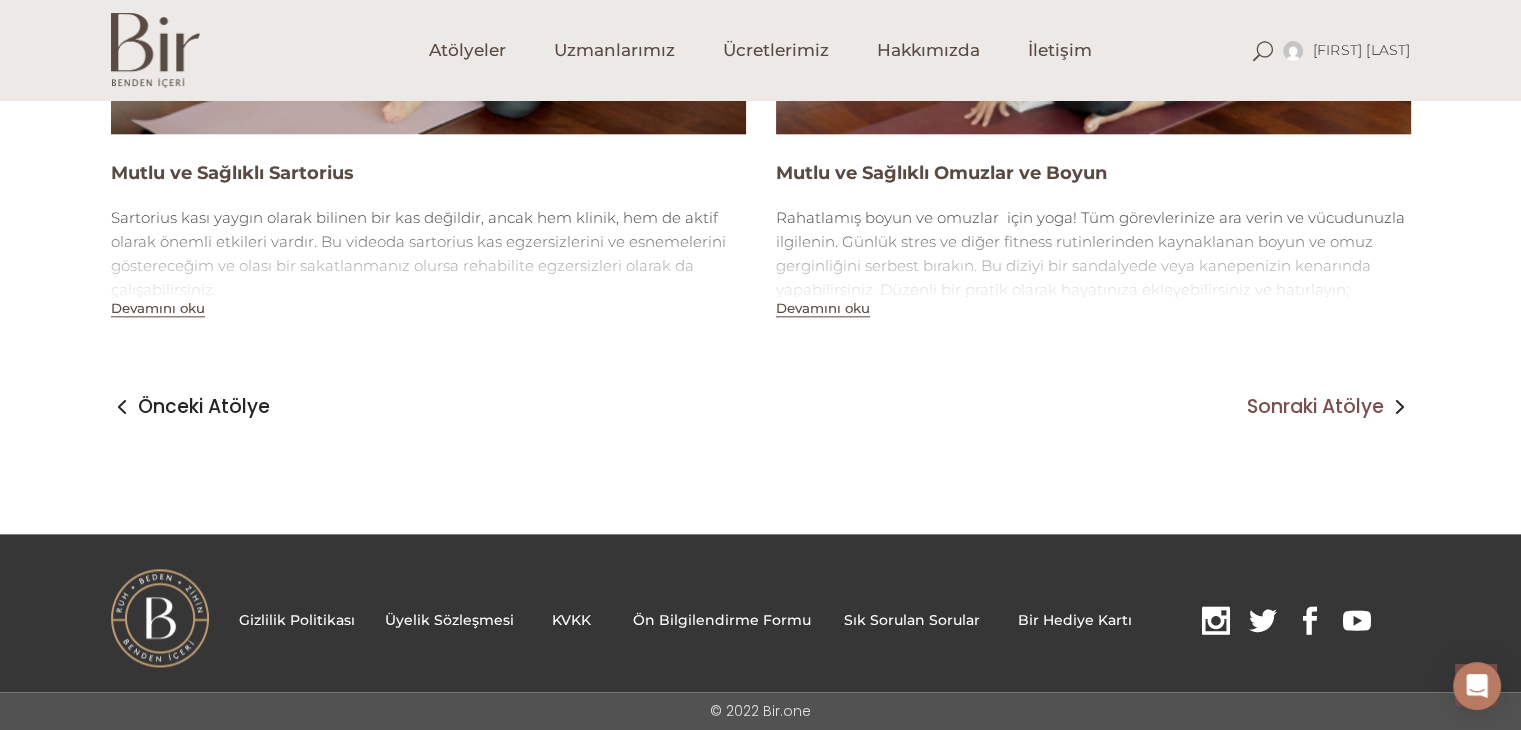 click on "Sonraki Atölye" at bounding box center (1315, 407) 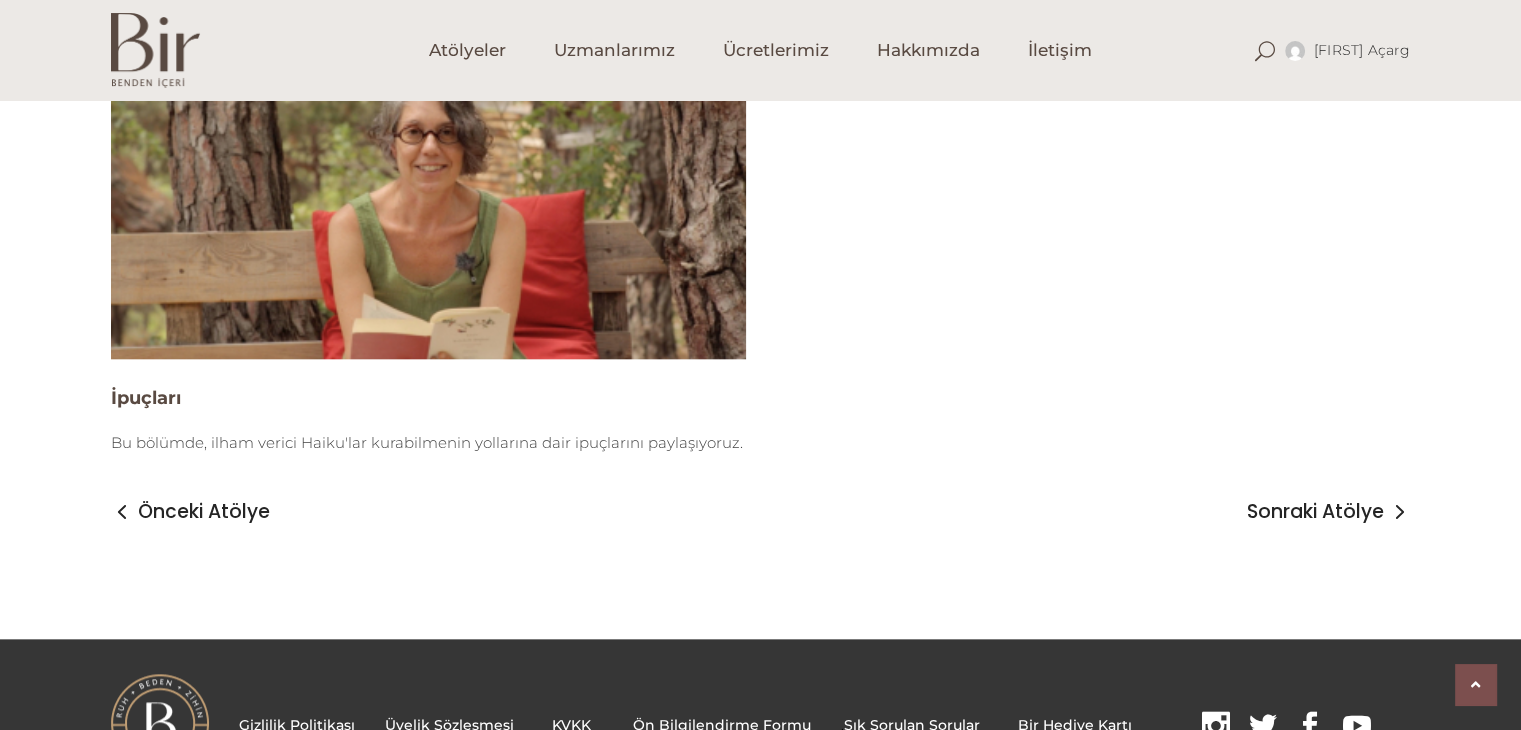 scroll, scrollTop: 2110, scrollLeft: 0, axis: vertical 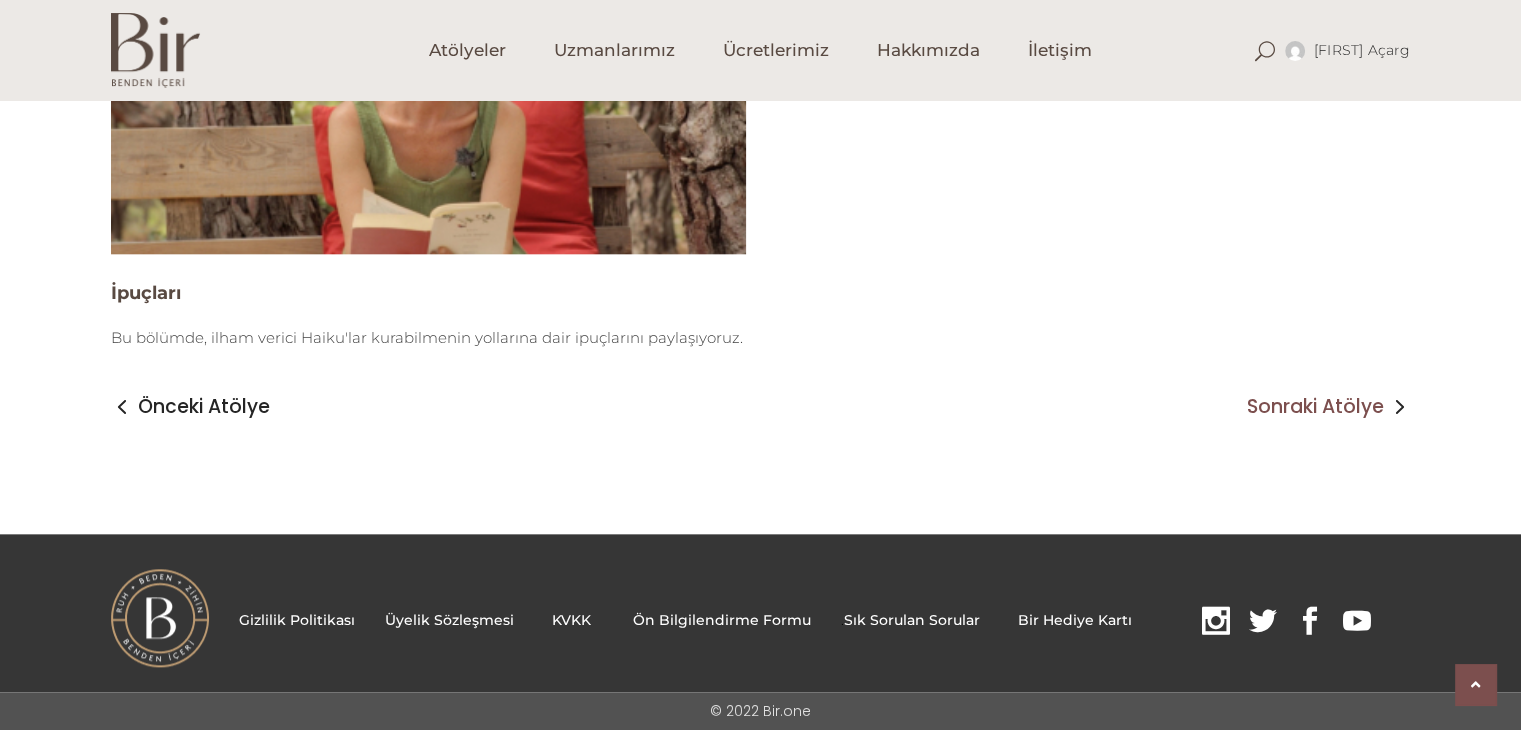 click on "Sonraki Atölye" at bounding box center [1315, 407] 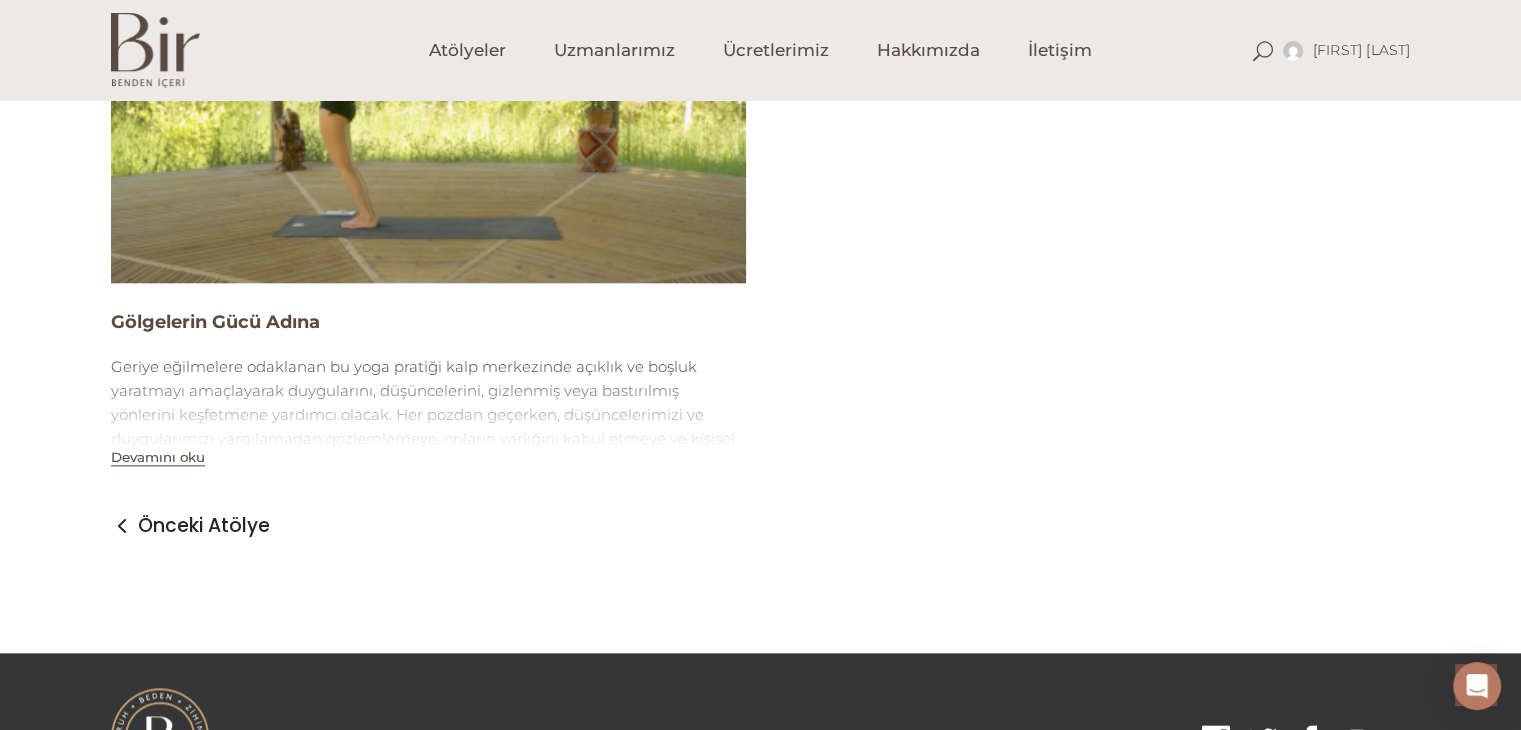 scroll, scrollTop: 2200, scrollLeft: 0, axis: vertical 